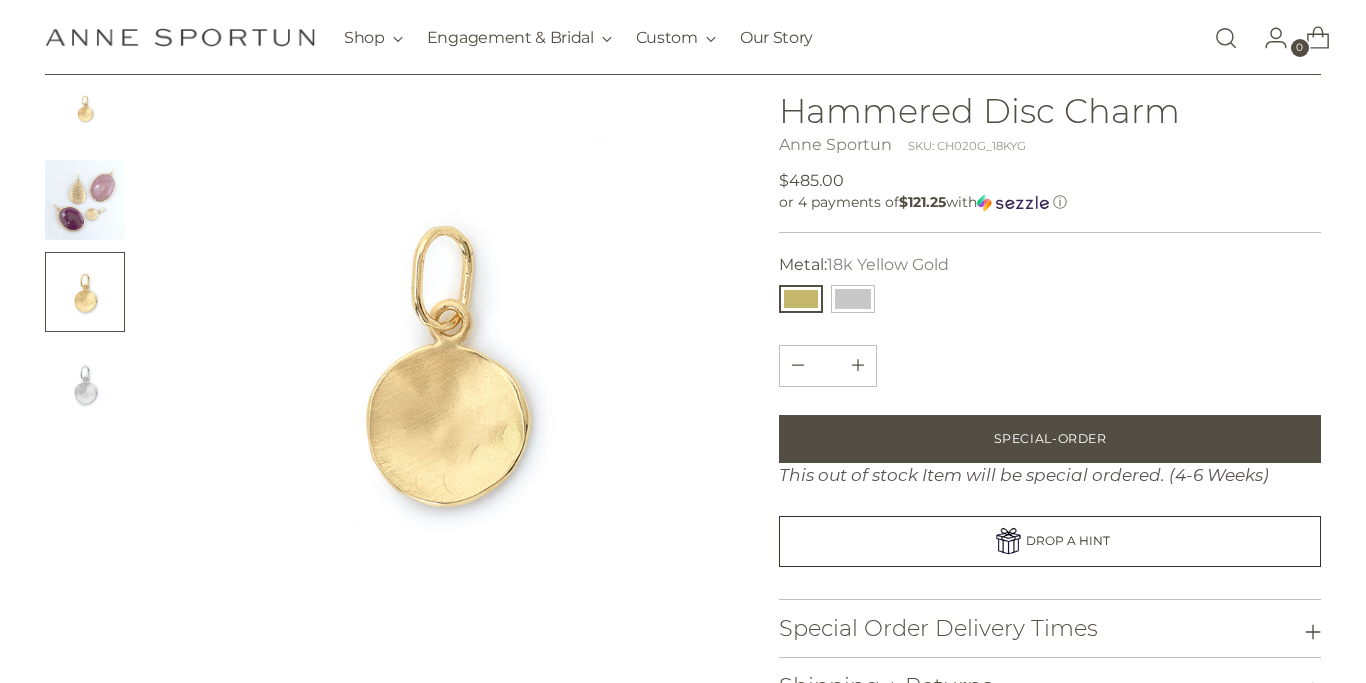 scroll, scrollTop: 121, scrollLeft: 0, axis: vertical 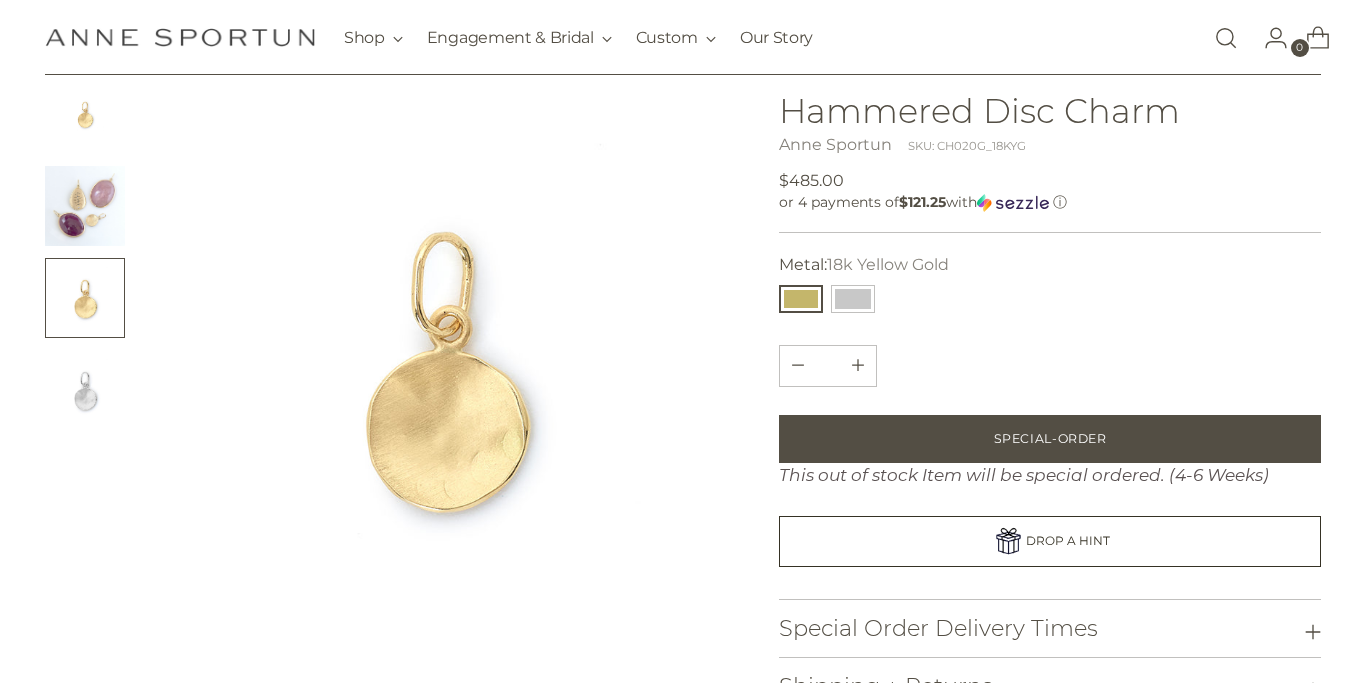 click at bounding box center (85, 206) 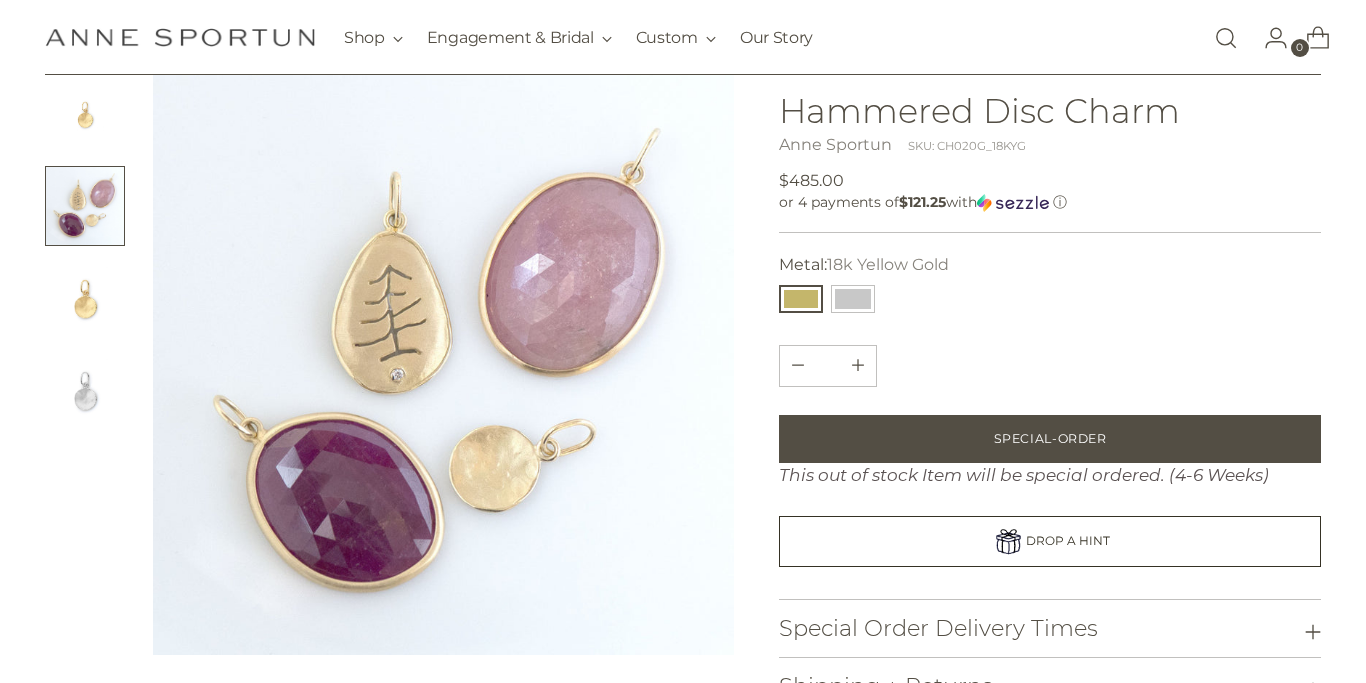 click at bounding box center [85, 298] 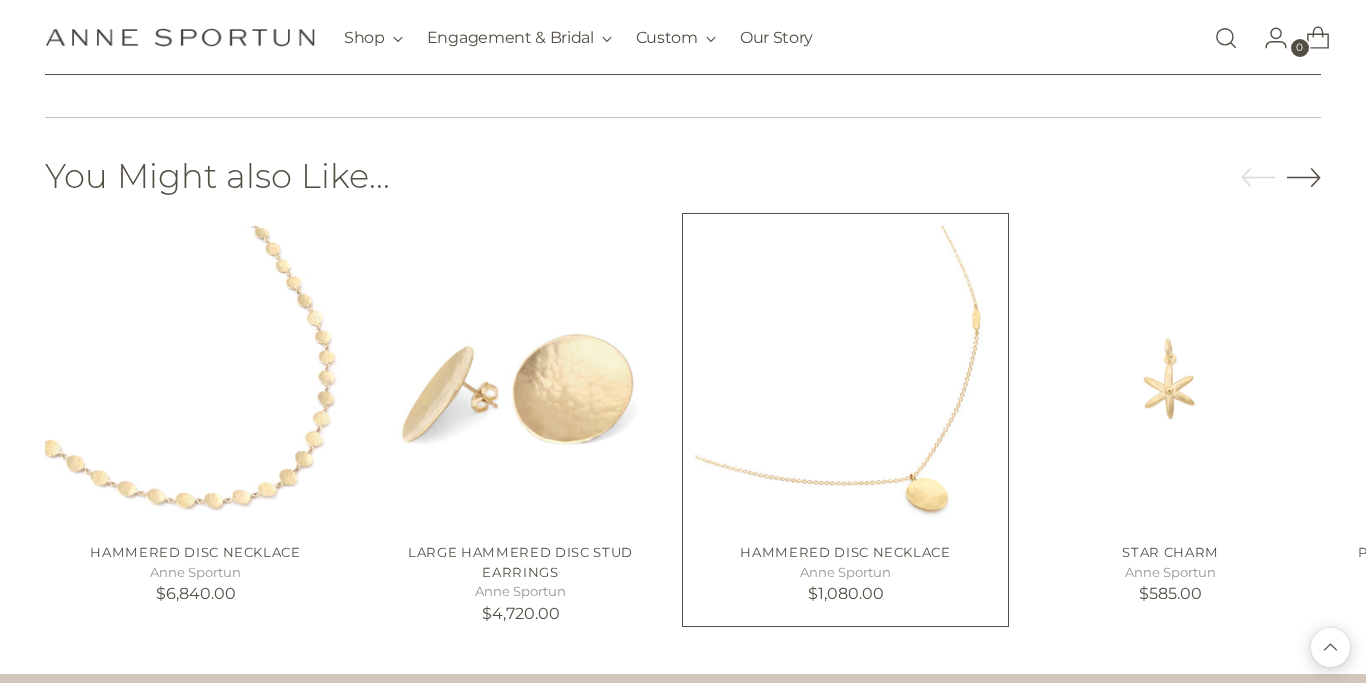 scroll, scrollTop: 967, scrollLeft: 0, axis: vertical 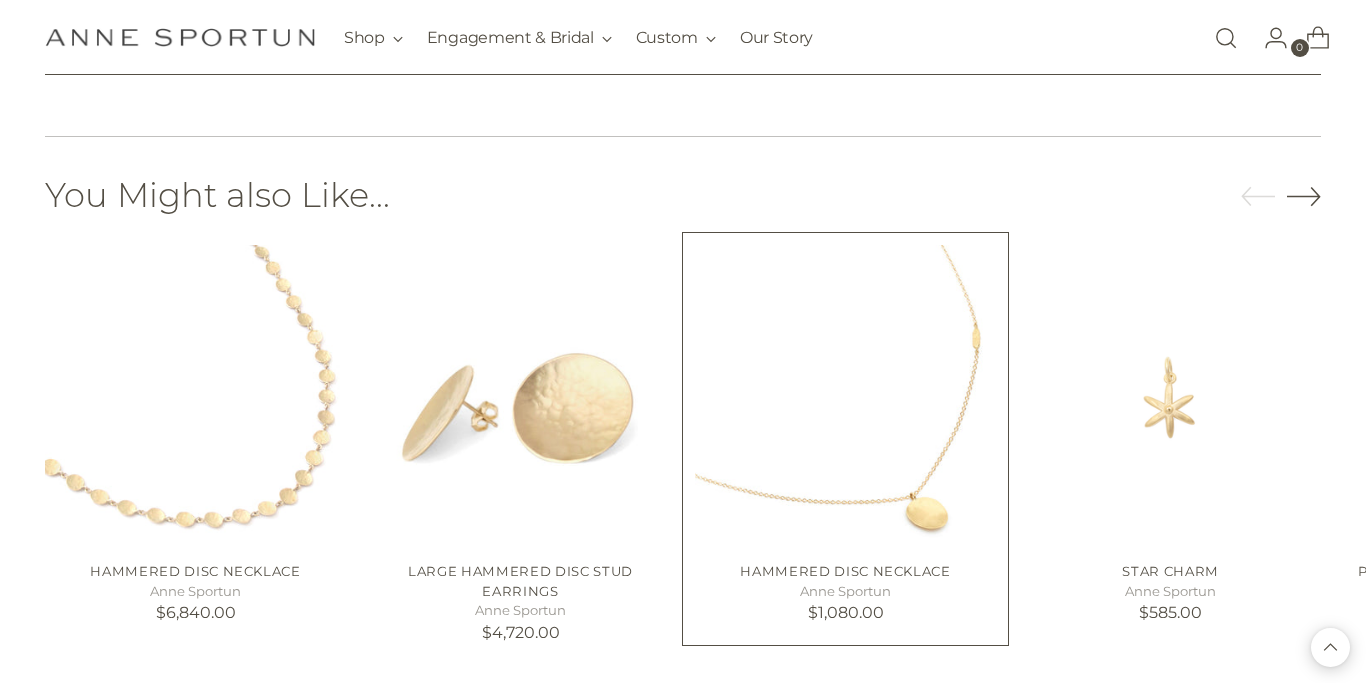 click at bounding box center (0, 0) 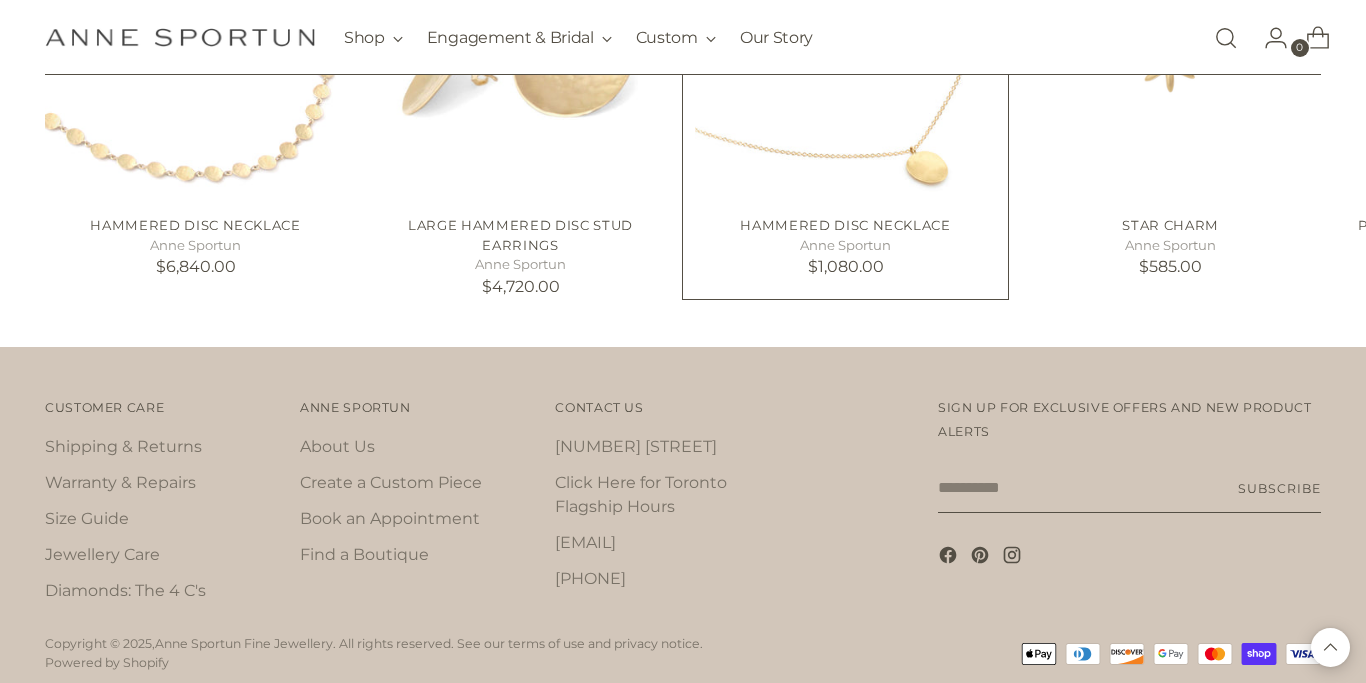 scroll, scrollTop: 1101, scrollLeft: 0, axis: vertical 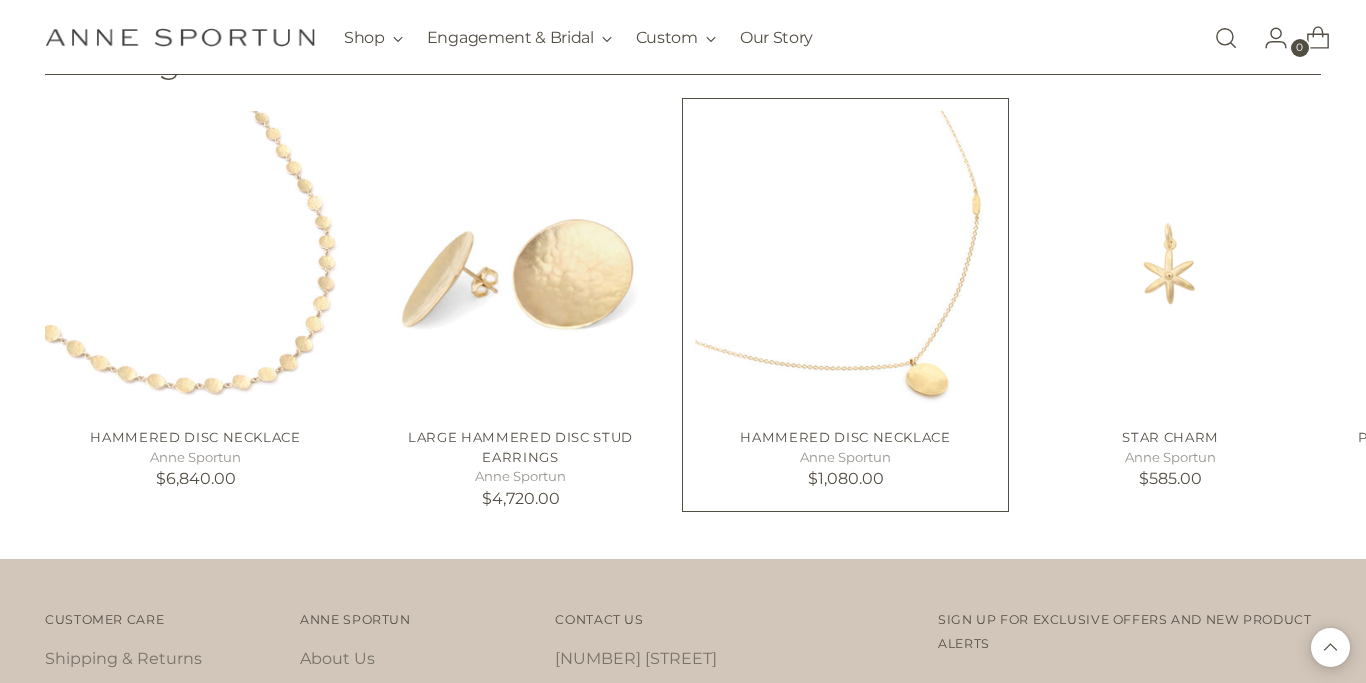click at bounding box center (0, 0) 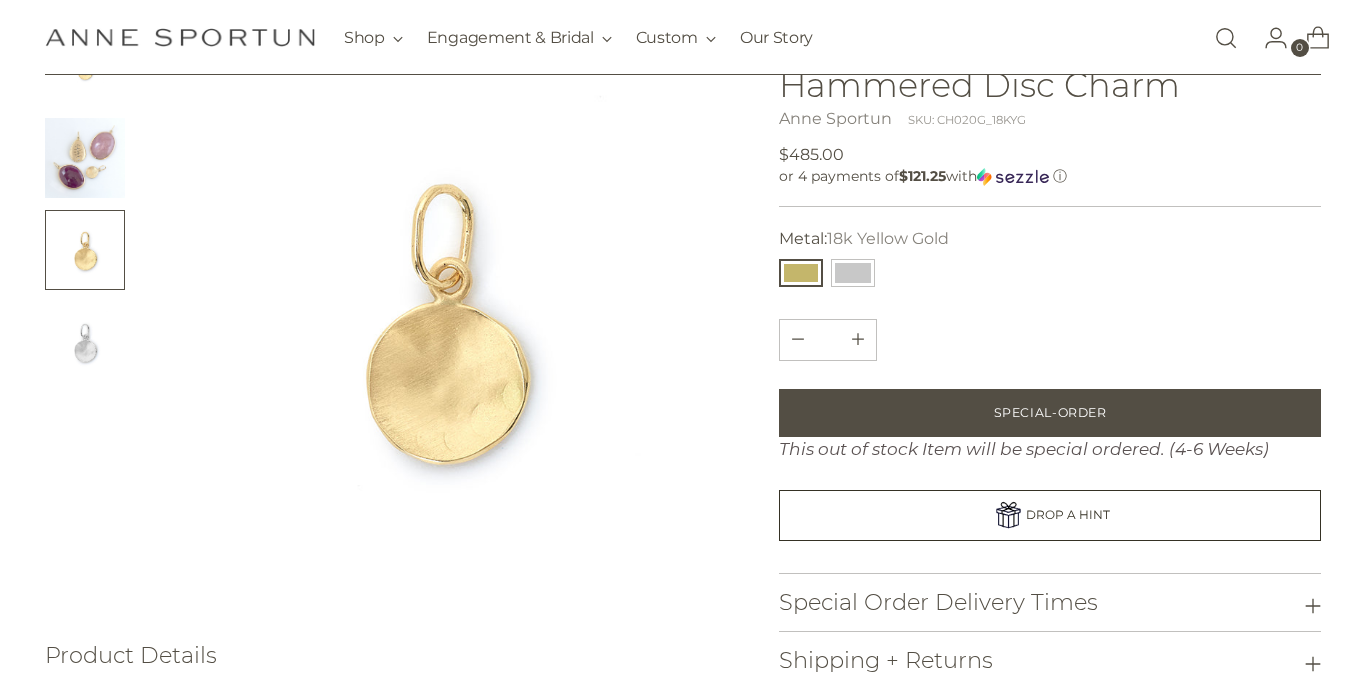 scroll, scrollTop: 14, scrollLeft: 0, axis: vertical 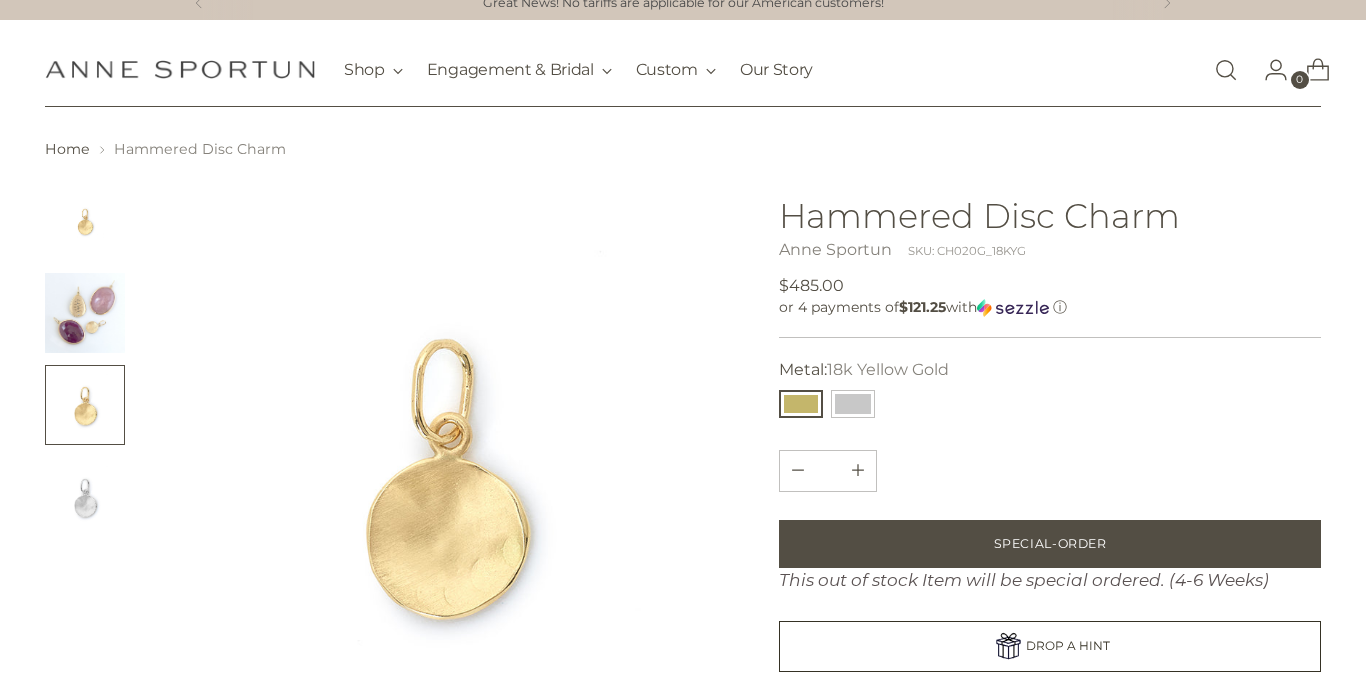 click at bounding box center [85, 313] 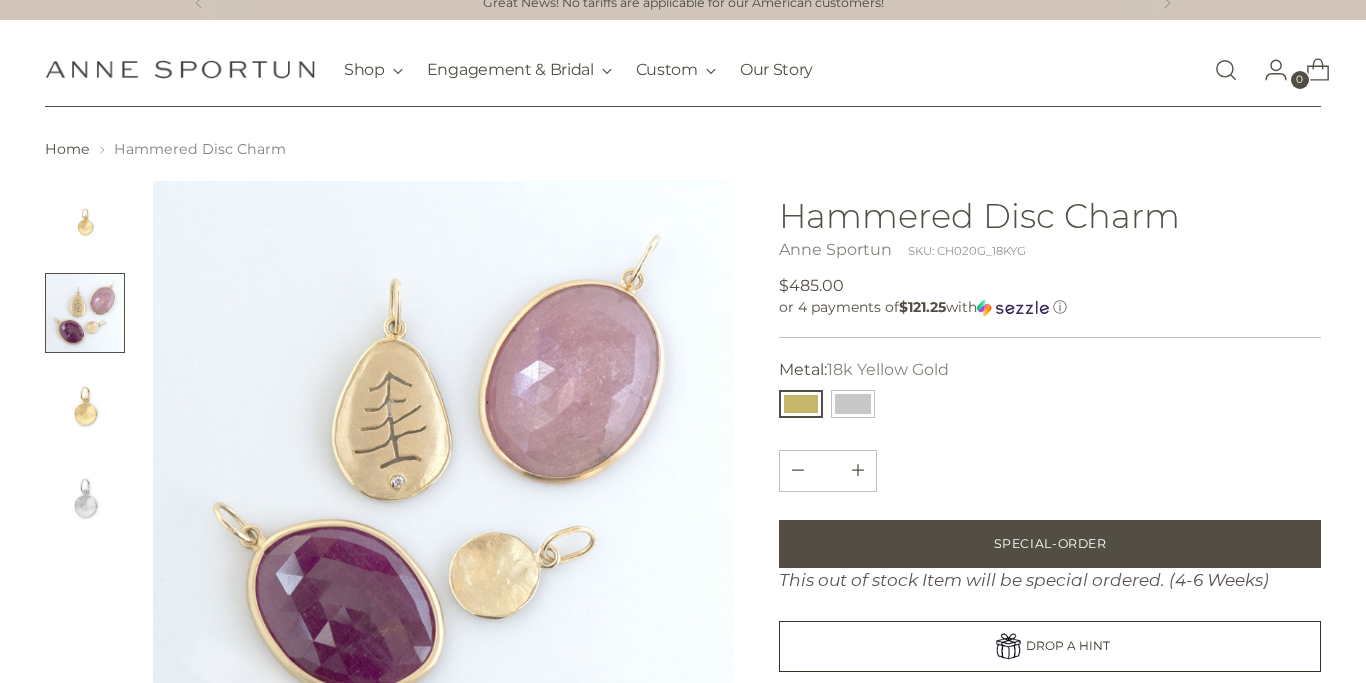 click at bounding box center [85, 405] 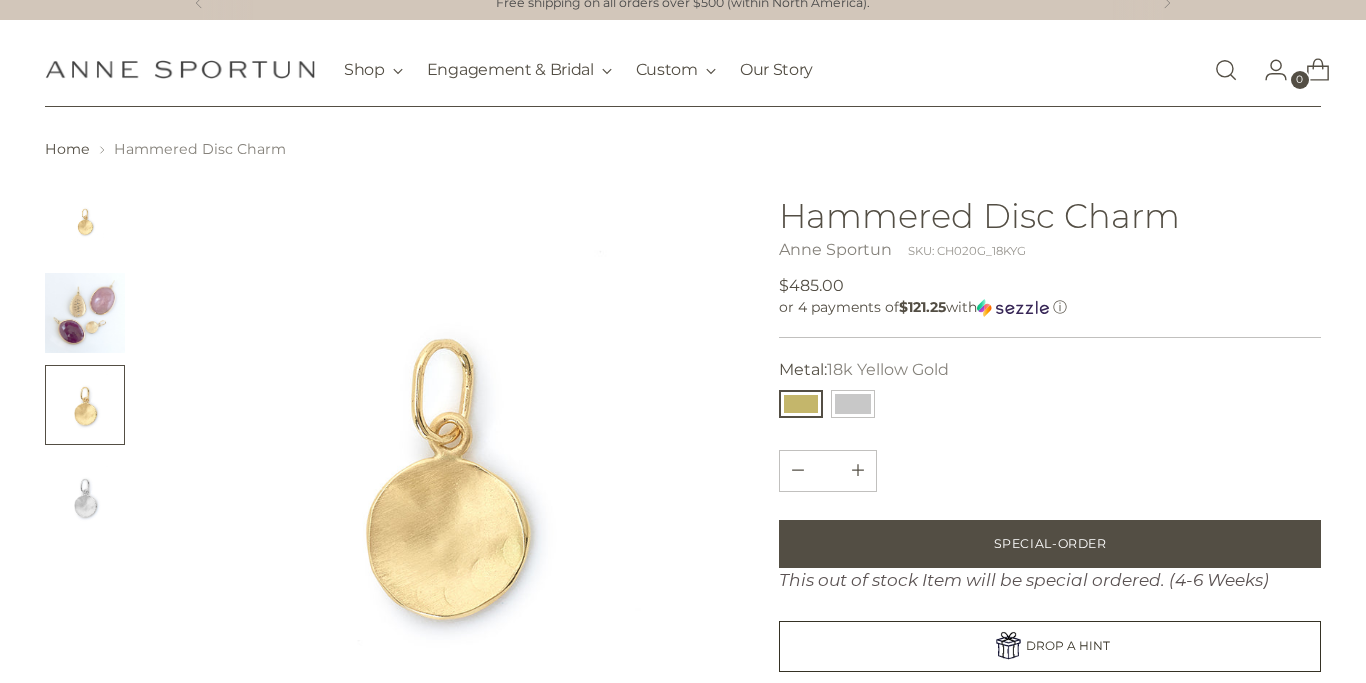 click at bounding box center [443, 471] 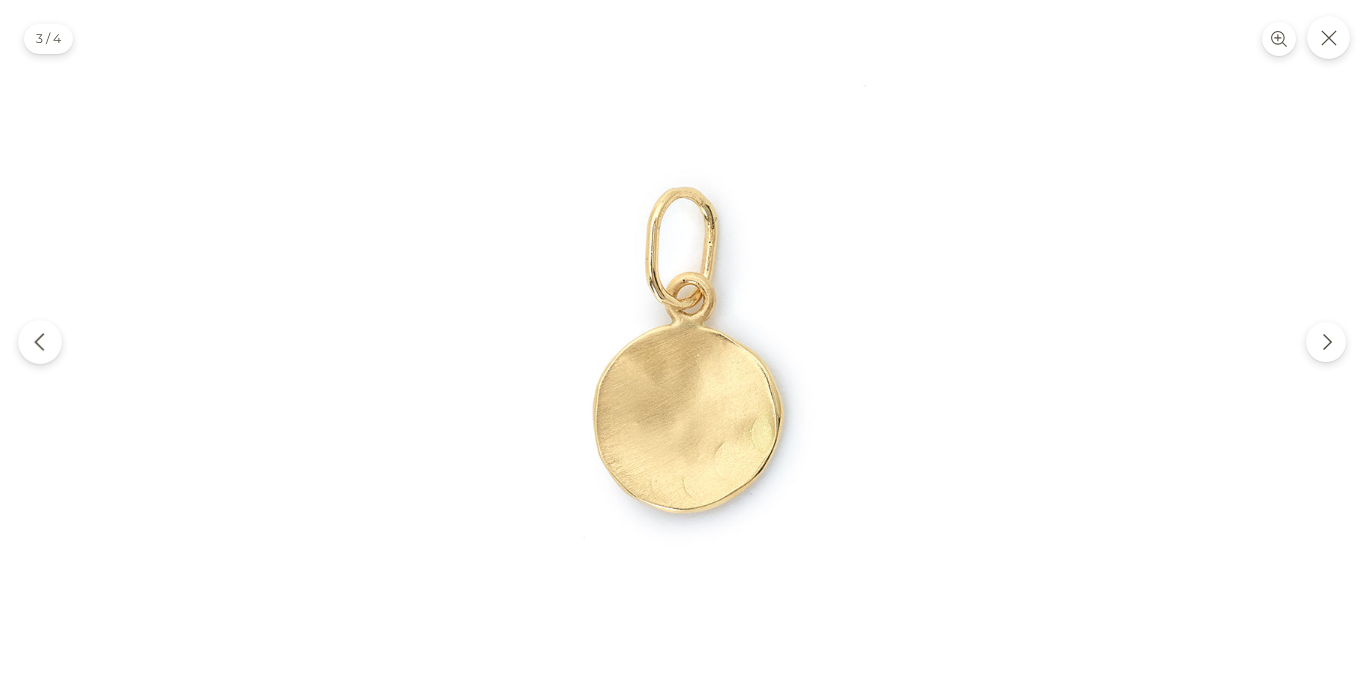 click at bounding box center (40, 342) 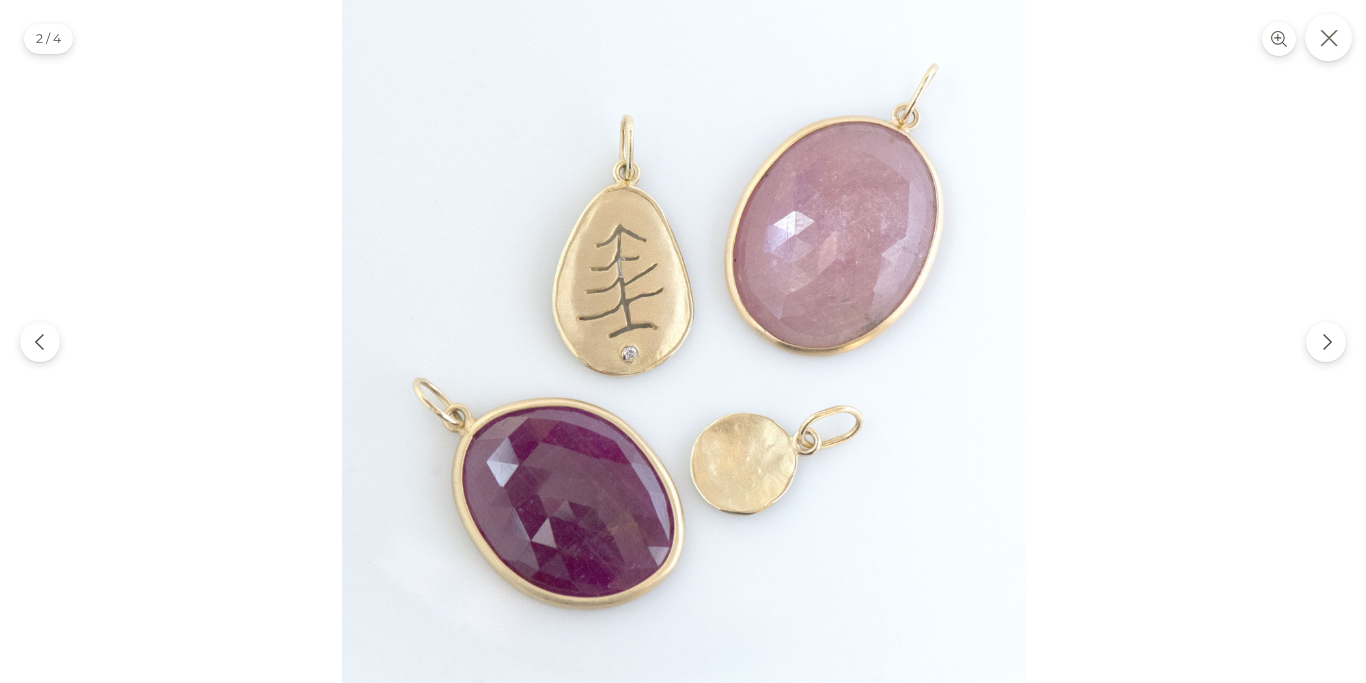 click at bounding box center (1328, 37) 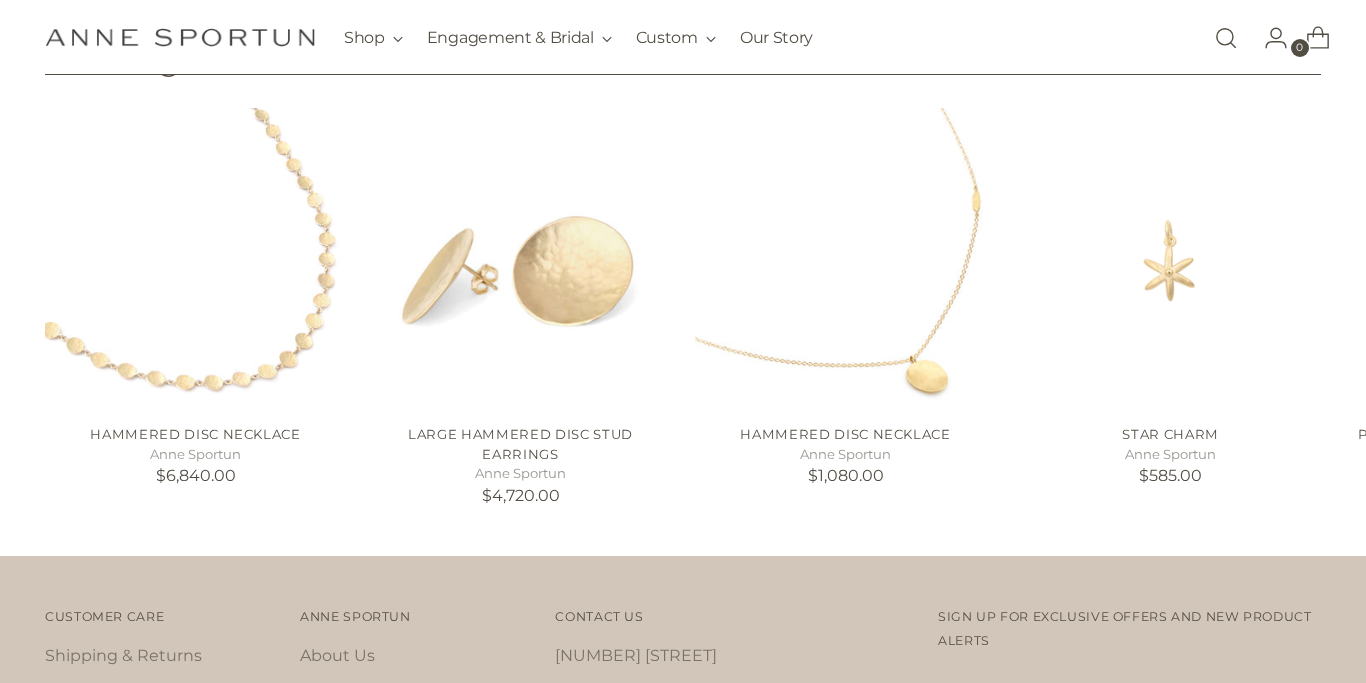 scroll, scrollTop: 1126, scrollLeft: 0, axis: vertical 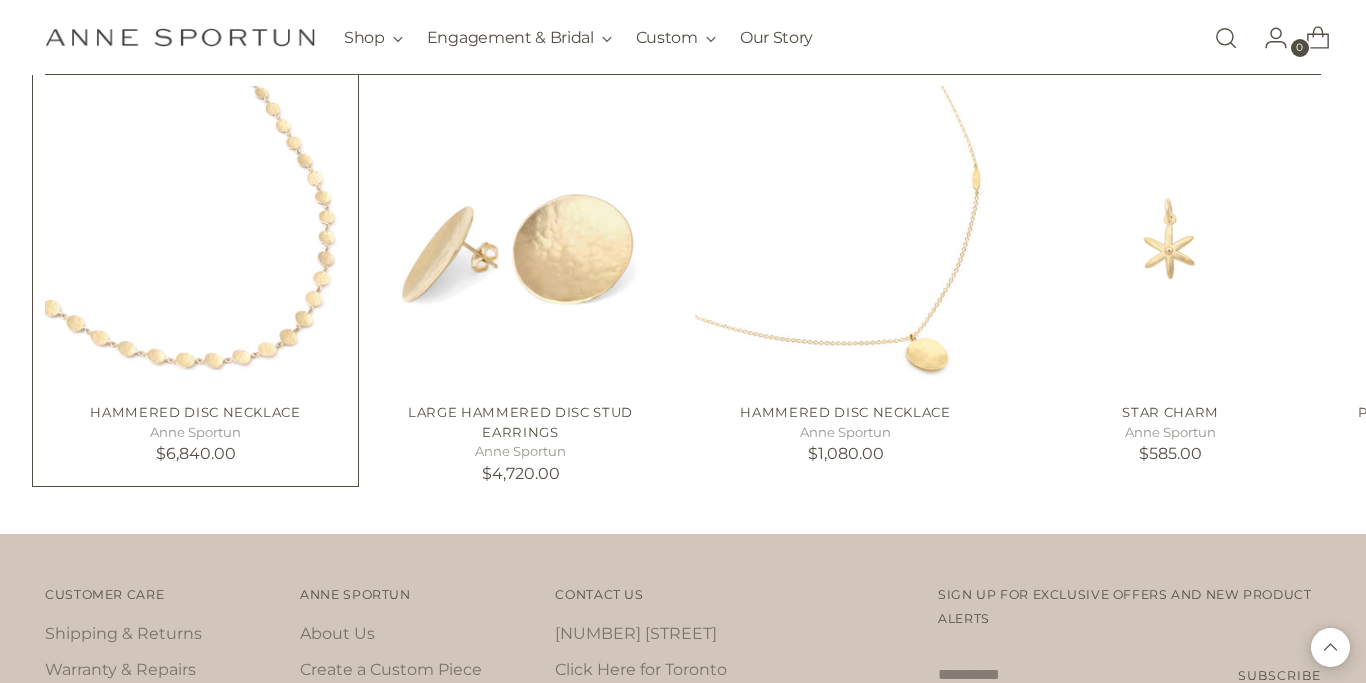 click at bounding box center [0, 0] 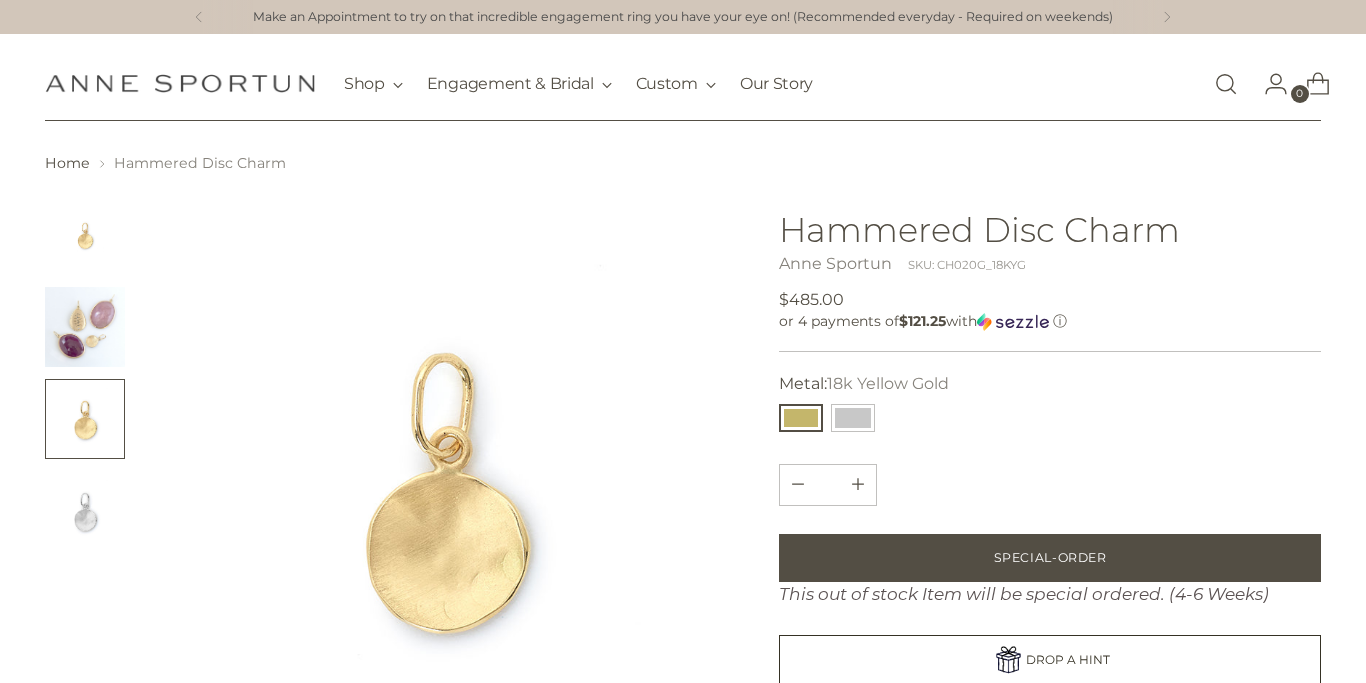scroll, scrollTop: 11, scrollLeft: 0, axis: vertical 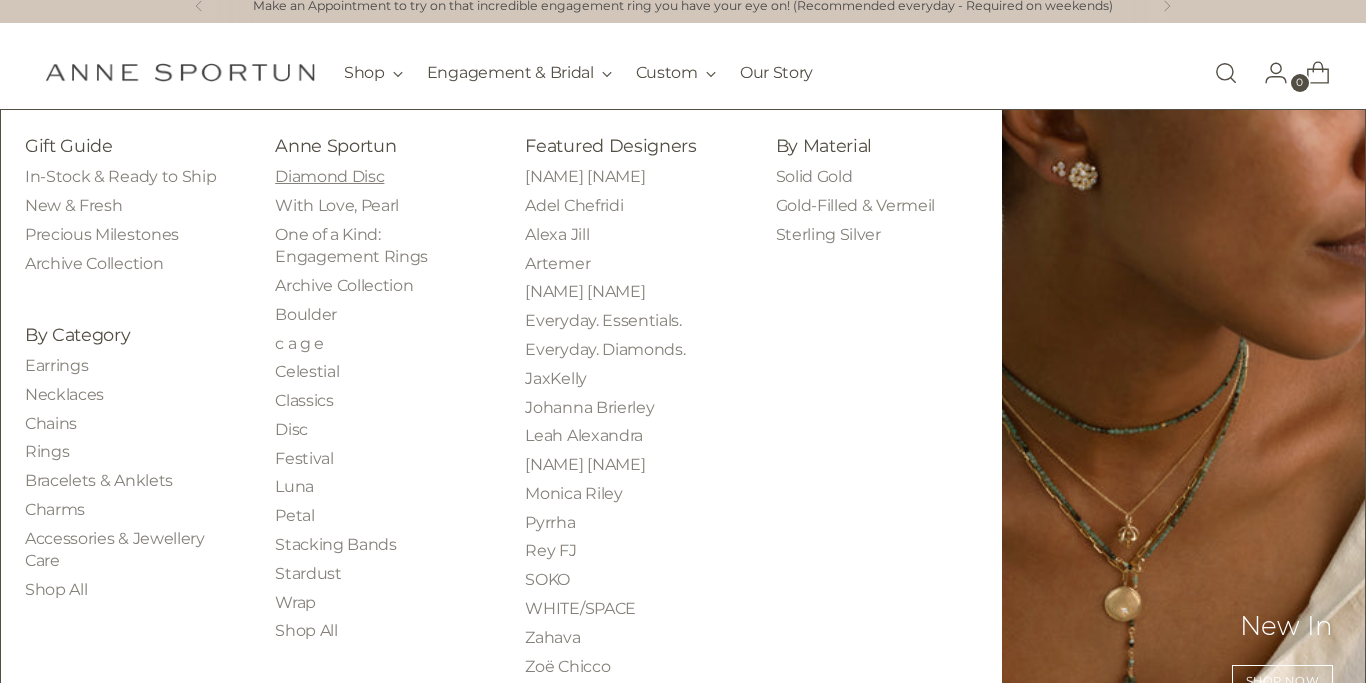 click on "Diamond Disc" at bounding box center [329, 176] 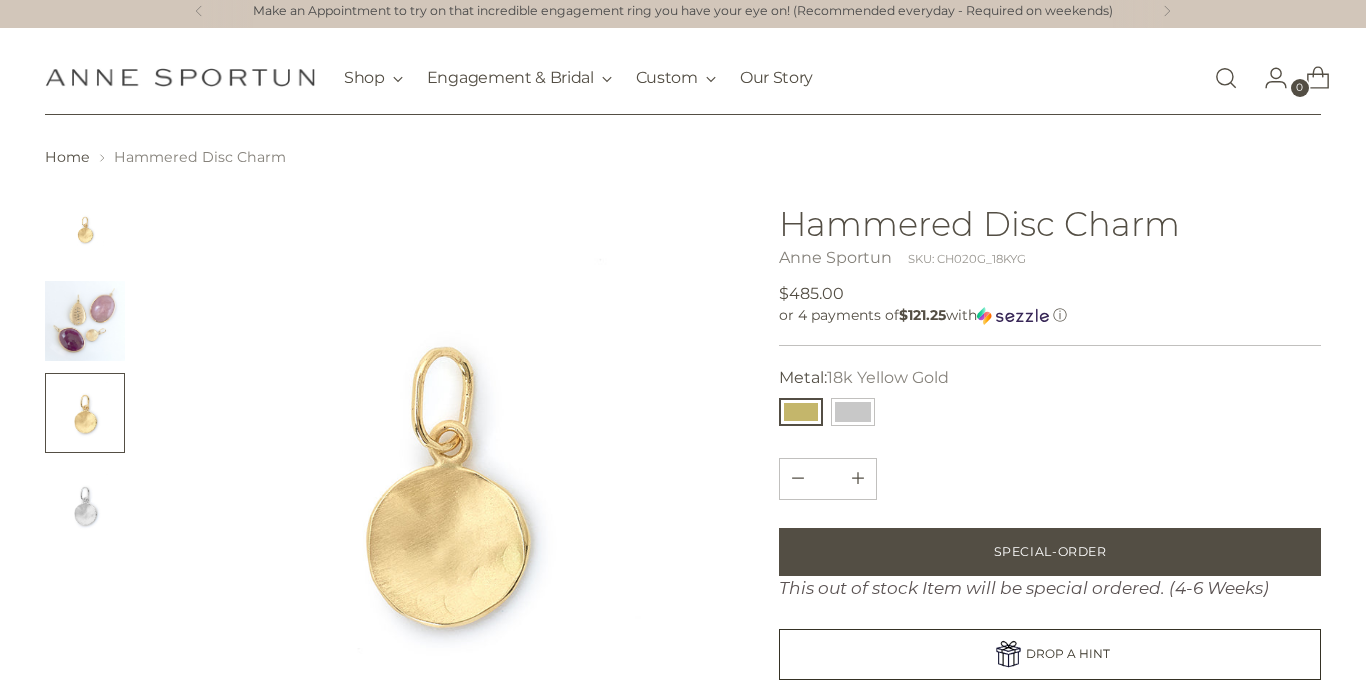 scroll, scrollTop: 0, scrollLeft: 0, axis: both 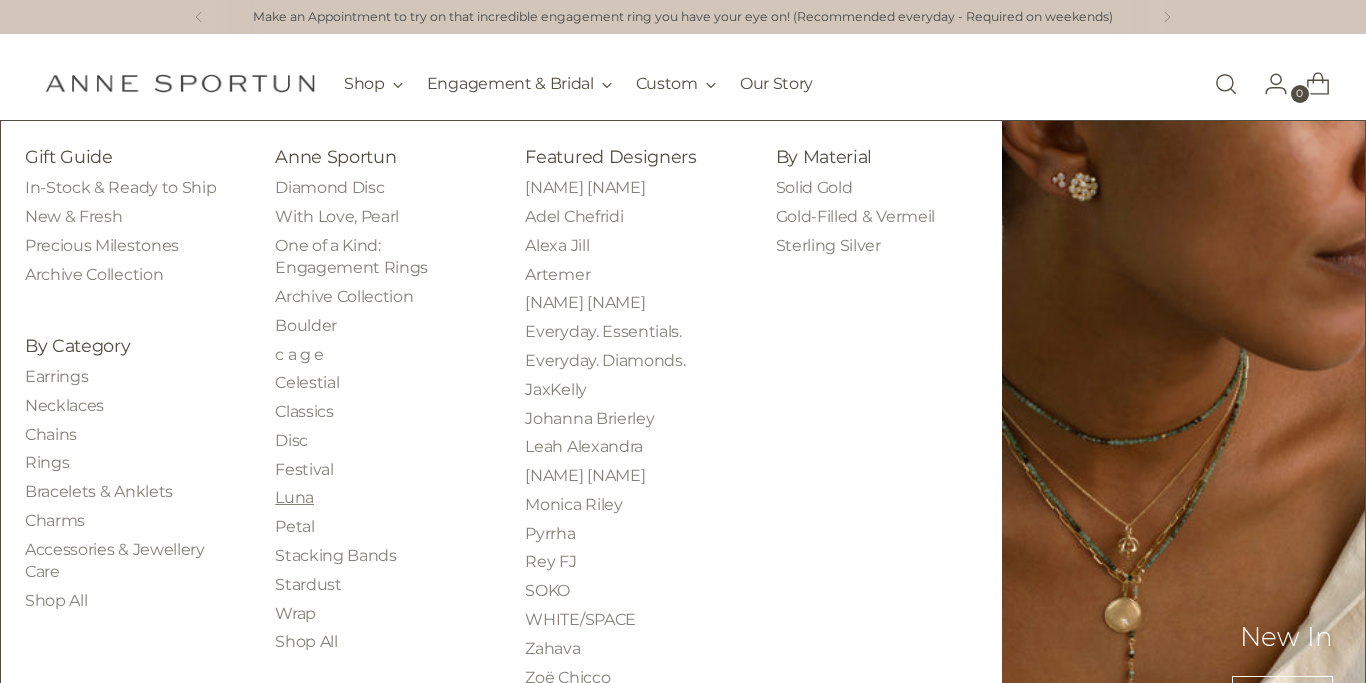 click on "Luna" at bounding box center [294, 497] 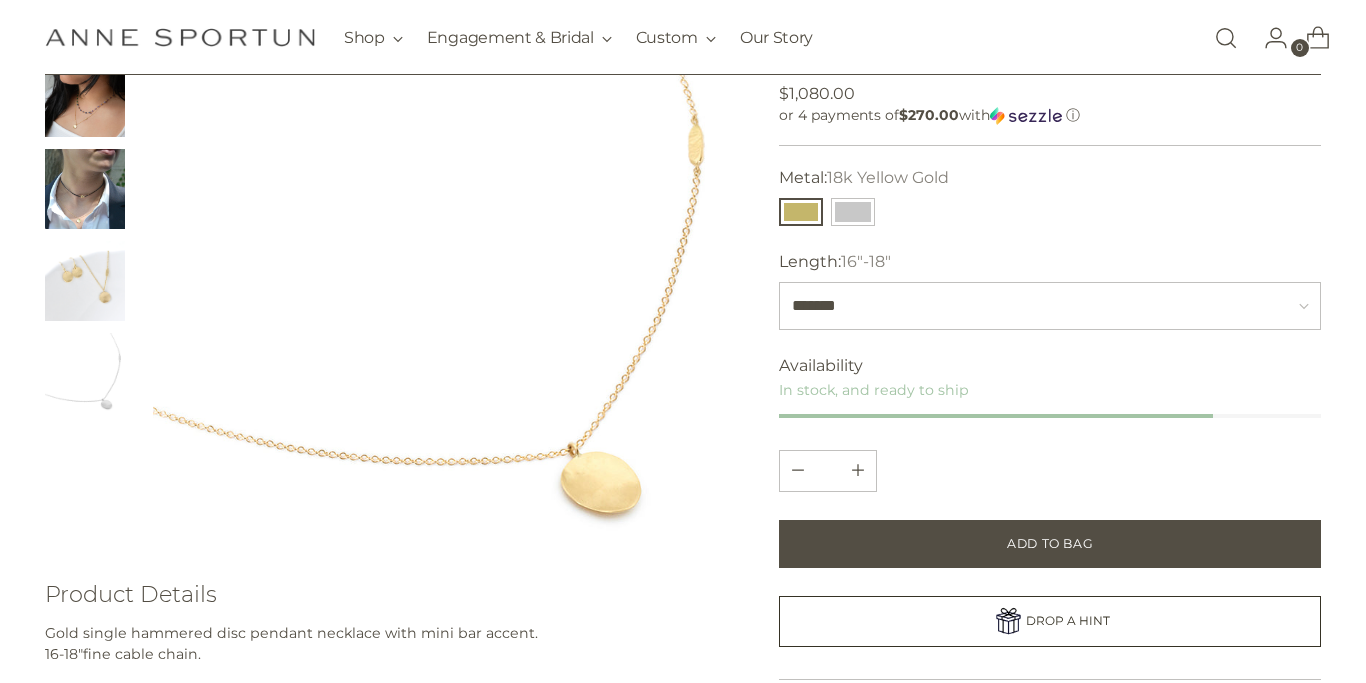 scroll, scrollTop: 223, scrollLeft: 0, axis: vertical 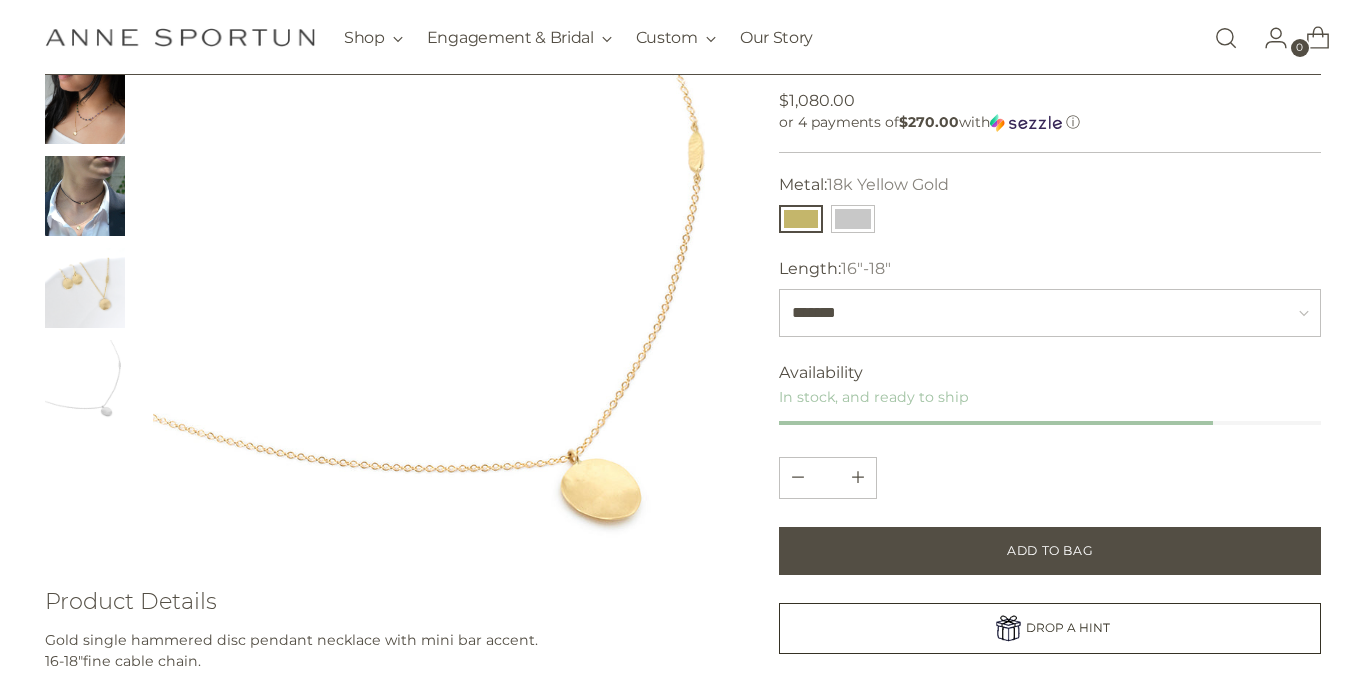 click at bounding box center (85, 104) 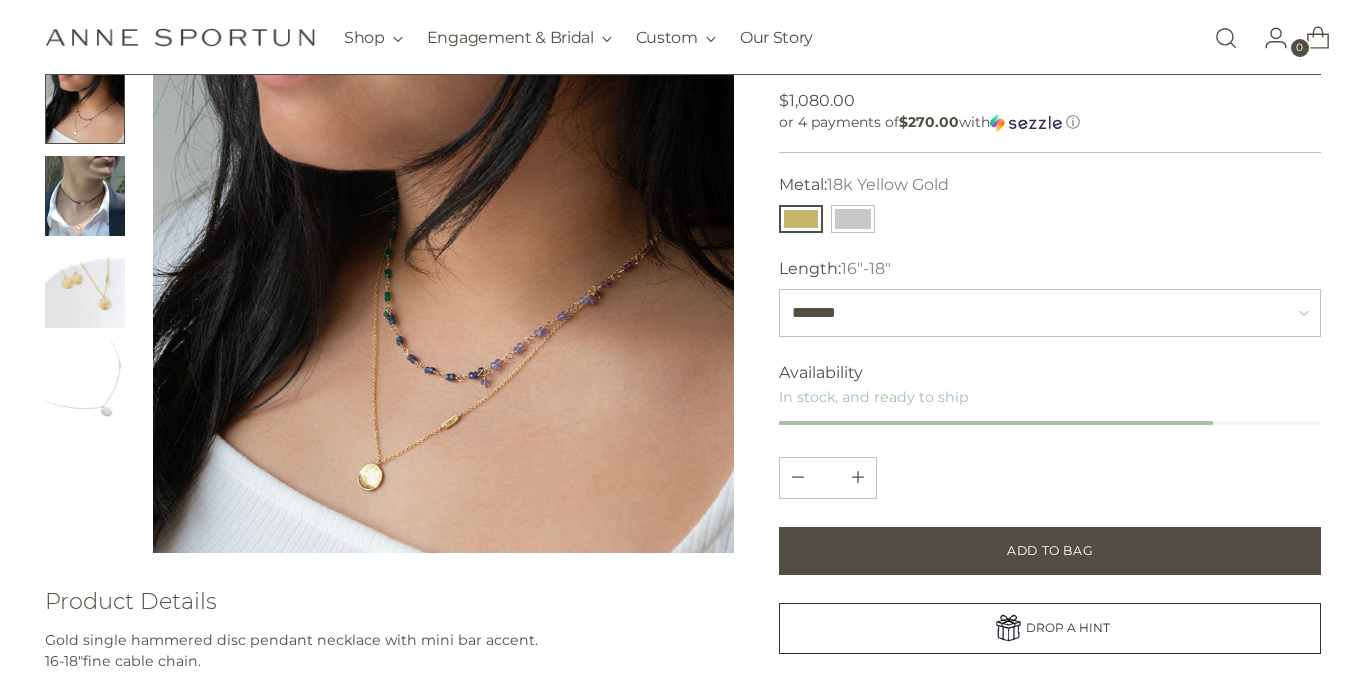 click at bounding box center (443, 262) 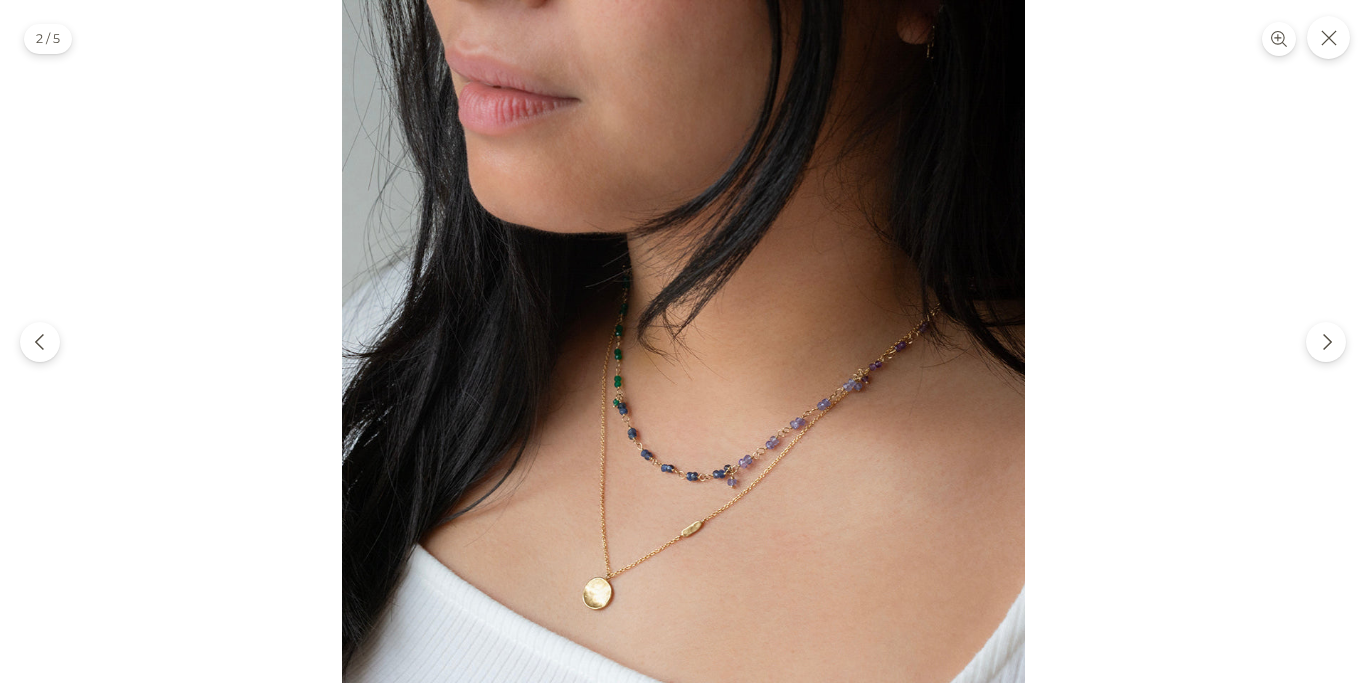 click at bounding box center (683, 341) 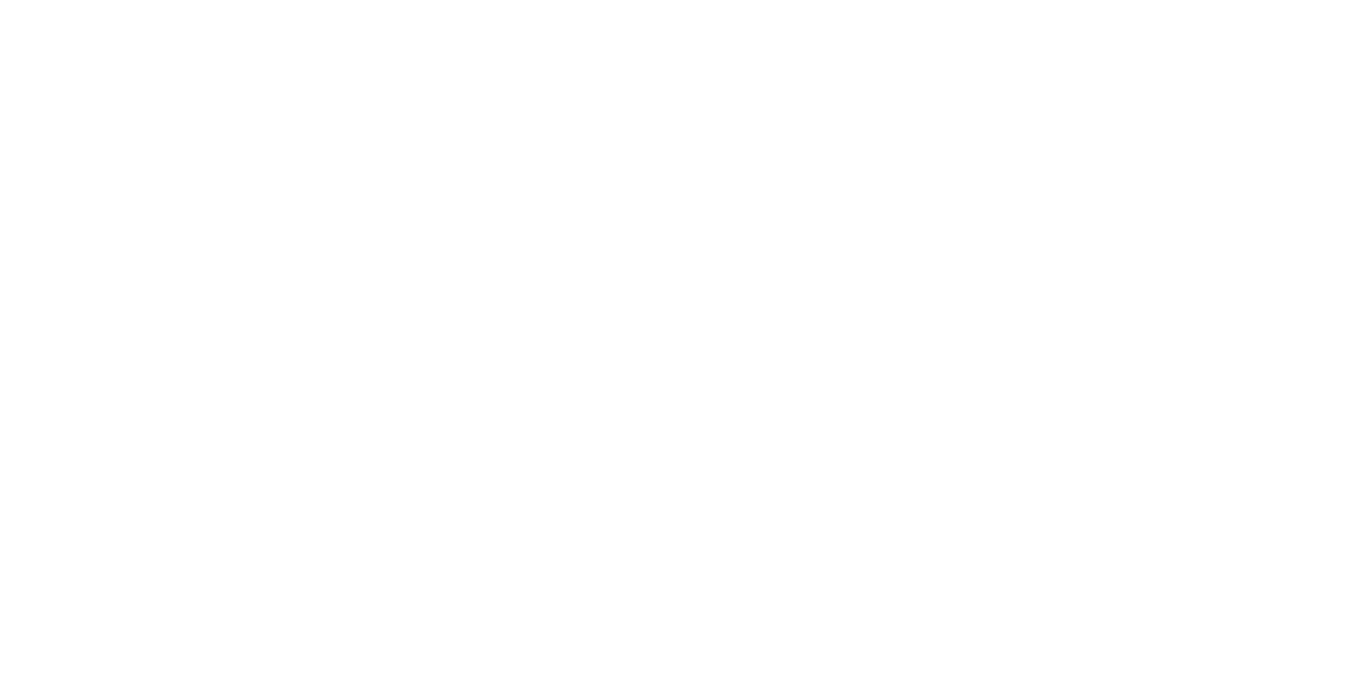 scroll, scrollTop: 0, scrollLeft: 0, axis: both 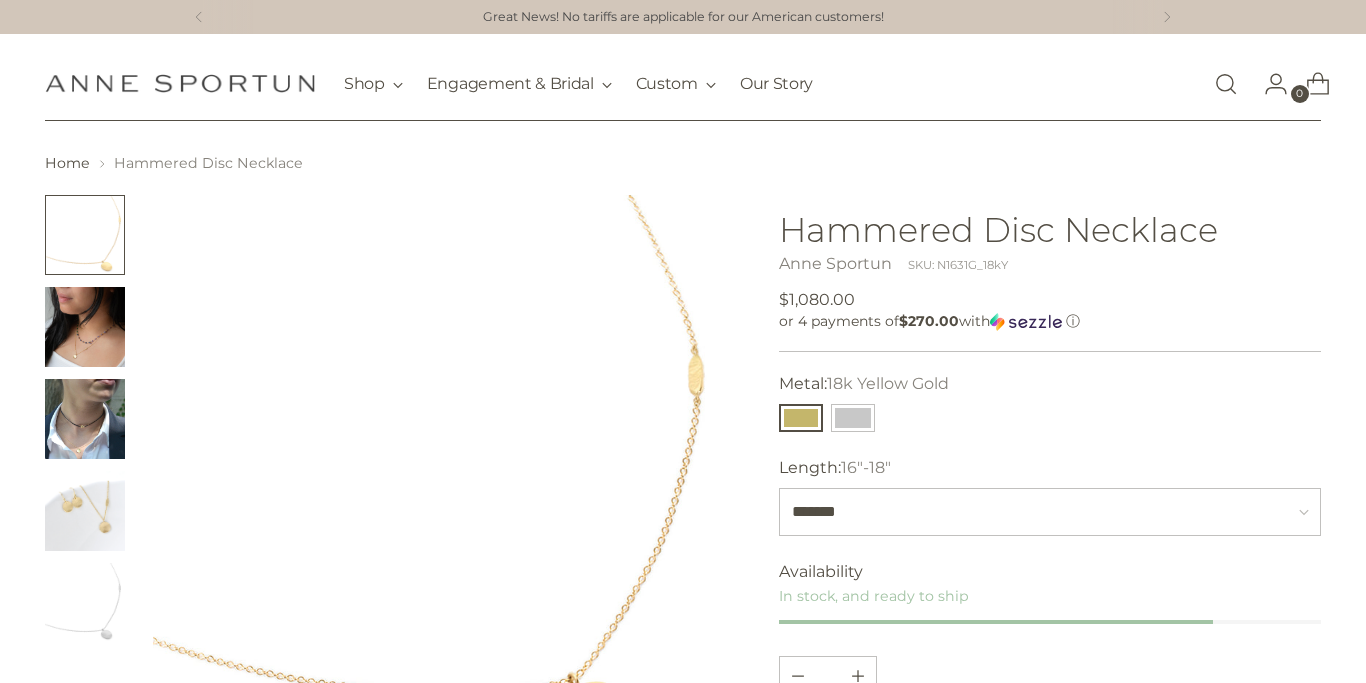 click at bounding box center (85, 419) 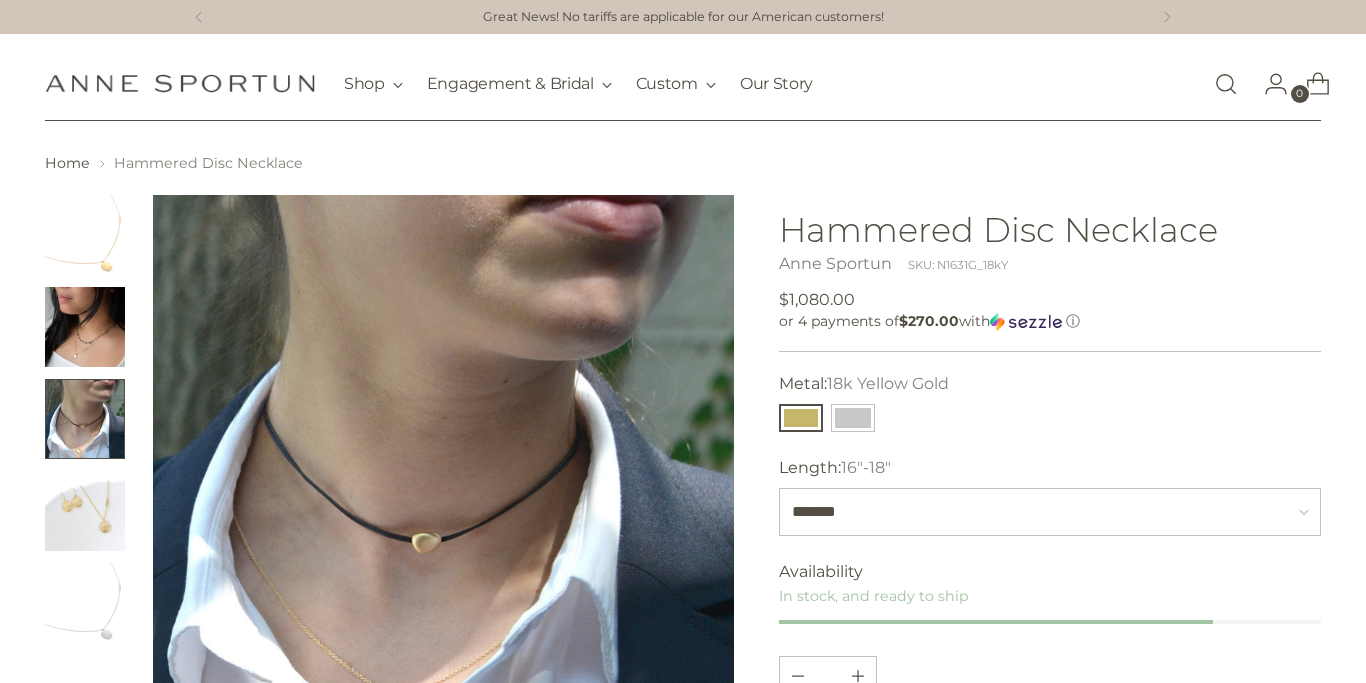 click at bounding box center [85, 511] 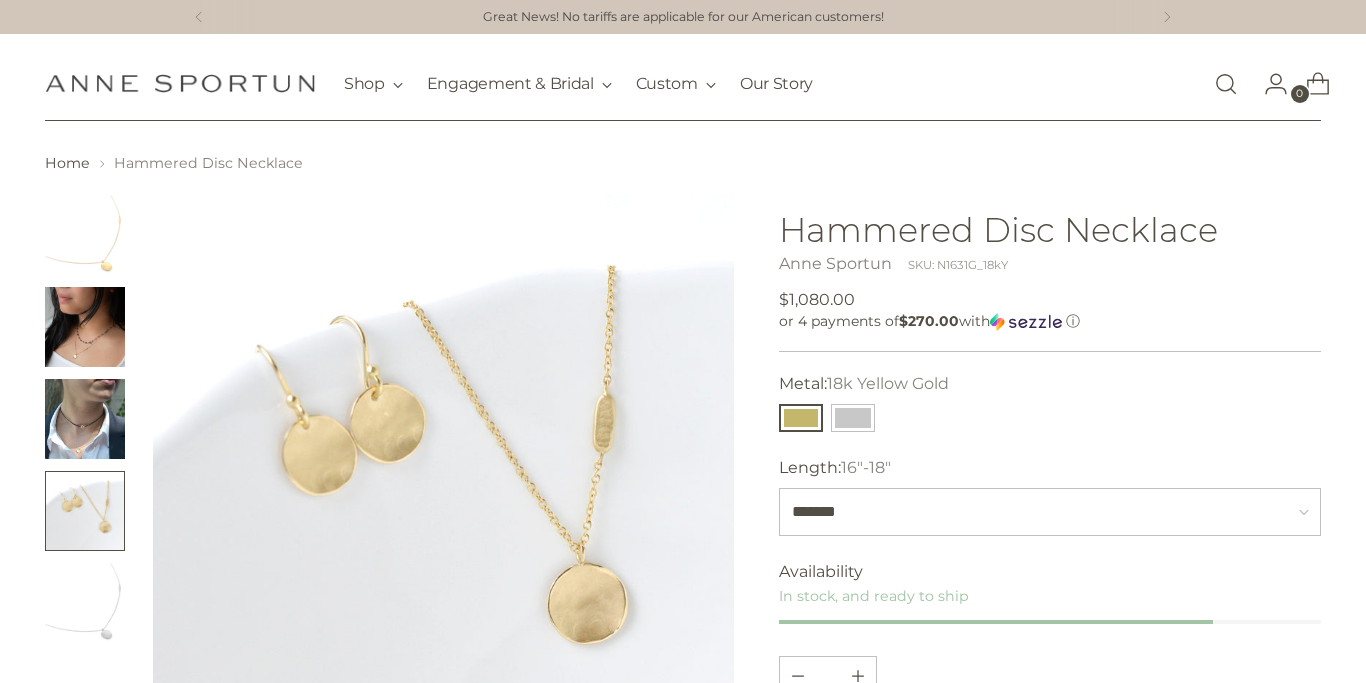 click at bounding box center [443, 485] 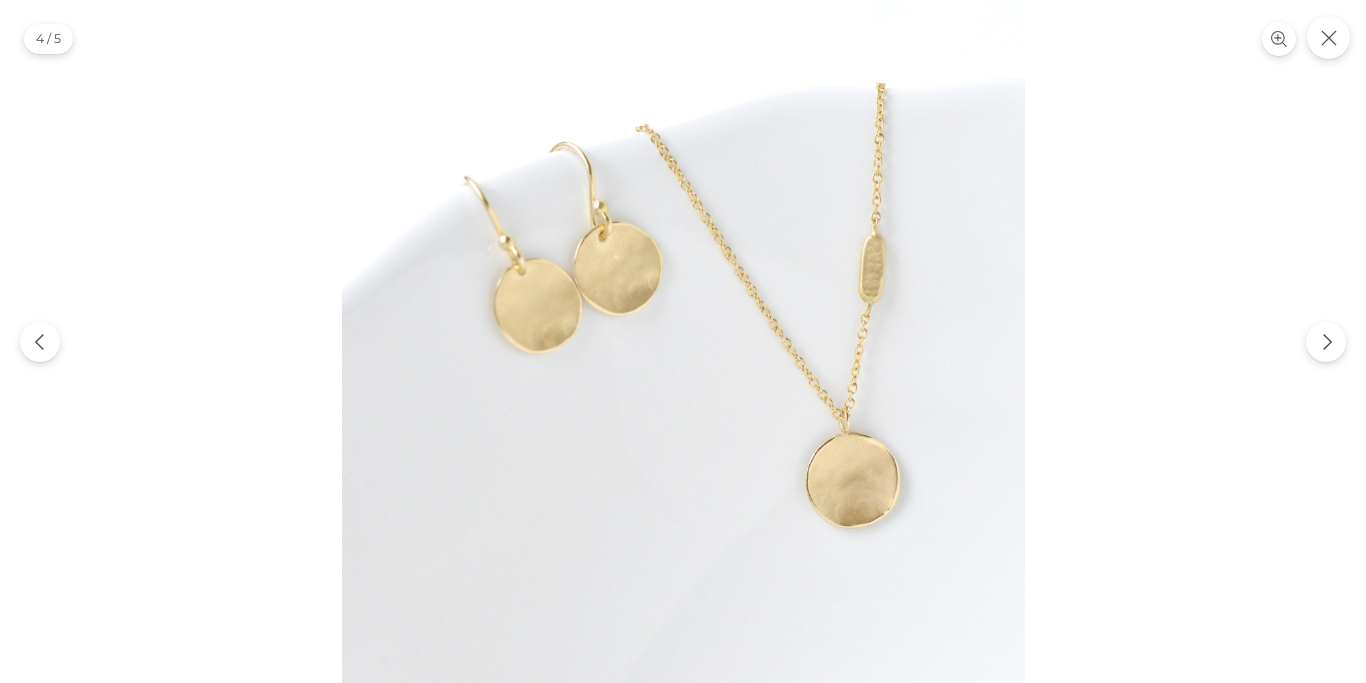 click at bounding box center (683, 341) 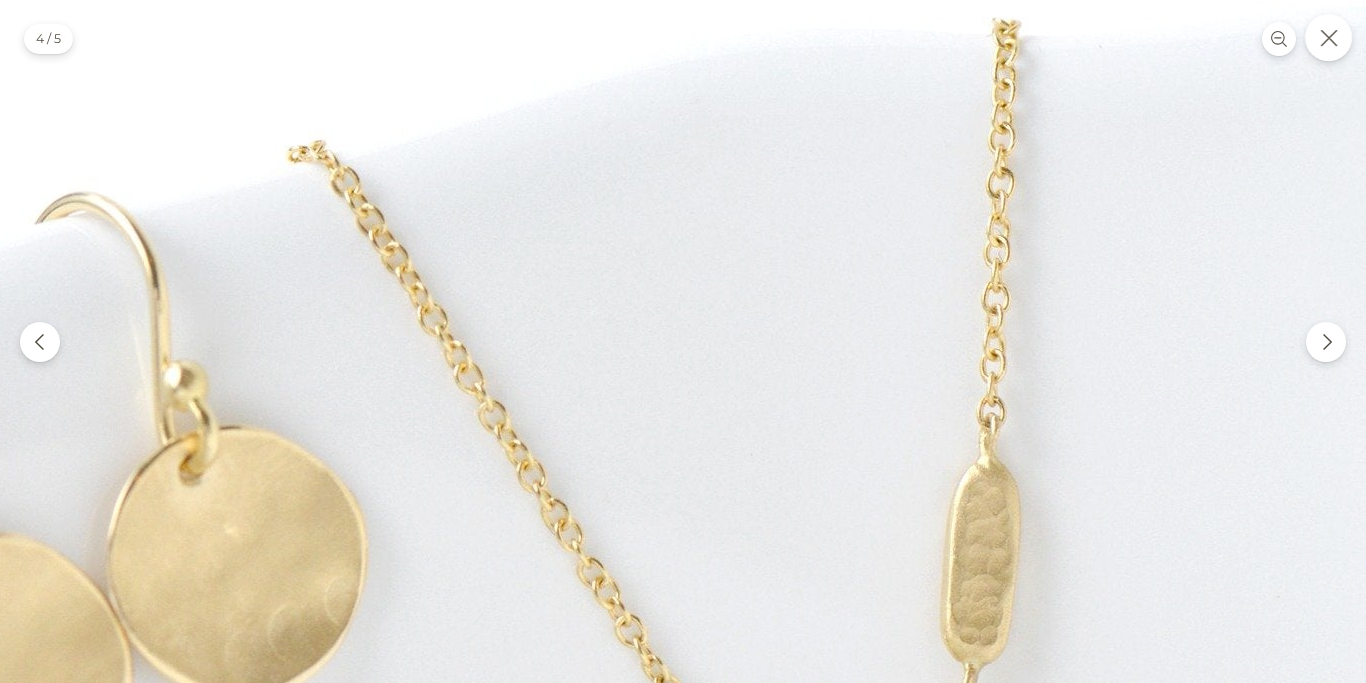 click at bounding box center (1328, 37) 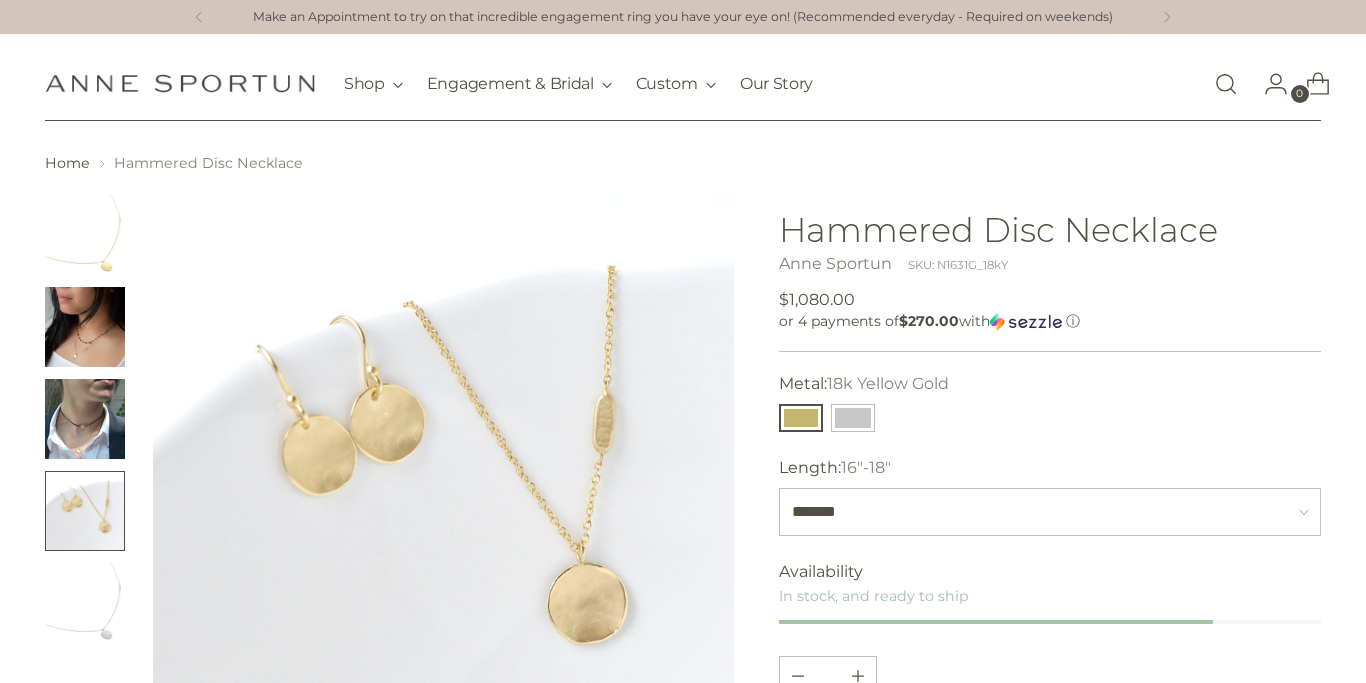 click at bounding box center (85, 327) 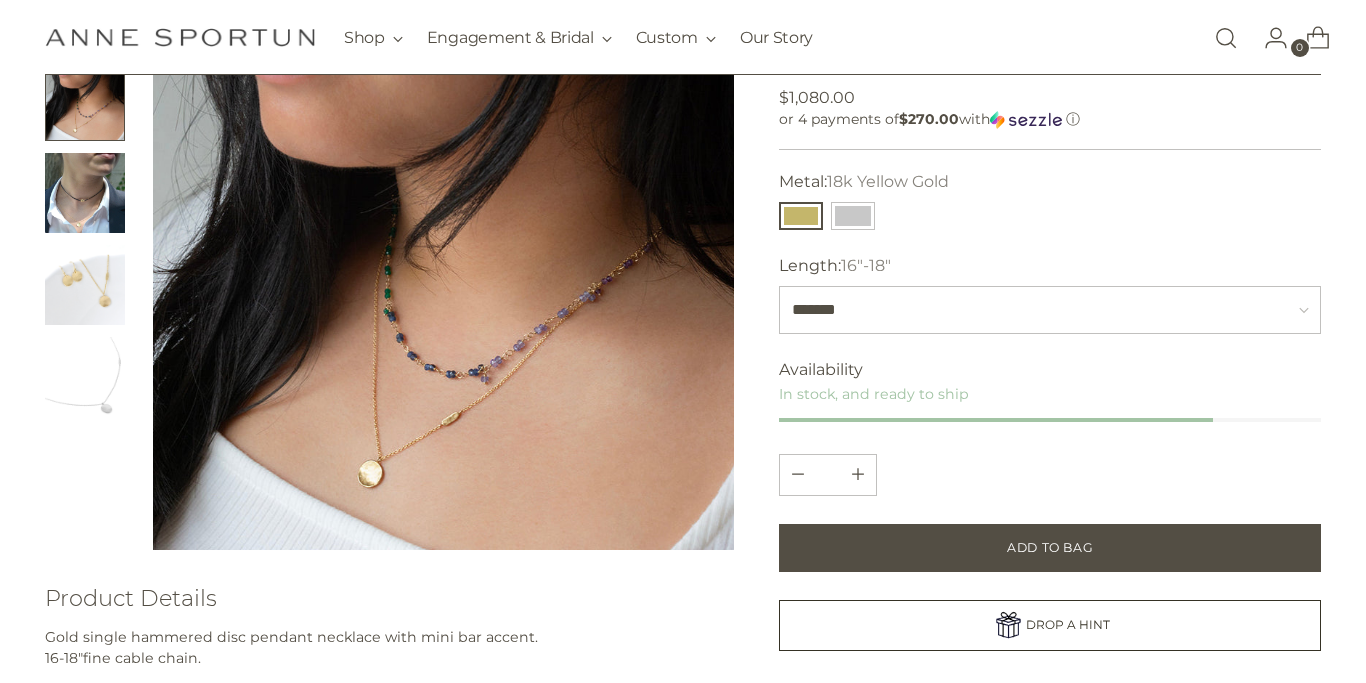 scroll, scrollTop: 225, scrollLeft: 0, axis: vertical 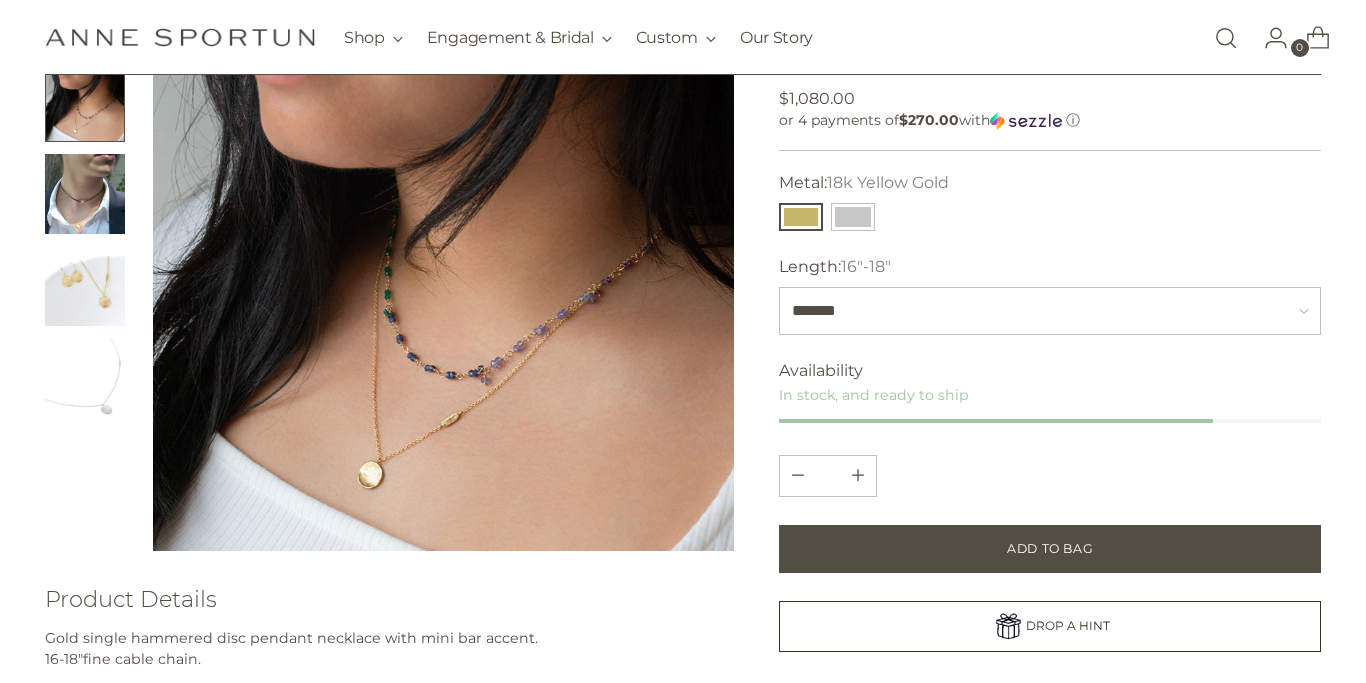 click at bounding box center [443, 260] 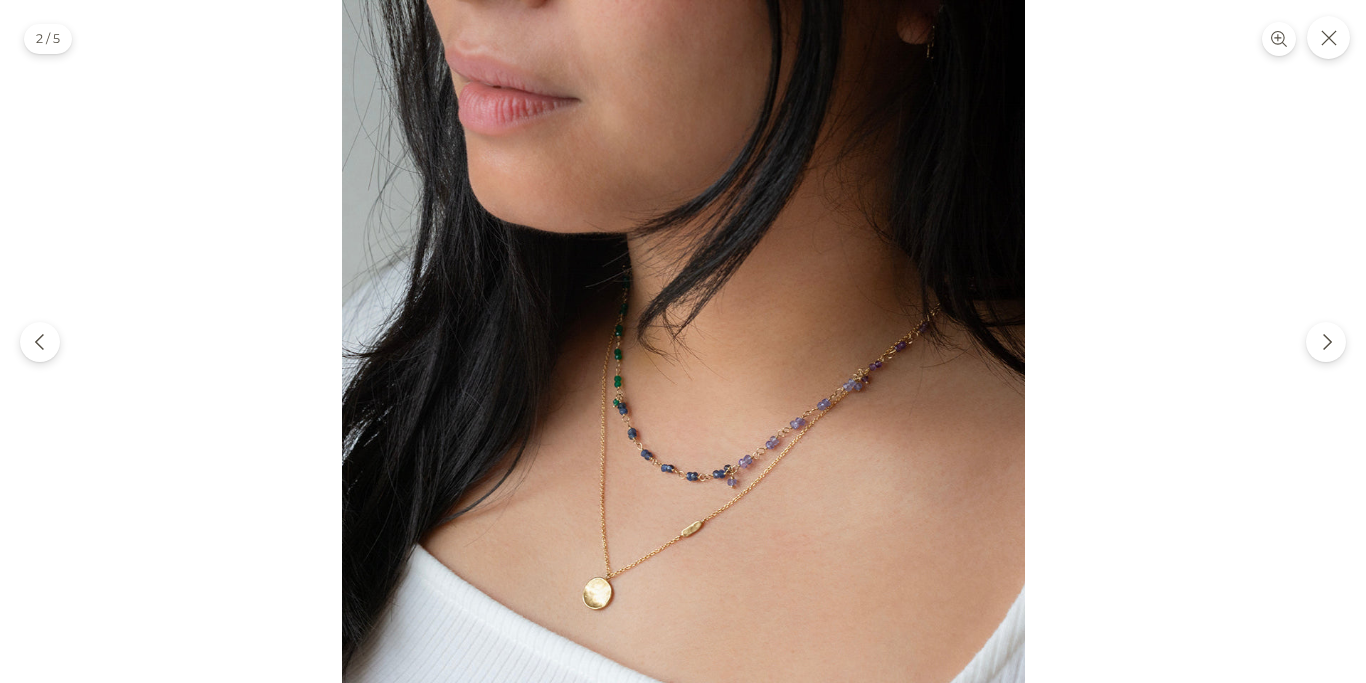 click at bounding box center (683, 341) 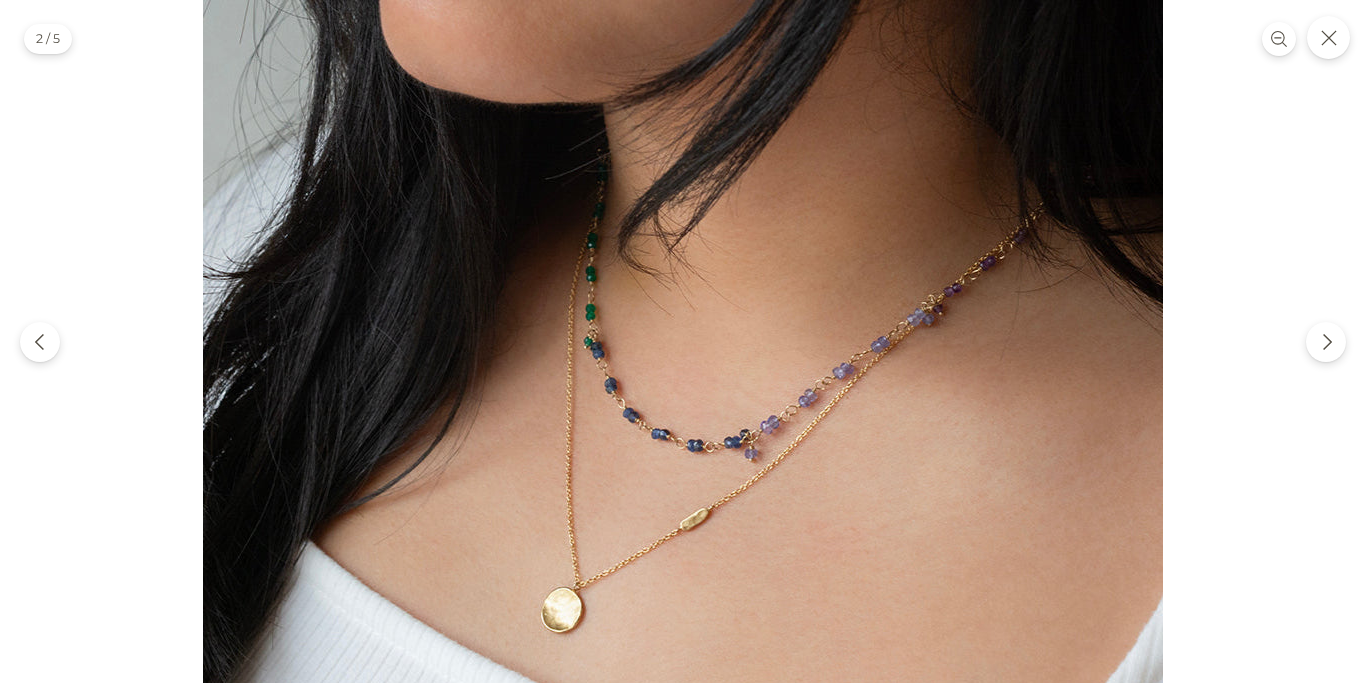 click at bounding box center [683, 256] 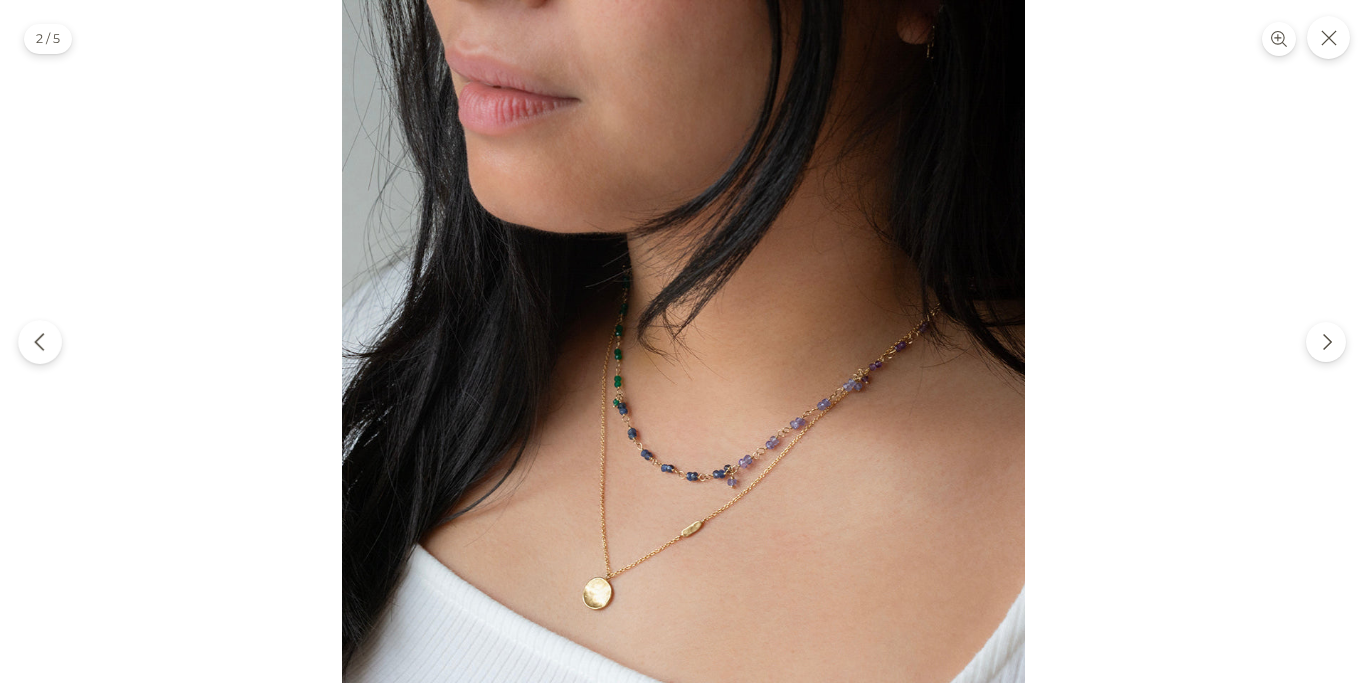 click 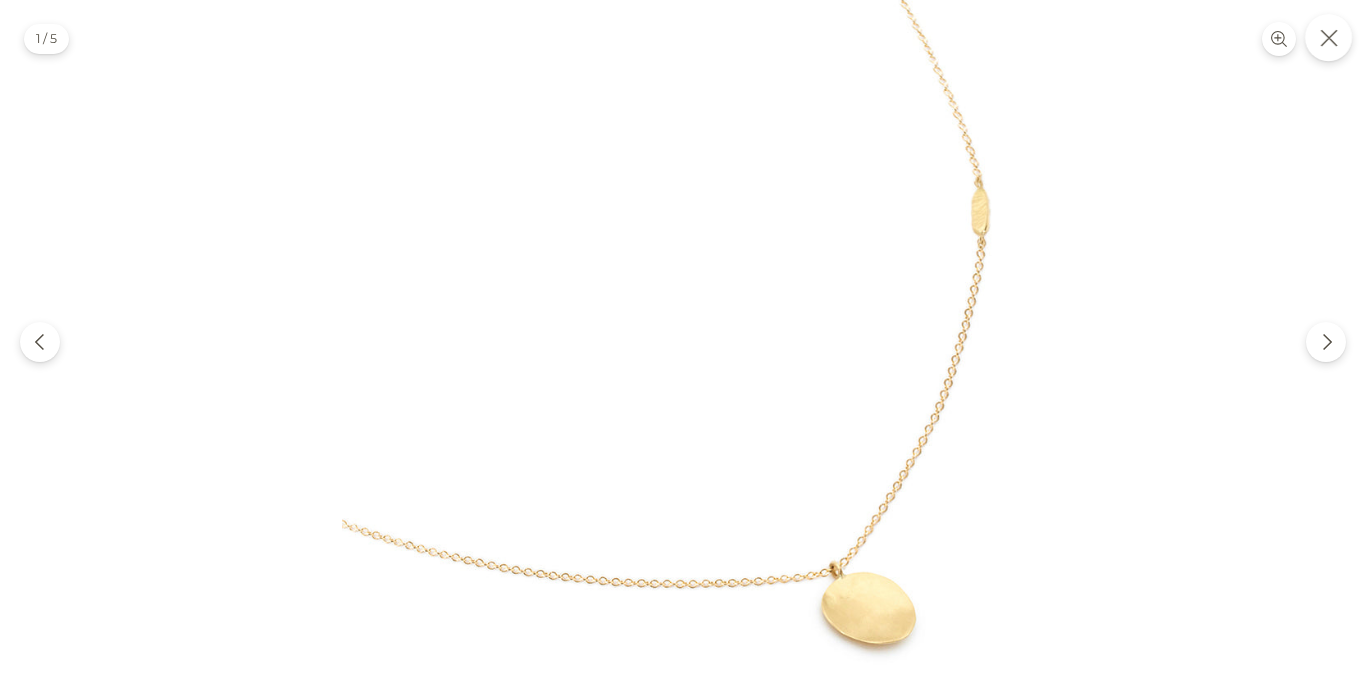 click 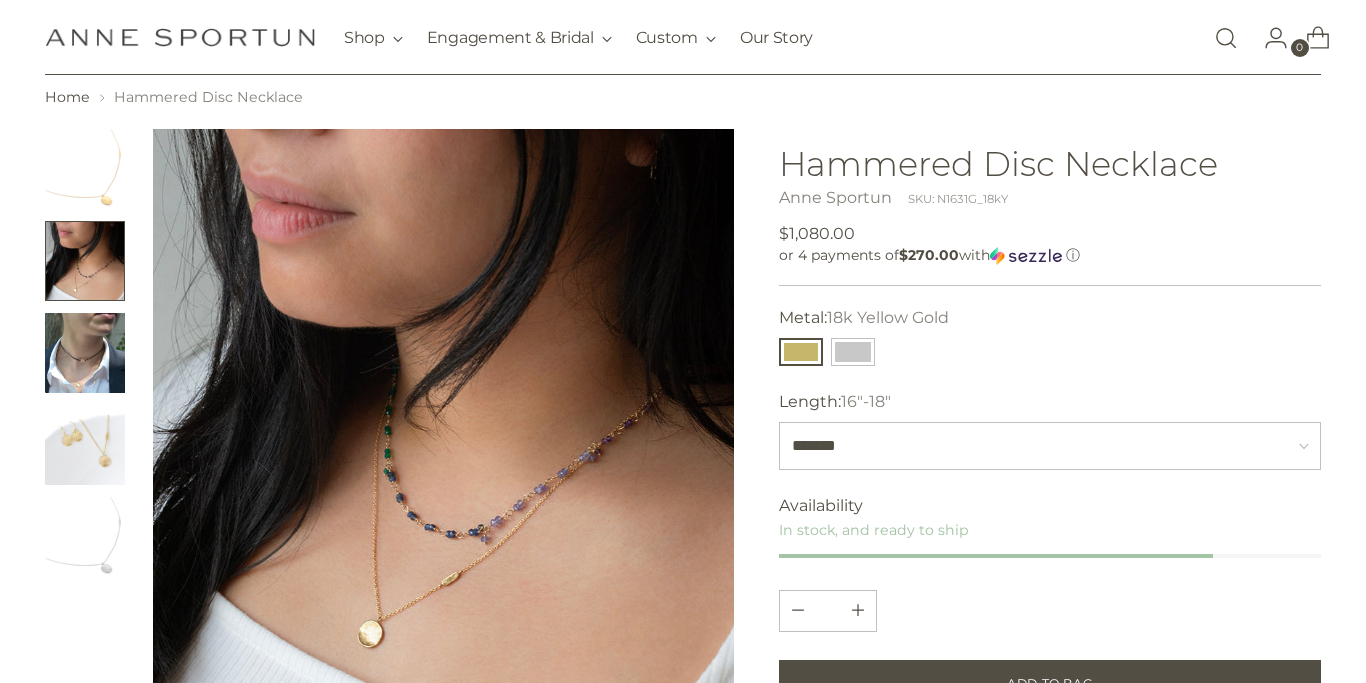 scroll, scrollTop: 63, scrollLeft: 0, axis: vertical 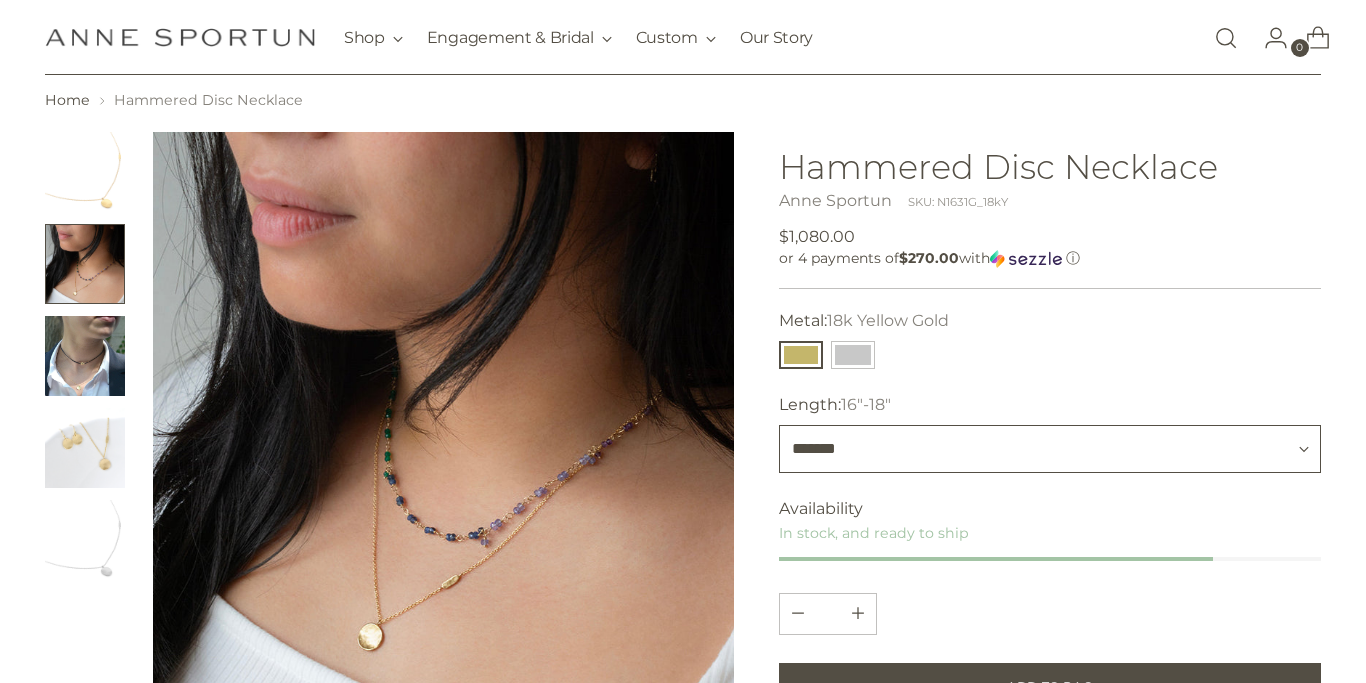 click on "*******" at bounding box center (1050, 449) 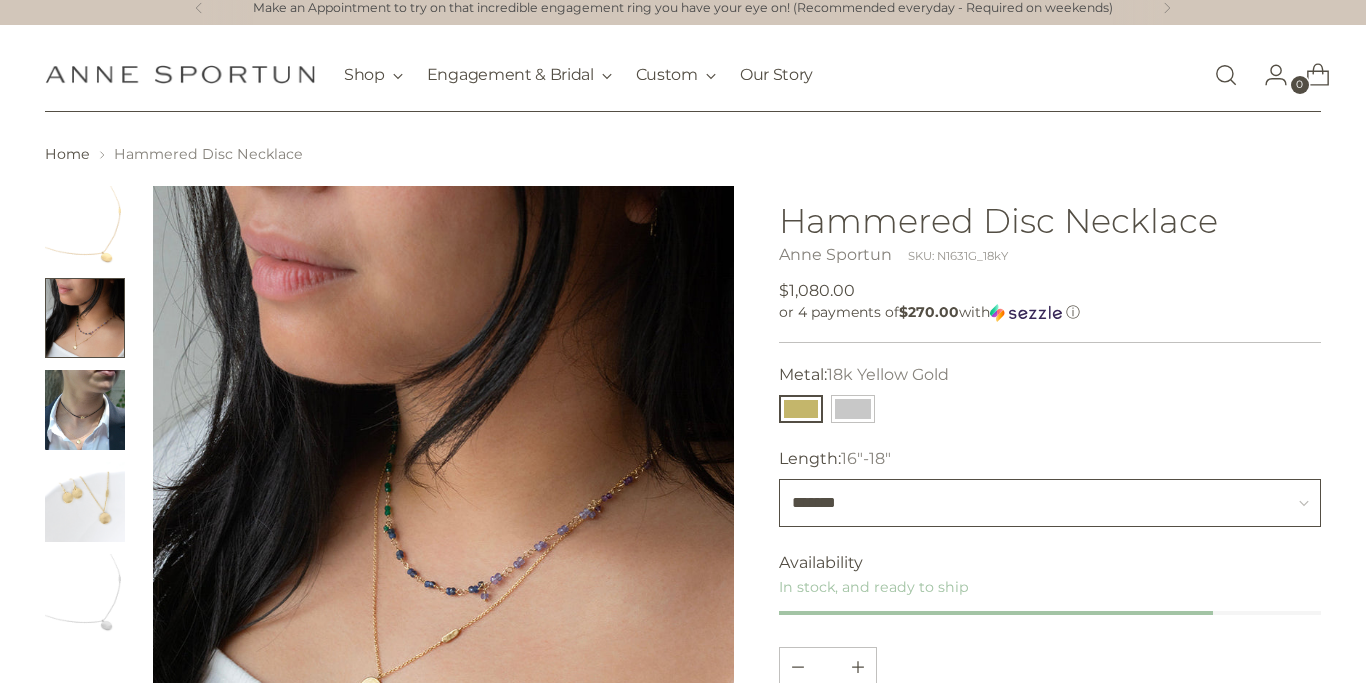 scroll, scrollTop: 0, scrollLeft: 0, axis: both 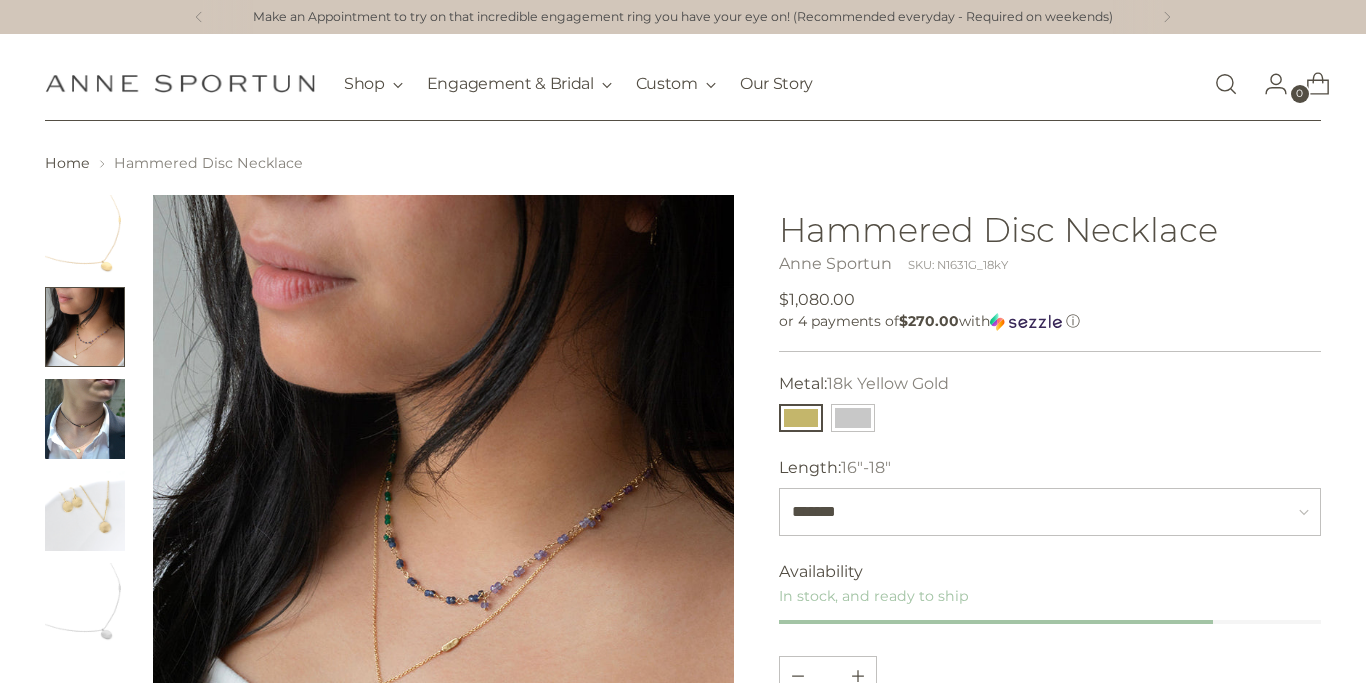 click at bounding box center (85, 327) 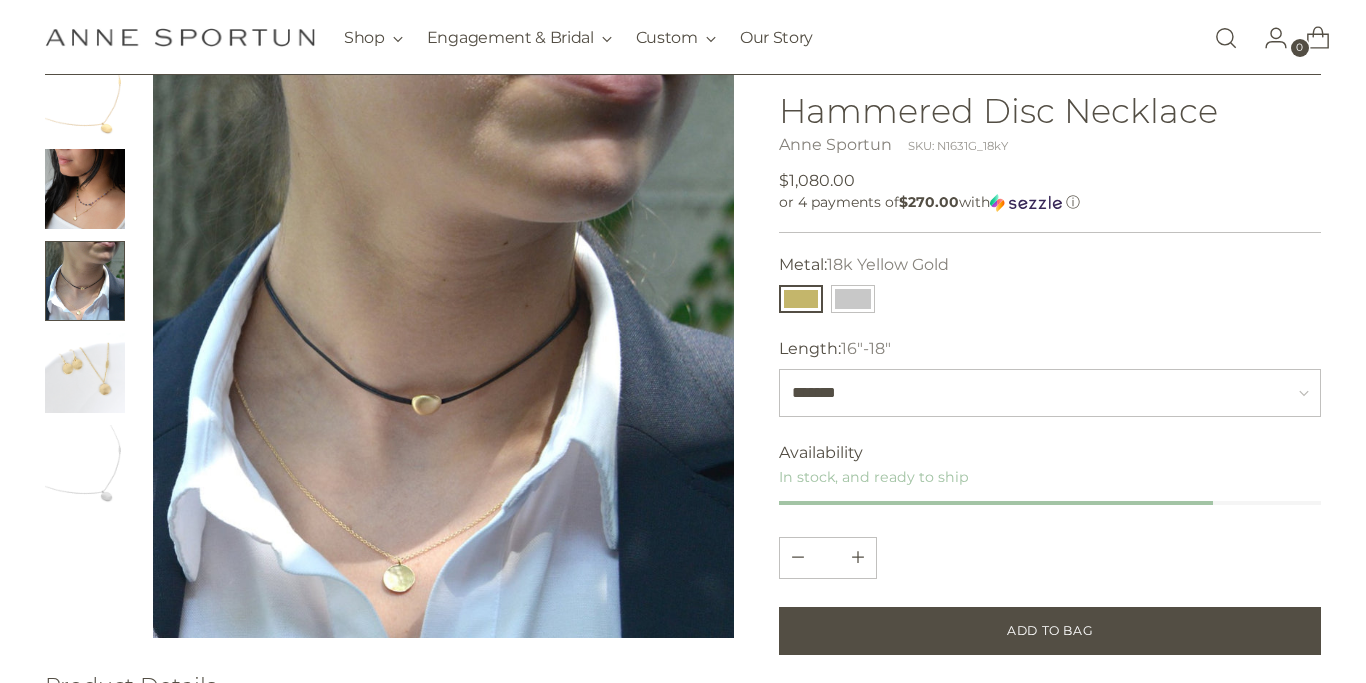 scroll, scrollTop: 143, scrollLeft: 0, axis: vertical 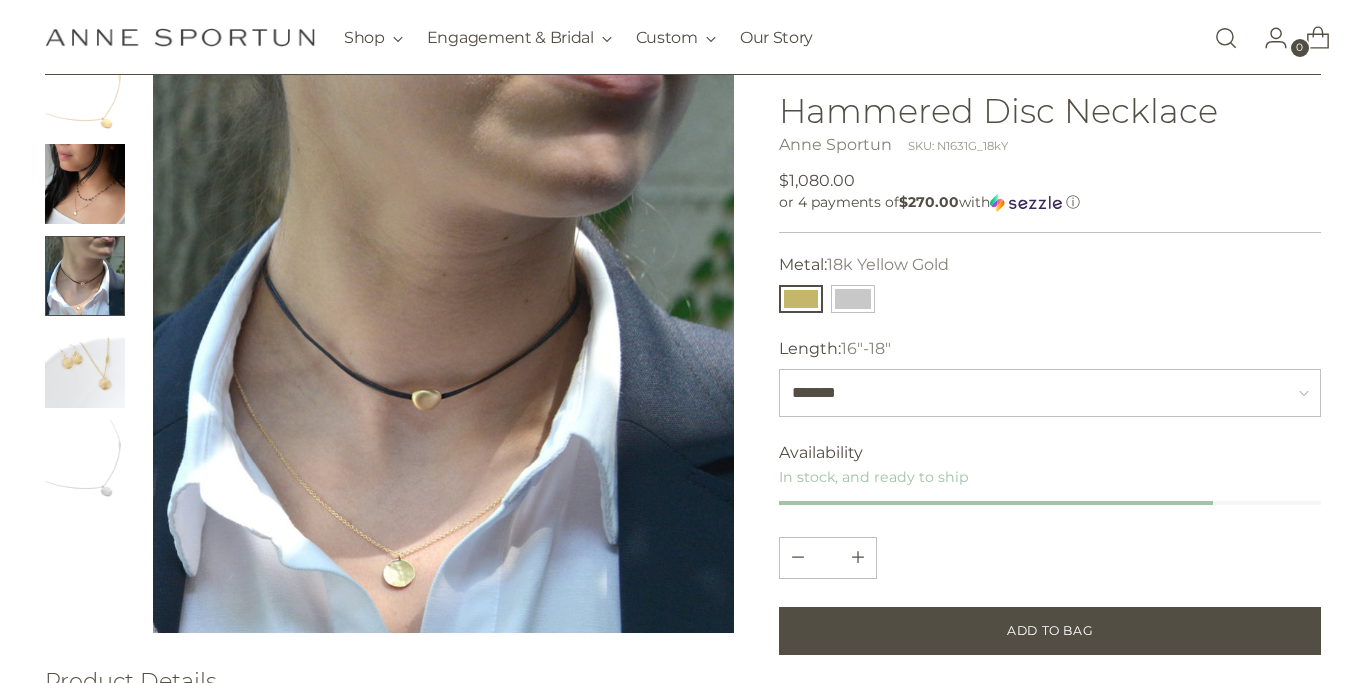 click at bounding box center (443, 342) 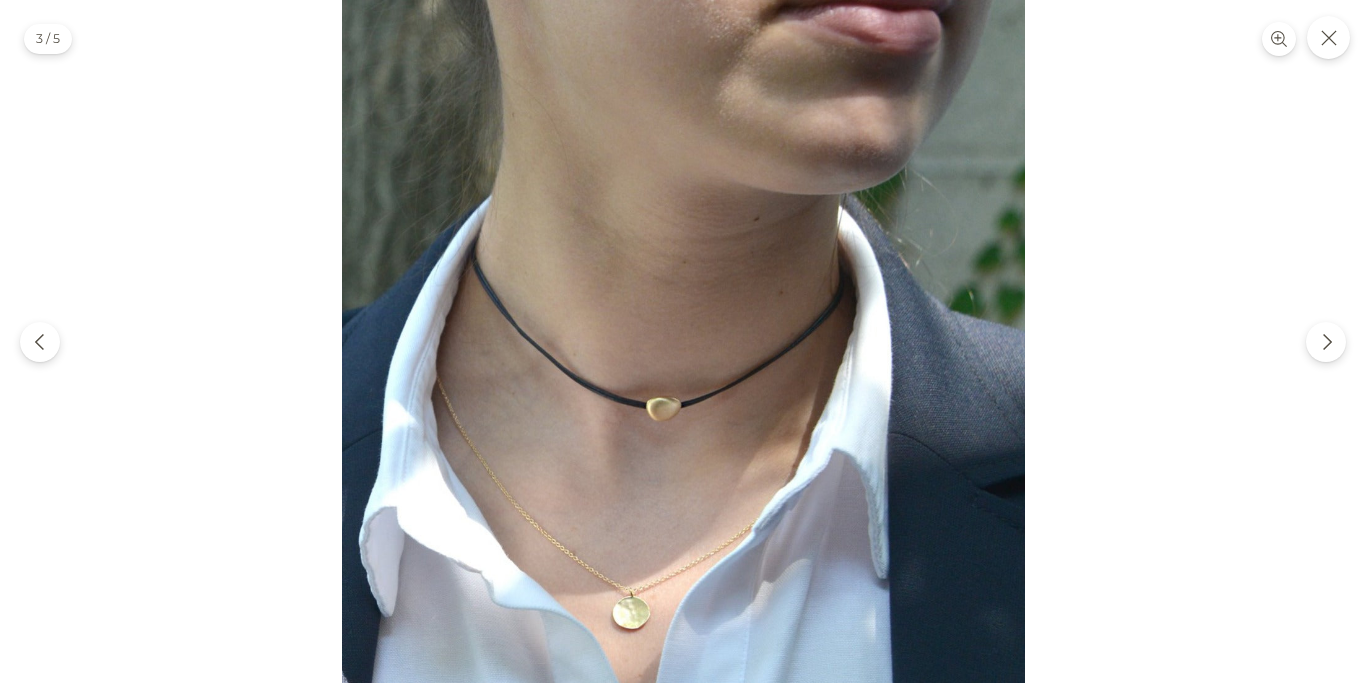 click at bounding box center (683, 341) 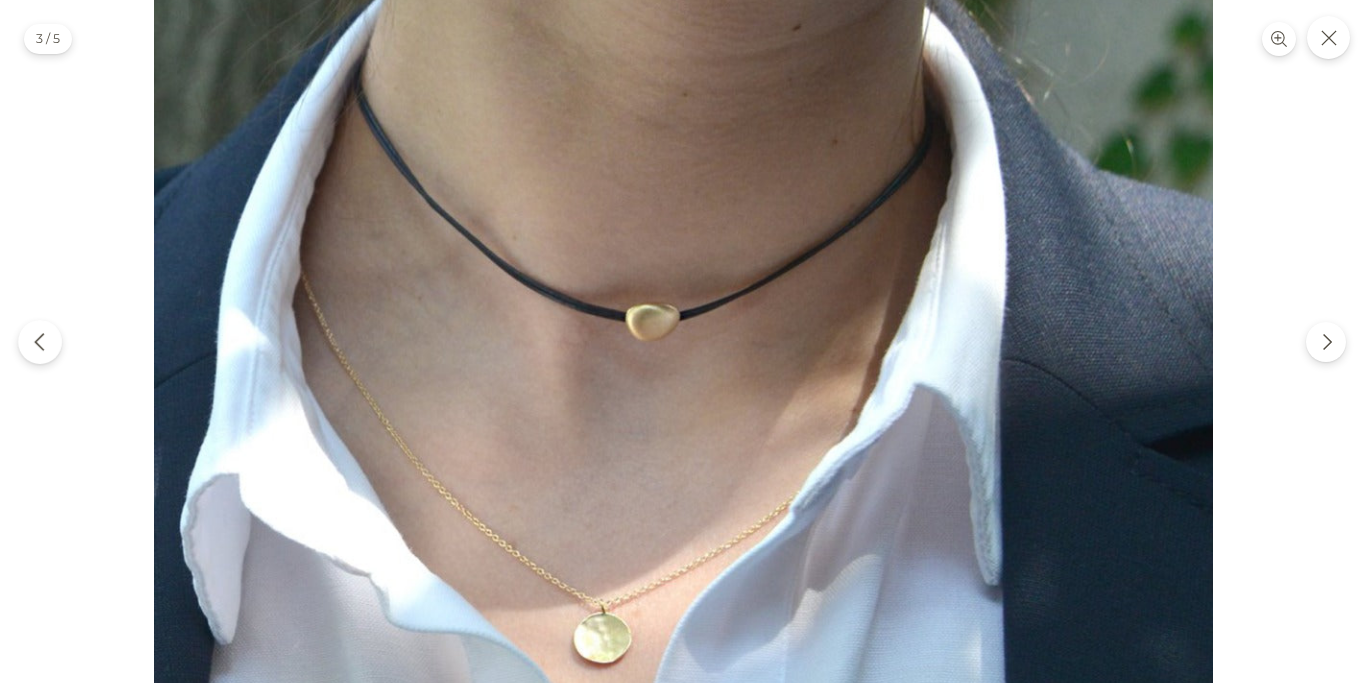 click 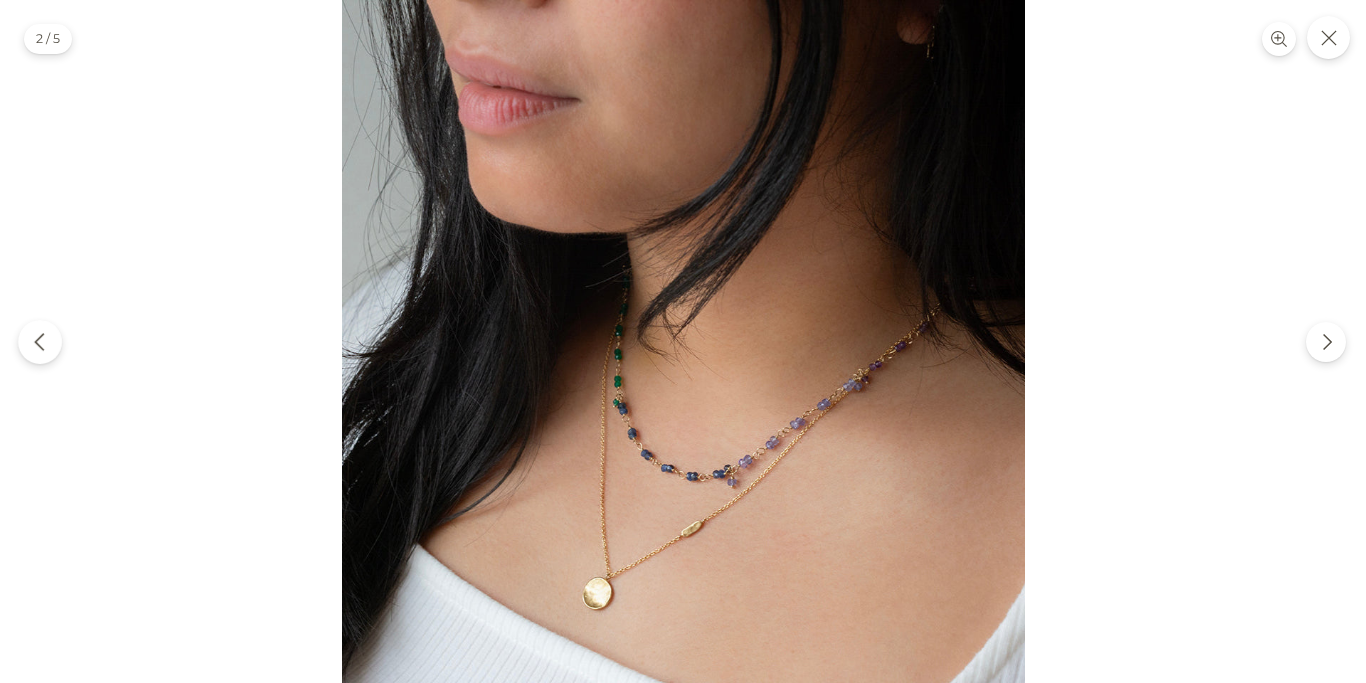click at bounding box center [40, 342] 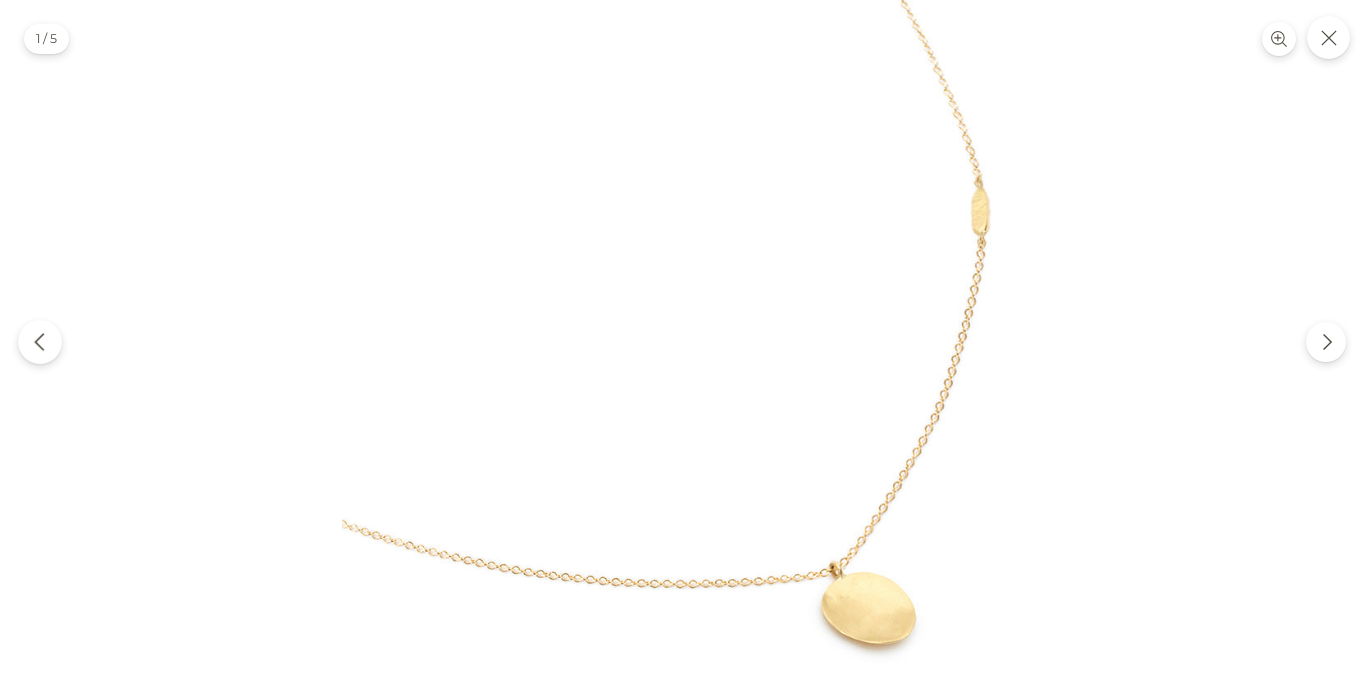 click 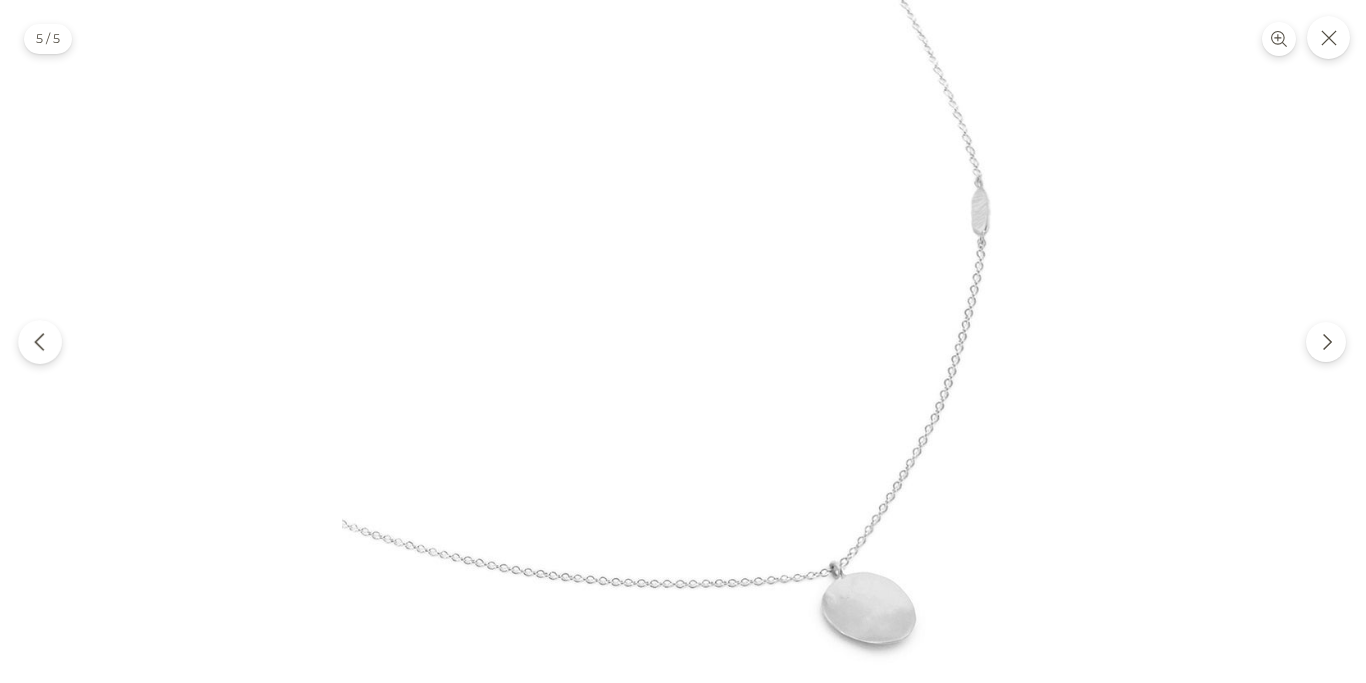 click 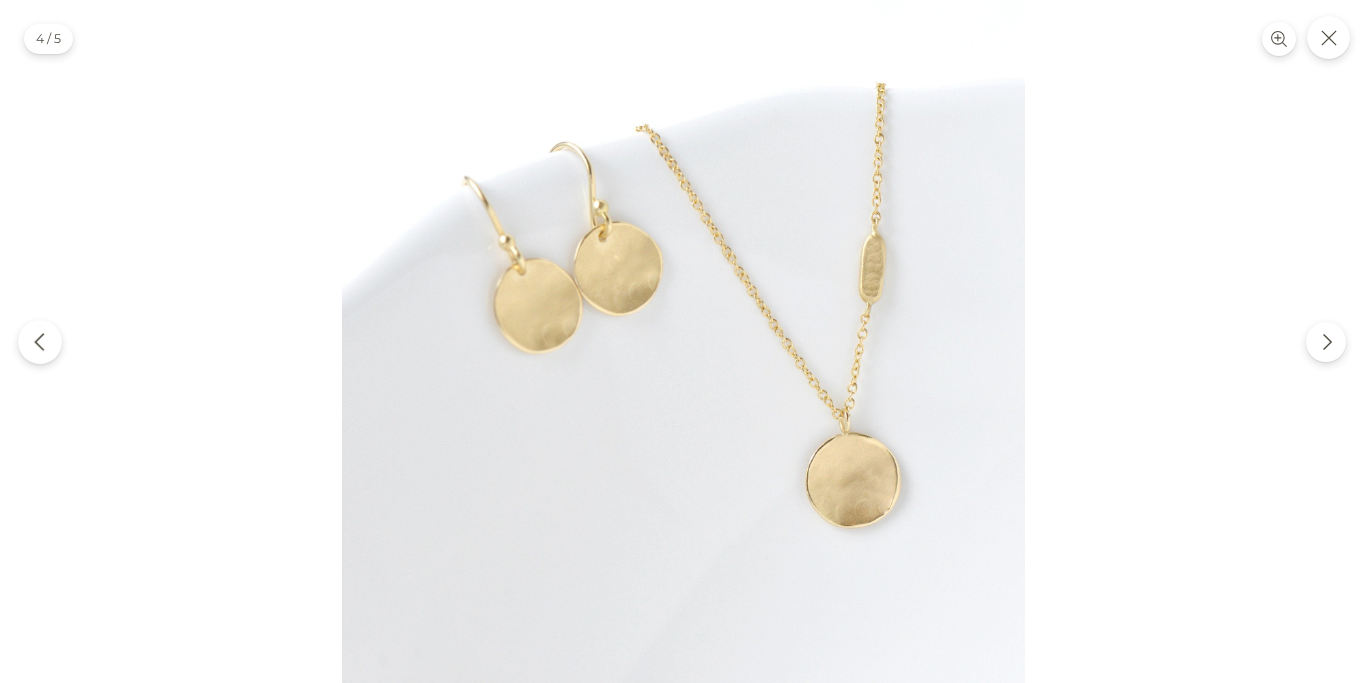 click 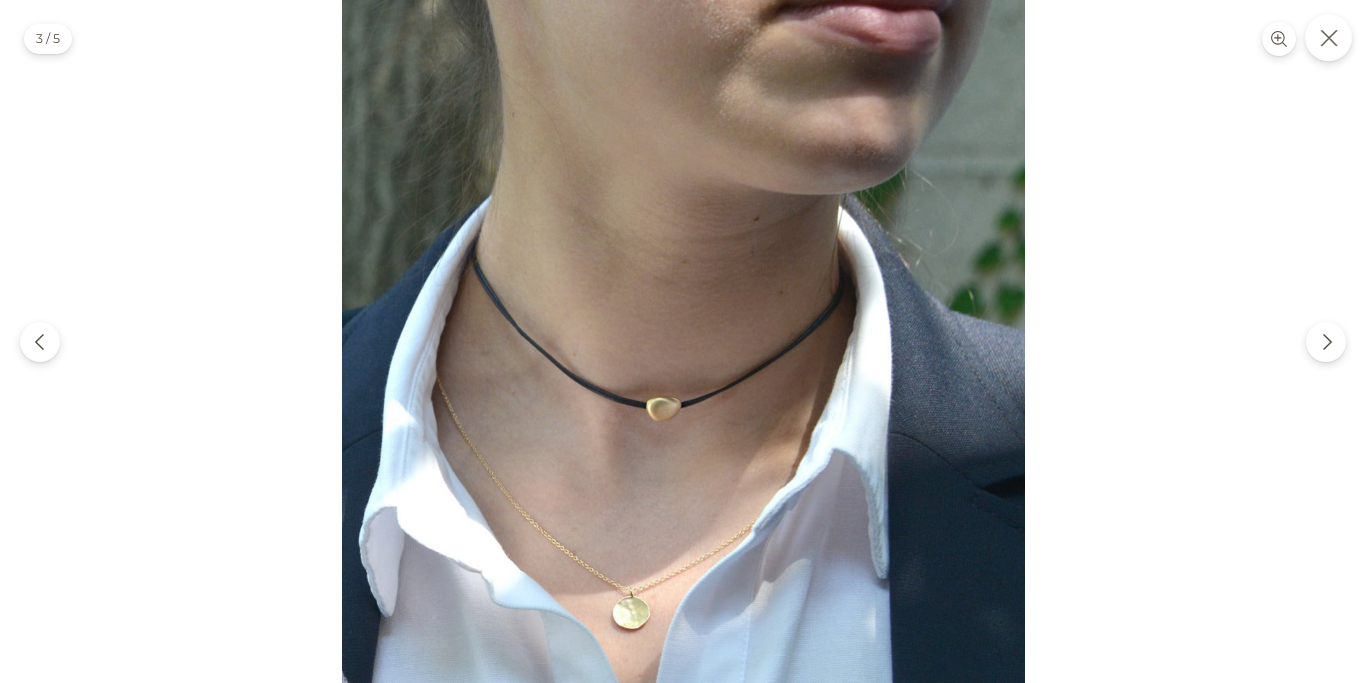 click 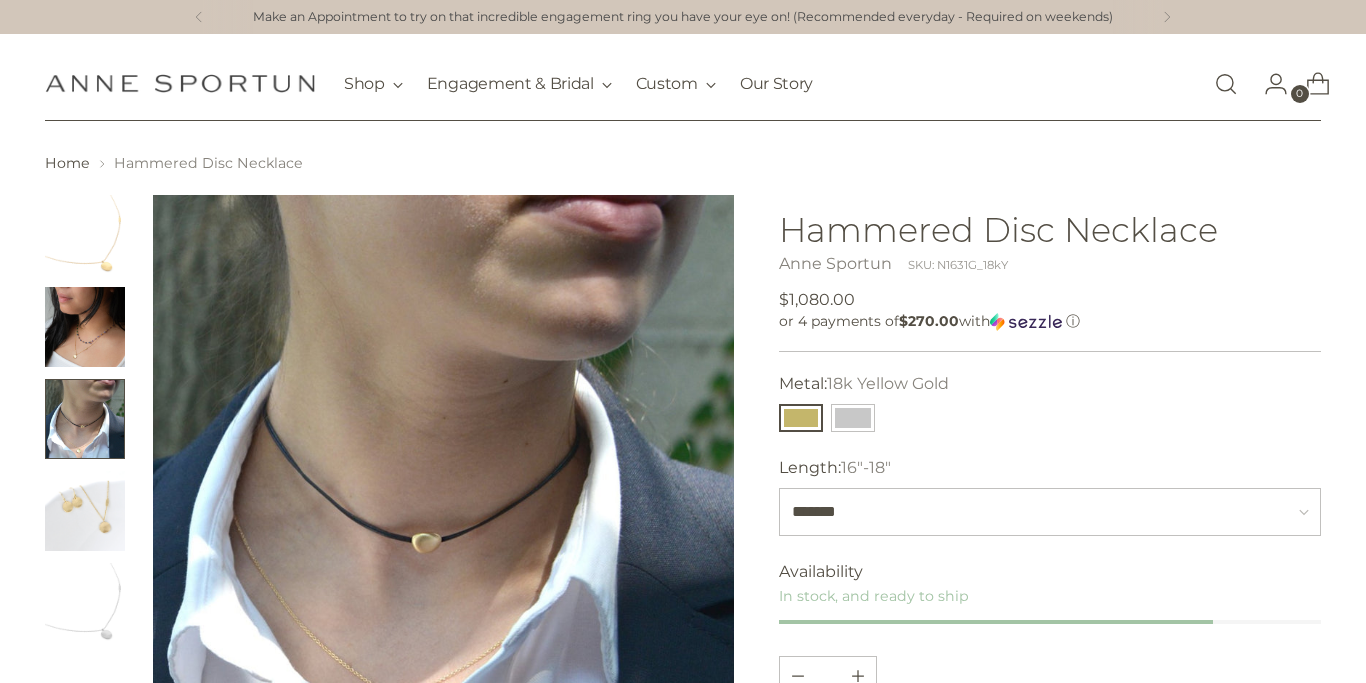 scroll, scrollTop: 1, scrollLeft: 0, axis: vertical 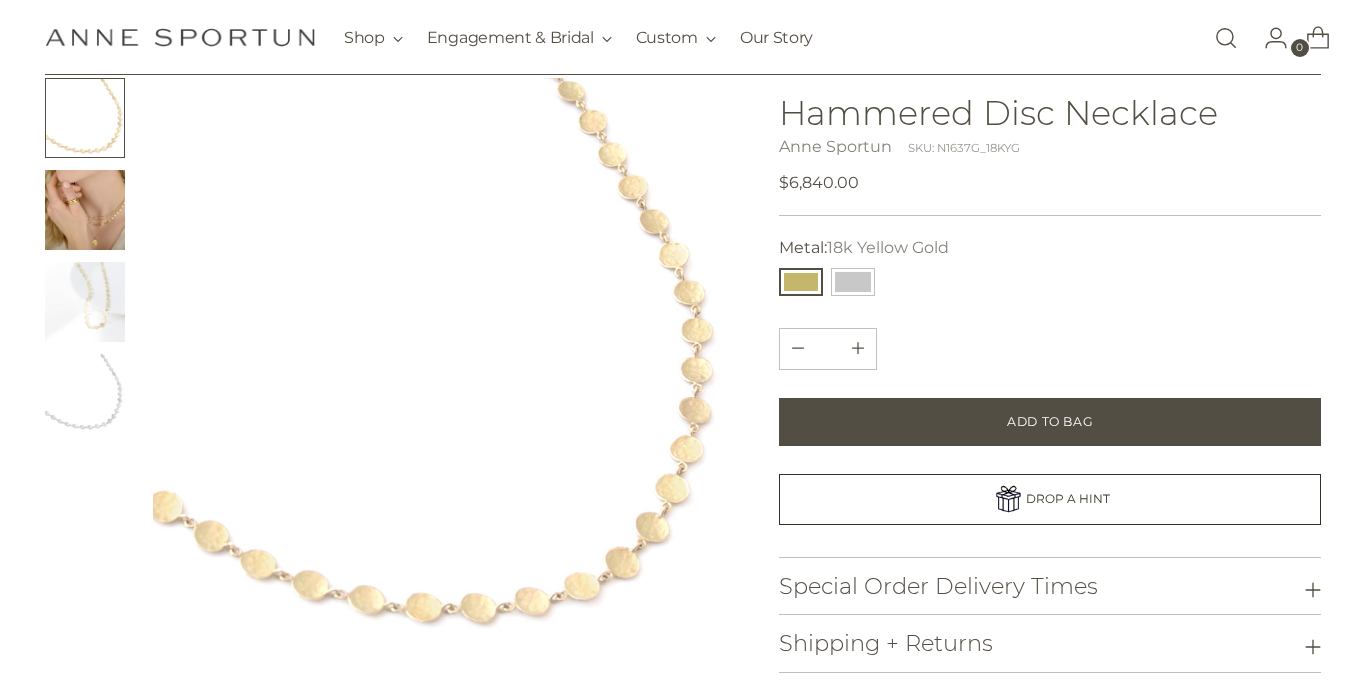 click at bounding box center [85, 210] 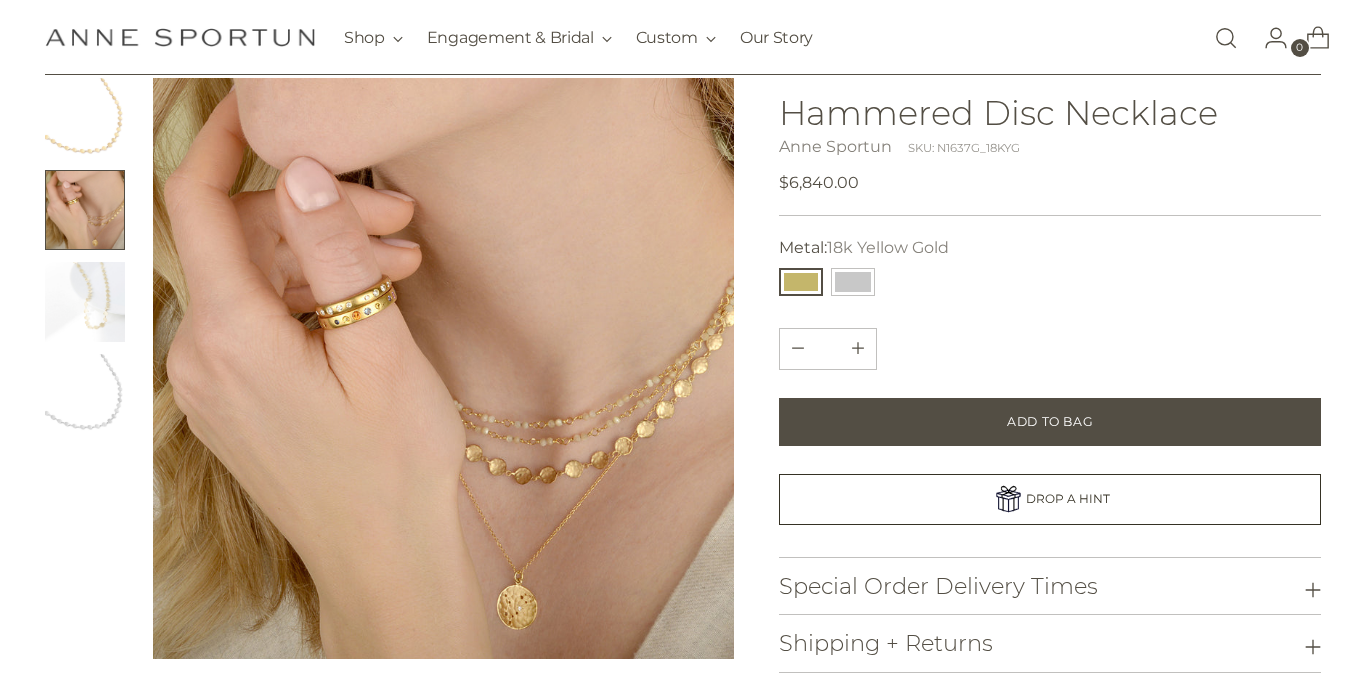 click at bounding box center (443, 368) 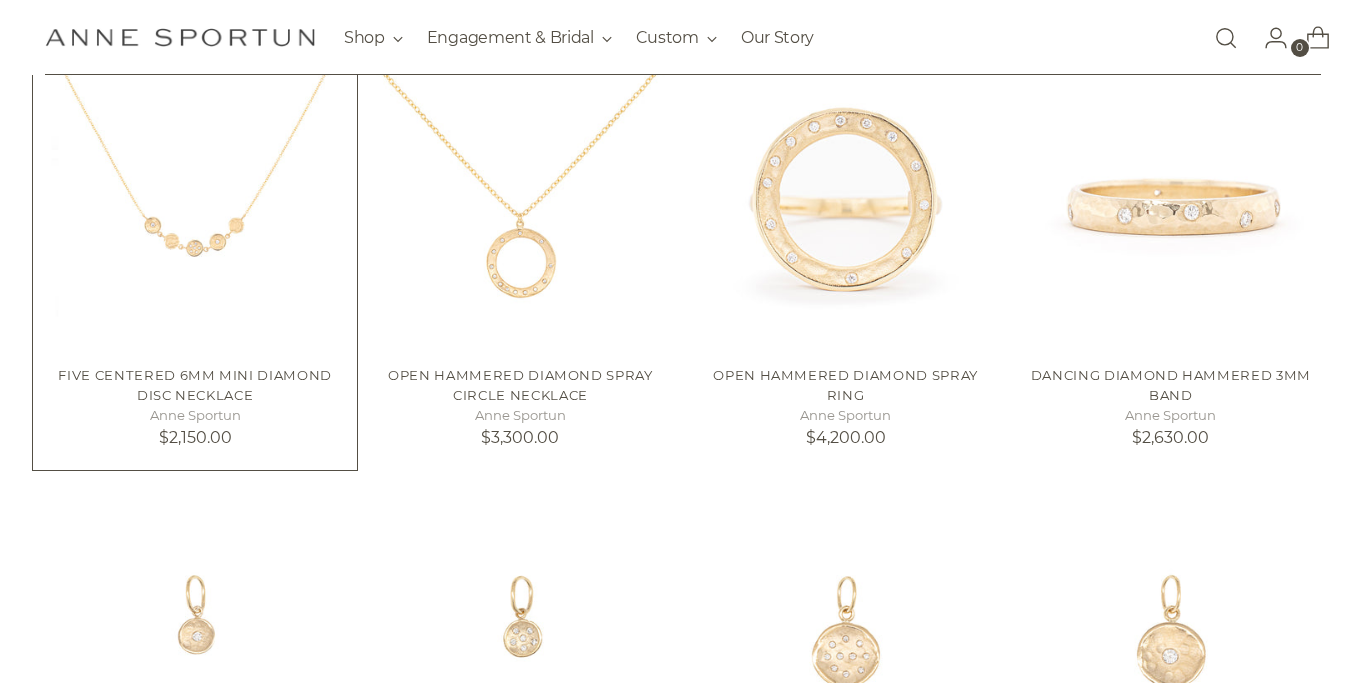 scroll, scrollTop: 447, scrollLeft: 0, axis: vertical 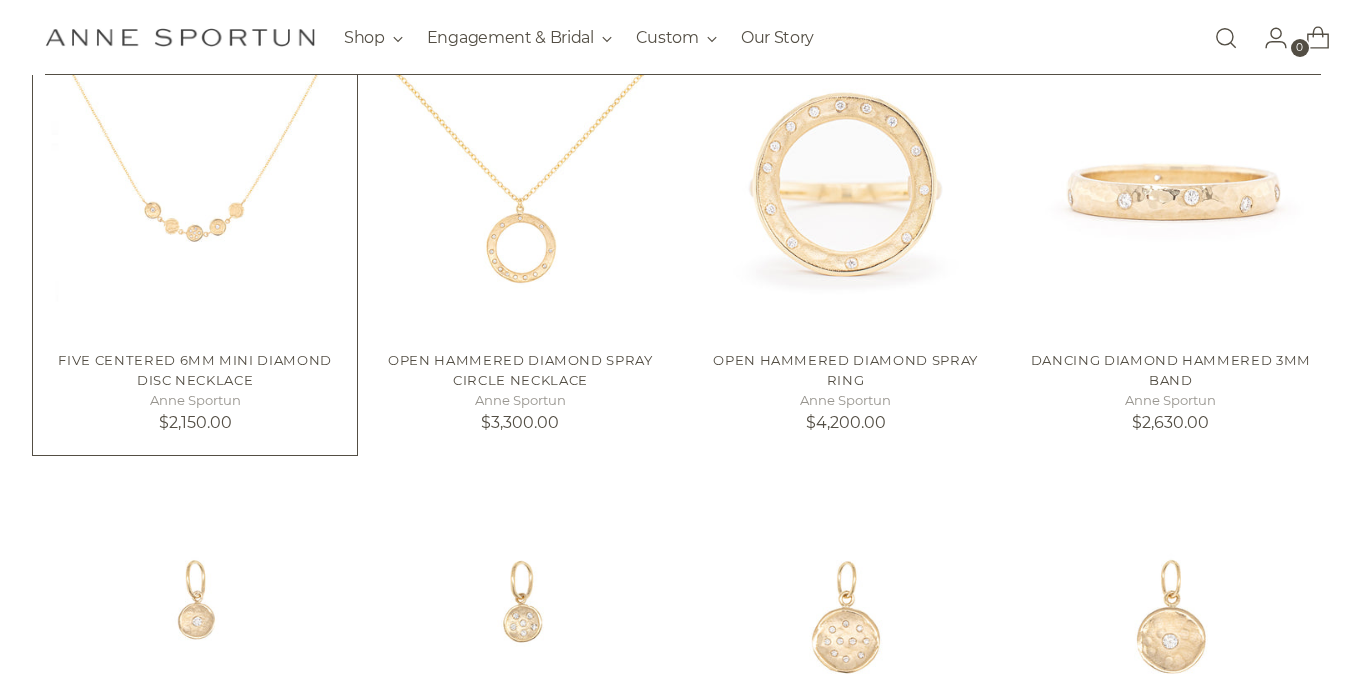 click at bounding box center (0, 0) 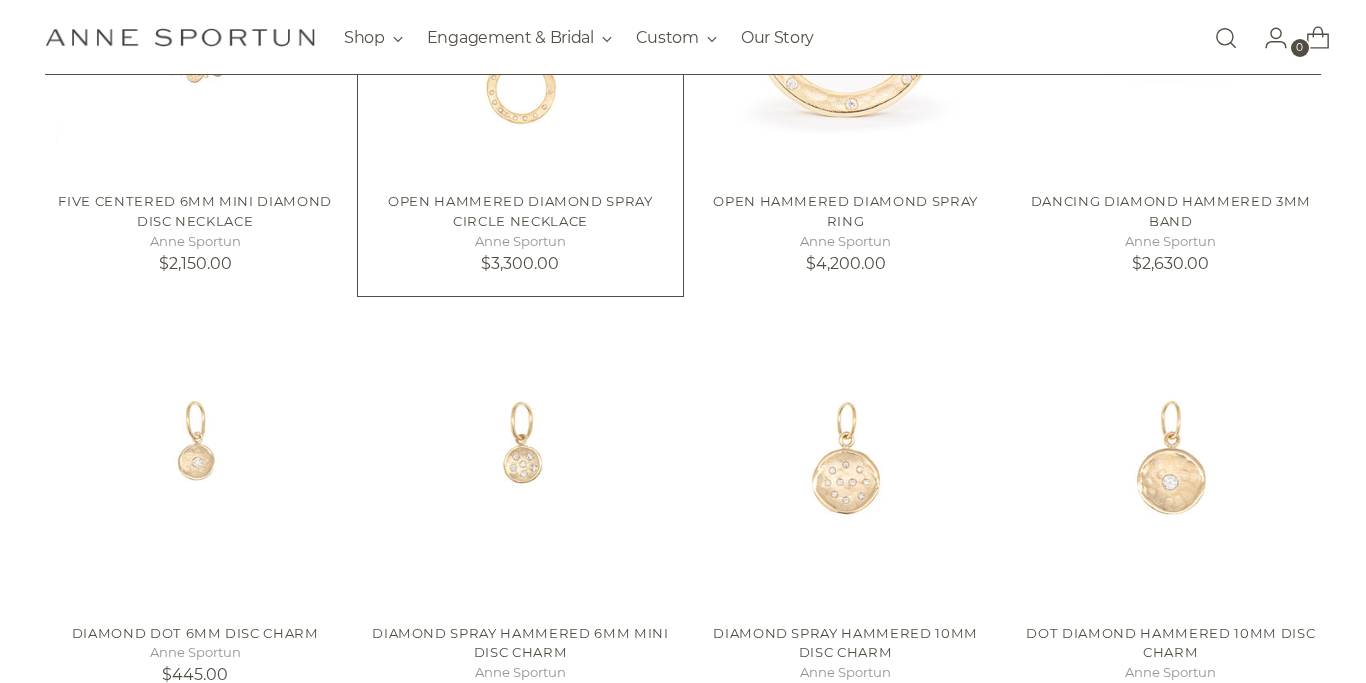 scroll, scrollTop: 691, scrollLeft: 0, axis: vertical 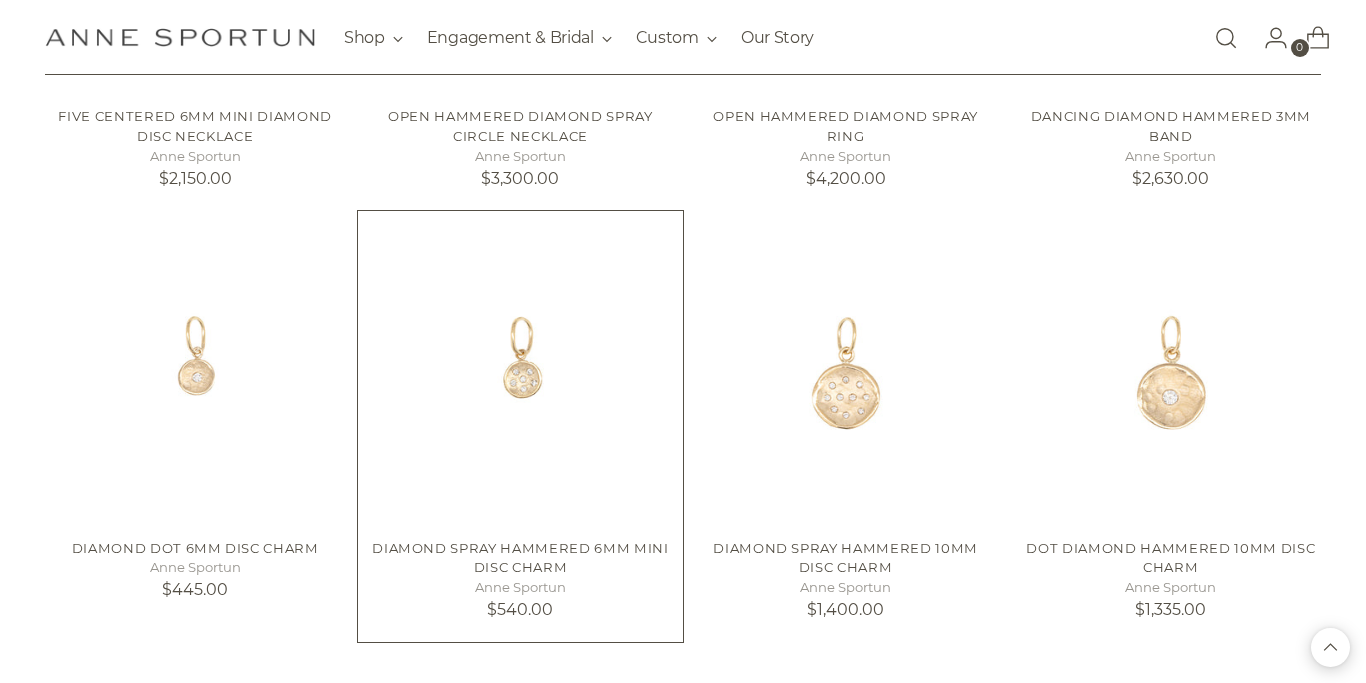 click at bounding box center [0, 0] 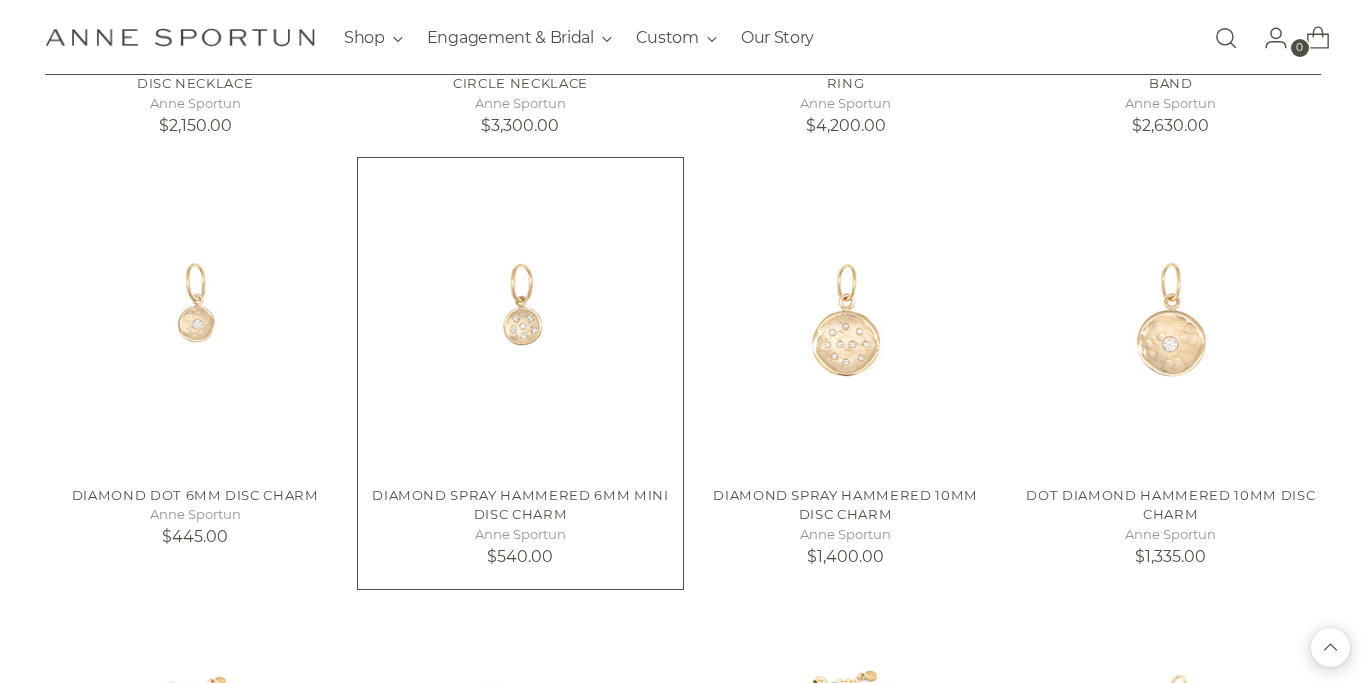 scroll, scrollTop: 755, scrollLeft: 0, axis: vertical 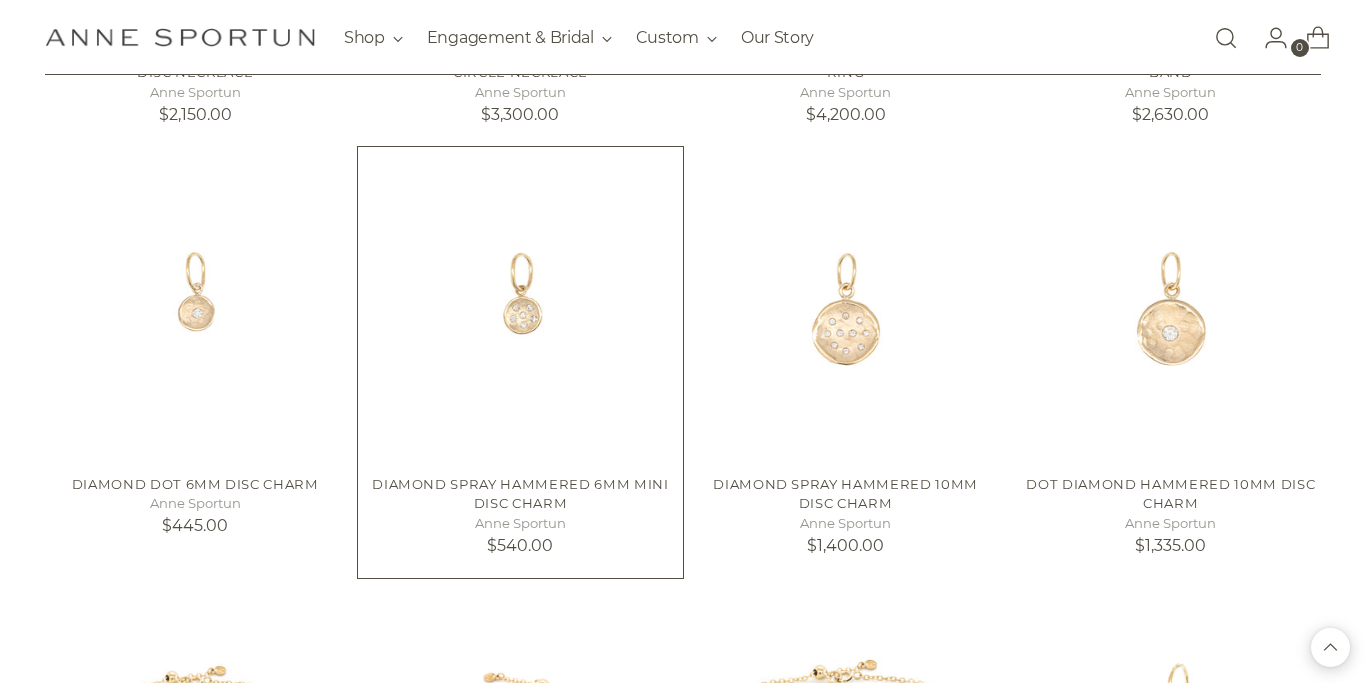 click at bounding box center (0, 0) 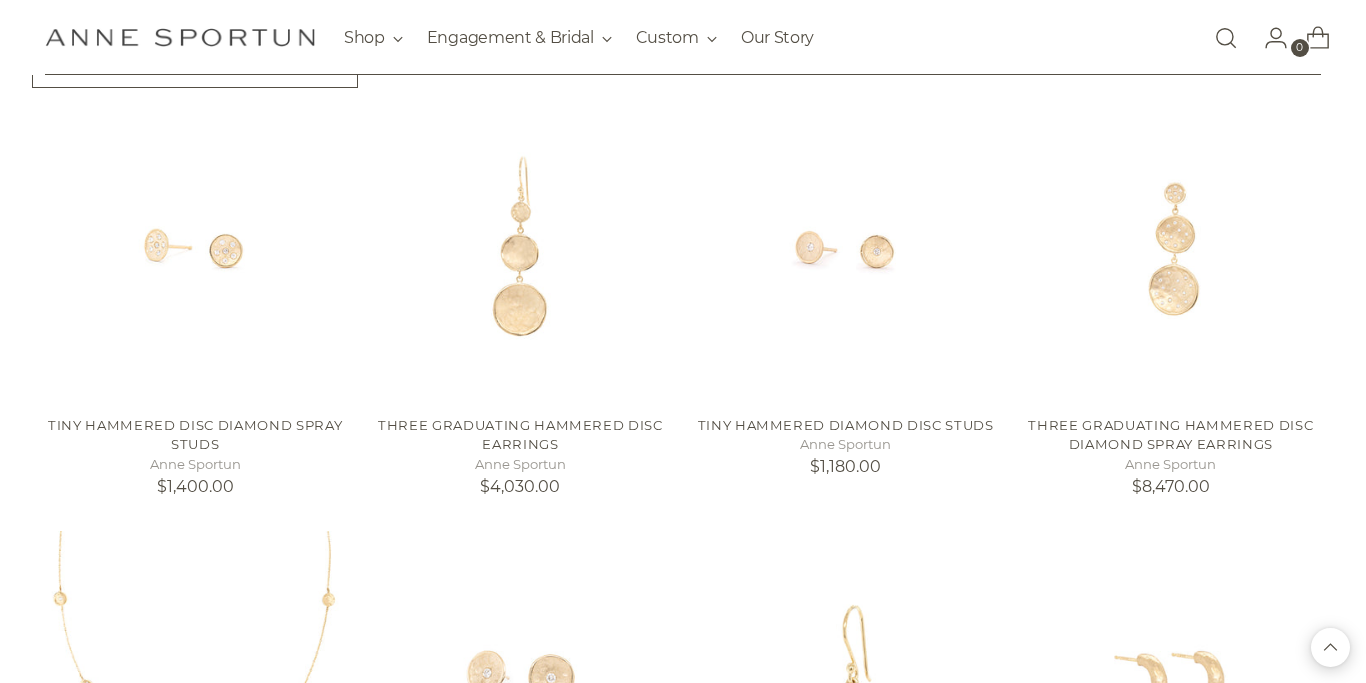 scroll, scrollTop: 1676, scrollLeft: 0, axis: vertical 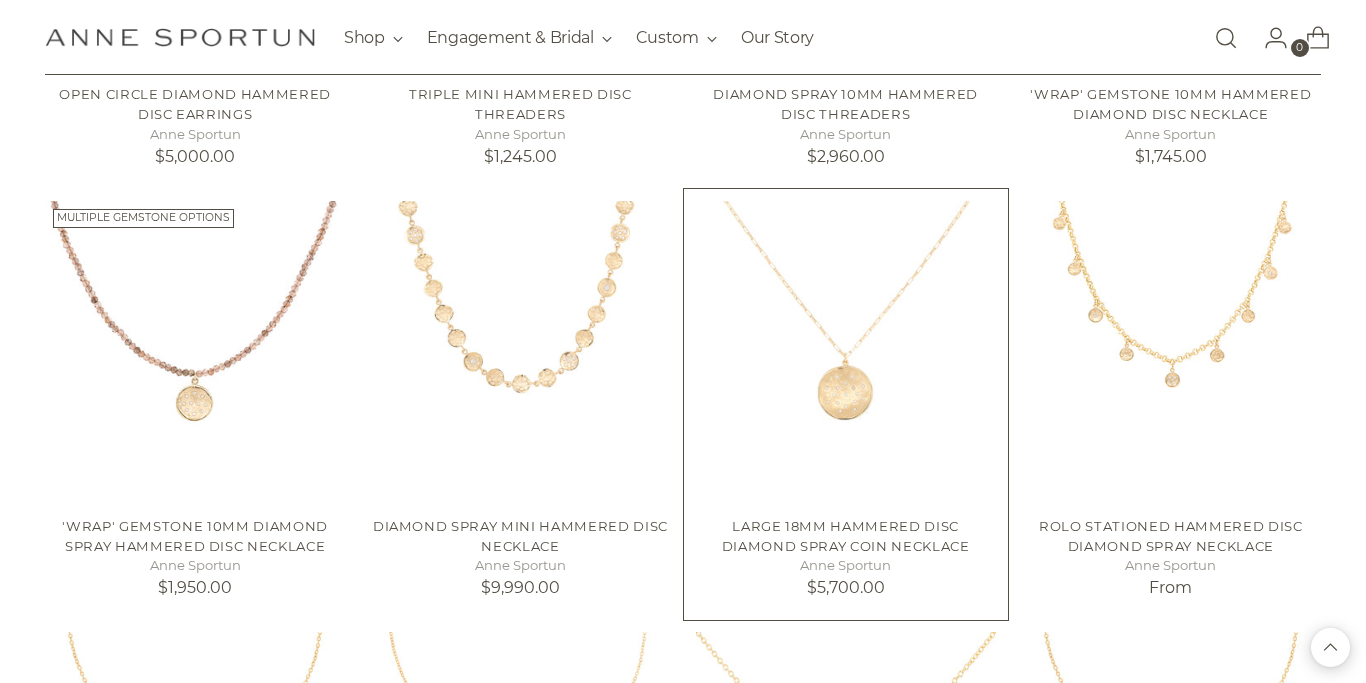 click at bounding box center [0, 0] 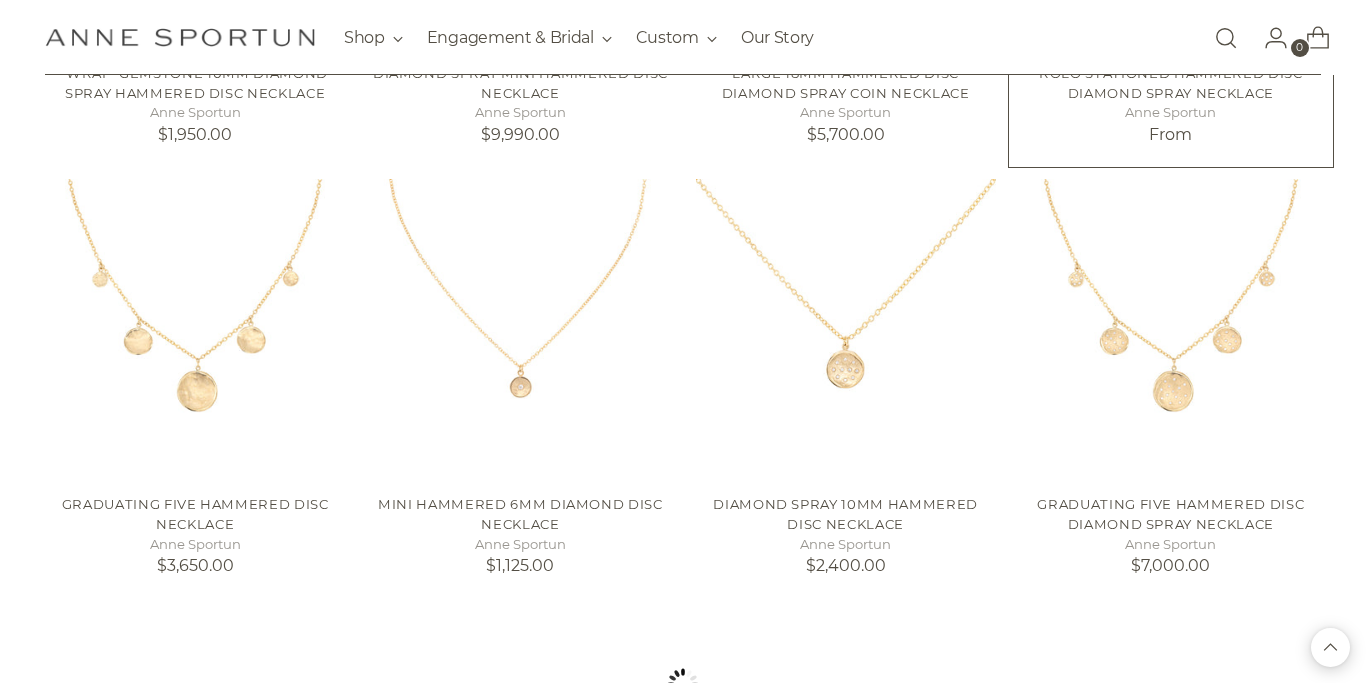 scroll, scrollTop: 3404, scrollLeft: 0, axis: vertical 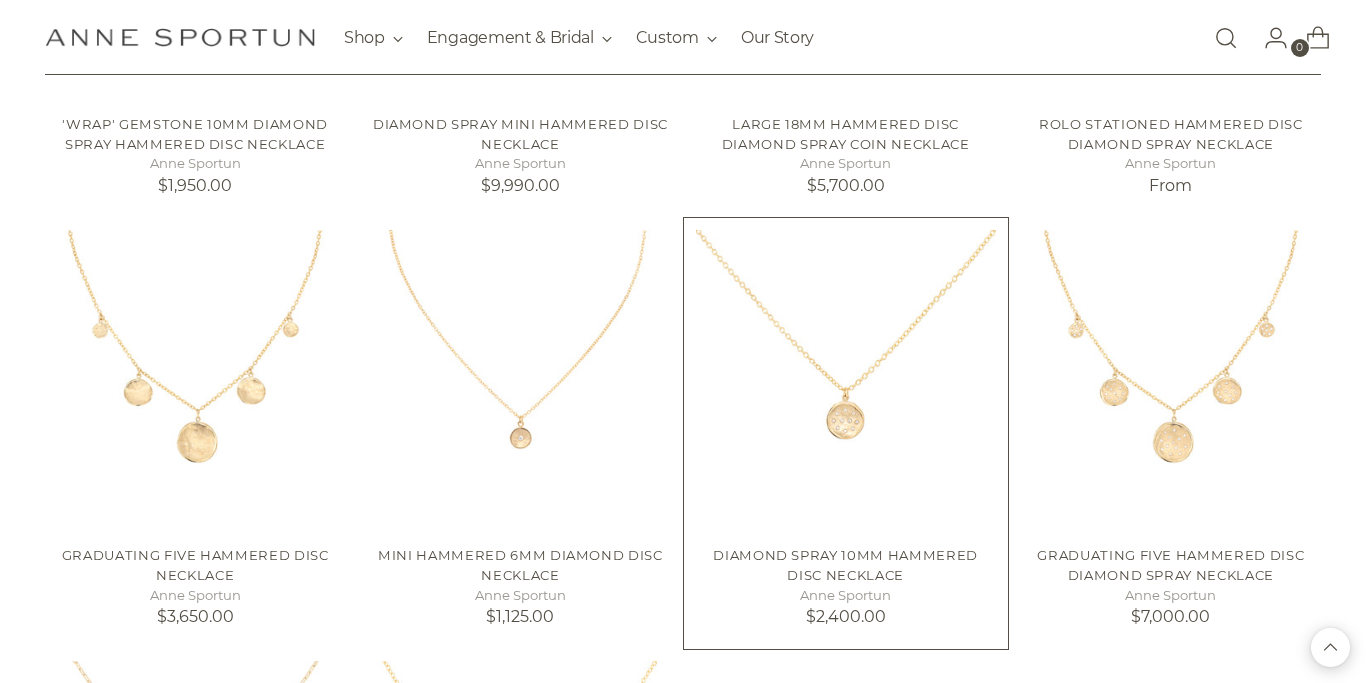 click at bounding box center (0, 0) 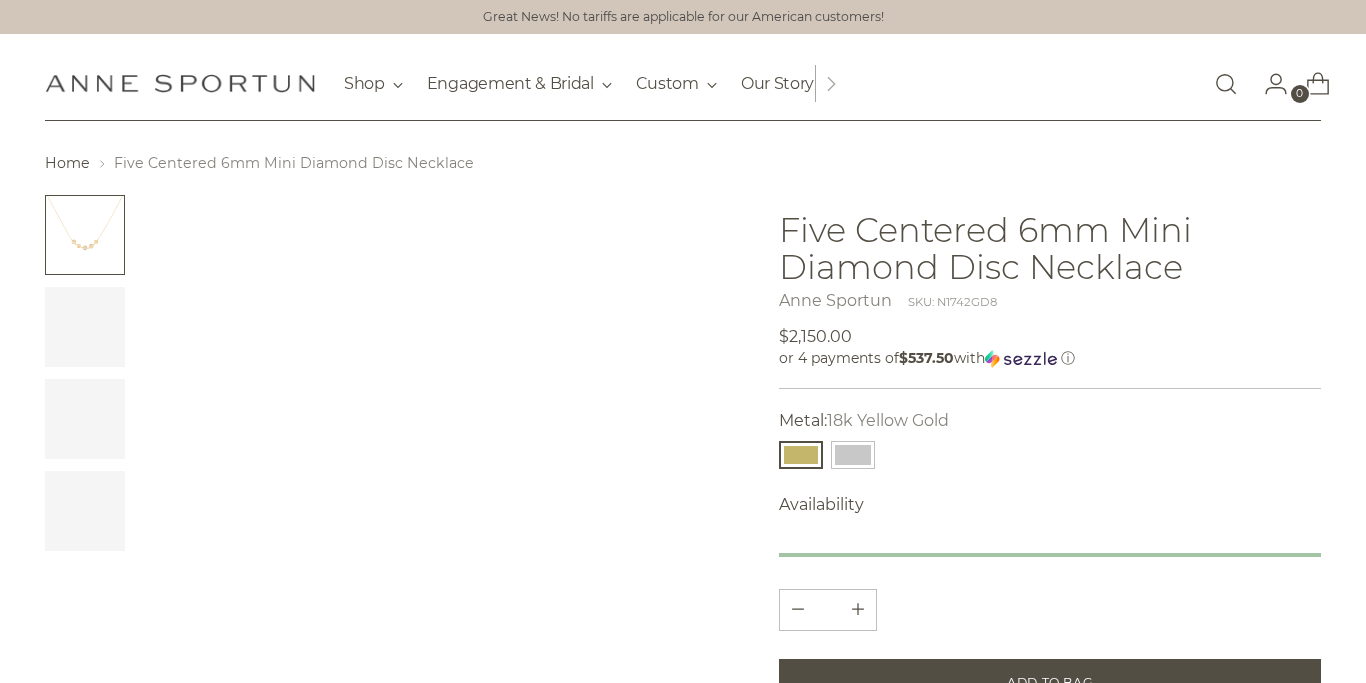 scroll, scrollTop: 0, scrollLeft: 0, axis: both 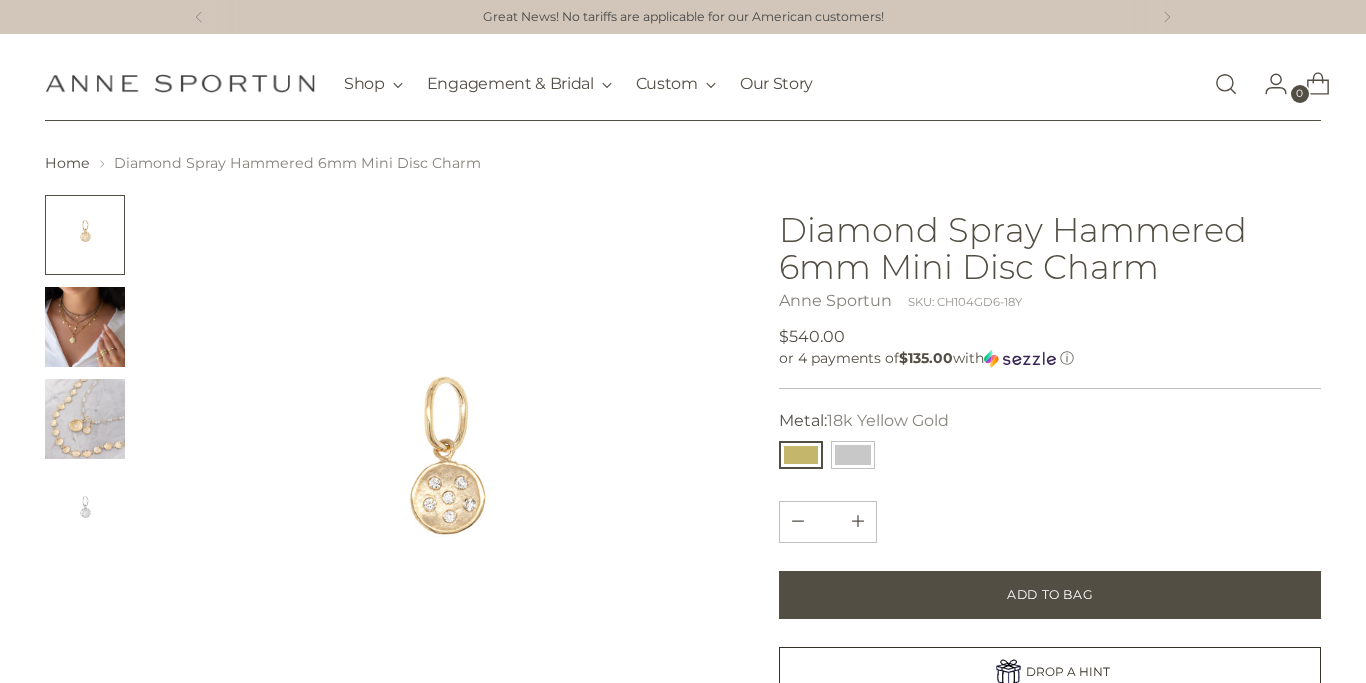 click at bounding box center (85, 327) 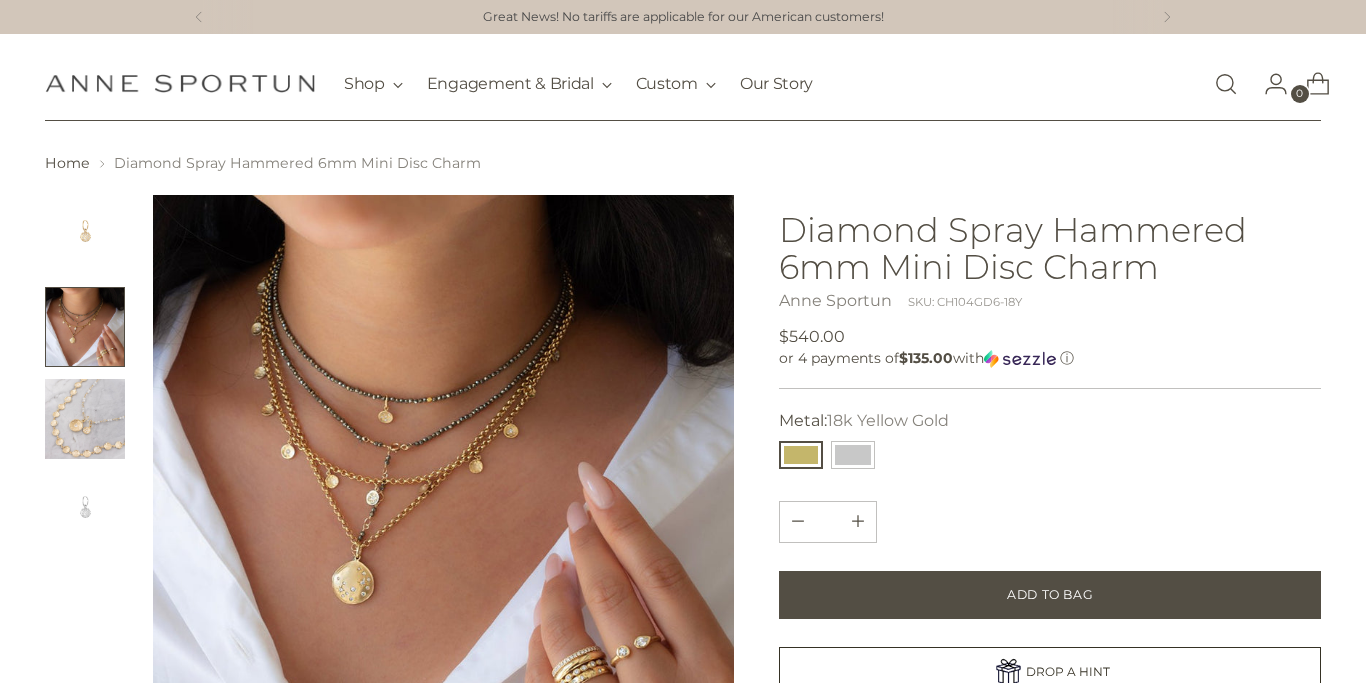 click at bounding box center [443, 485] 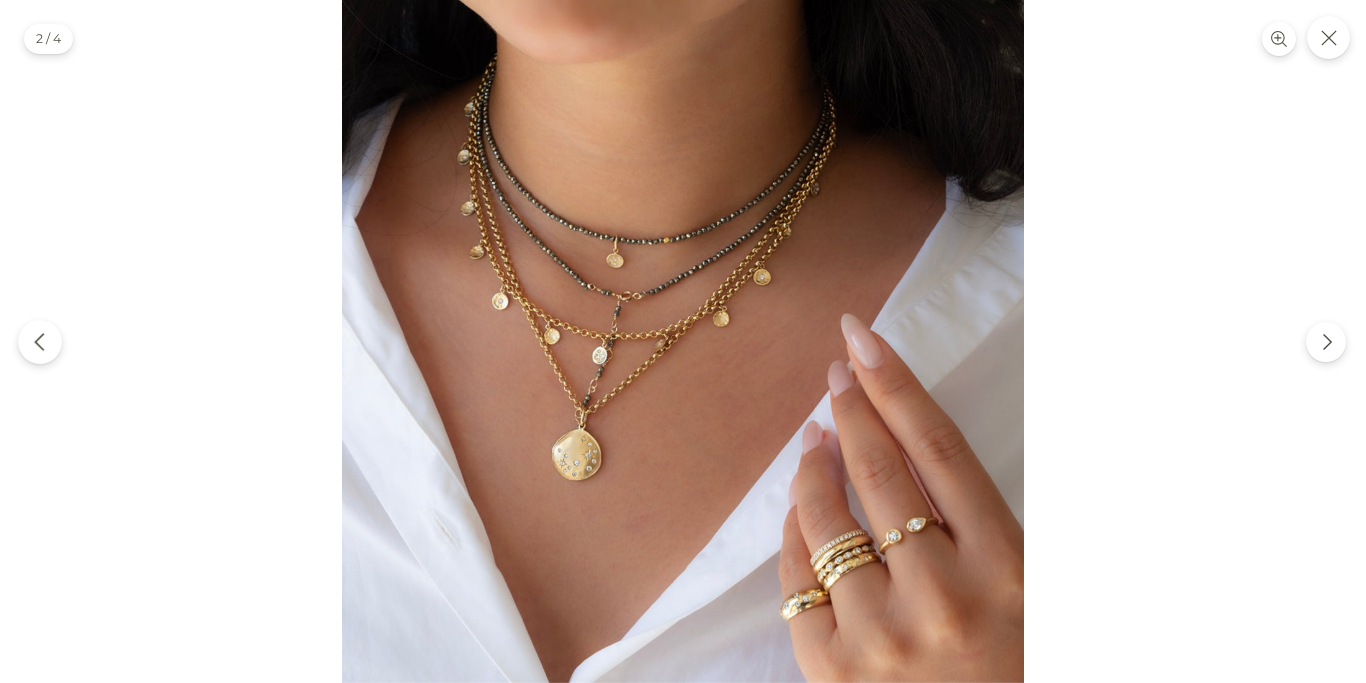 click at bounding box center [40, 342] 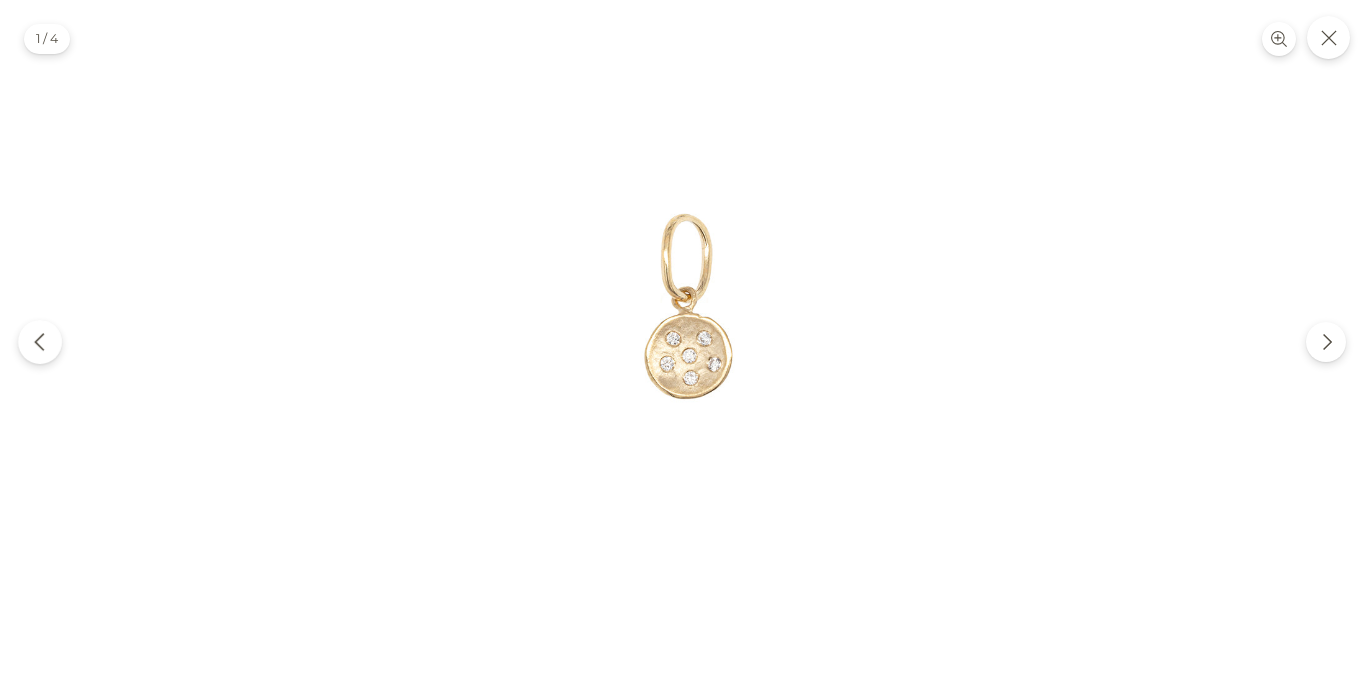 click 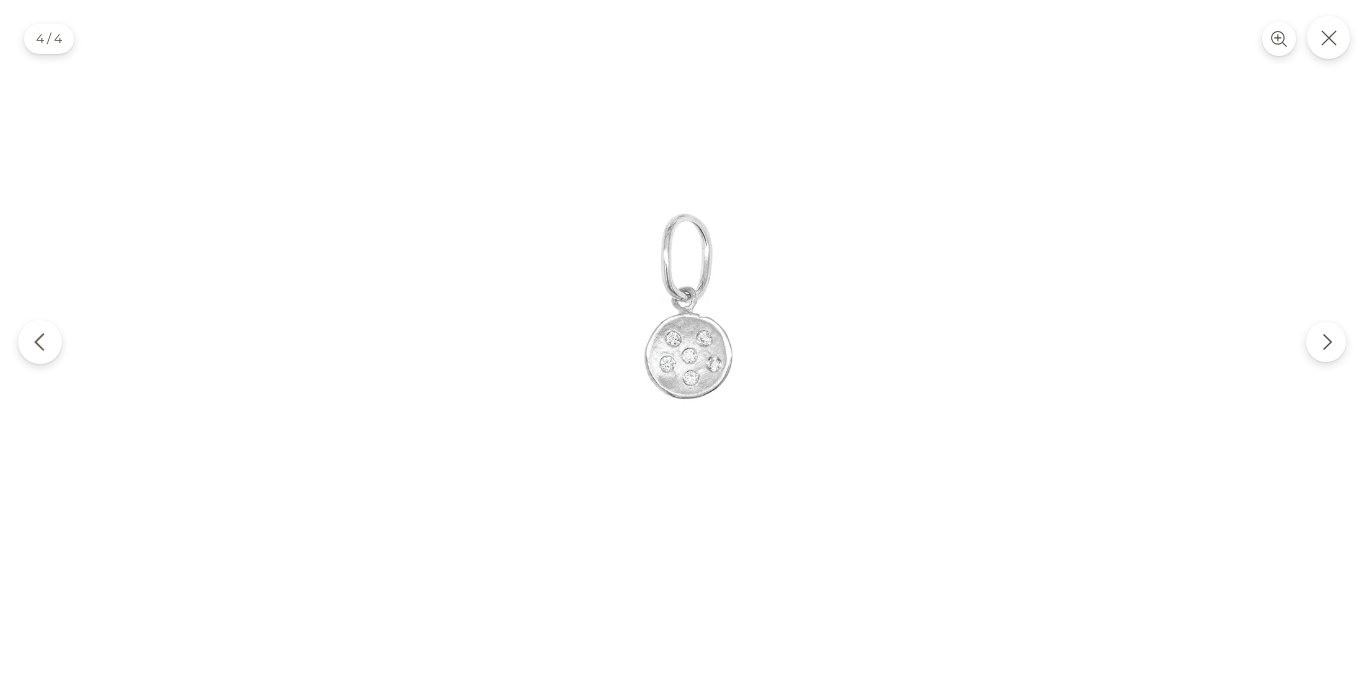 click 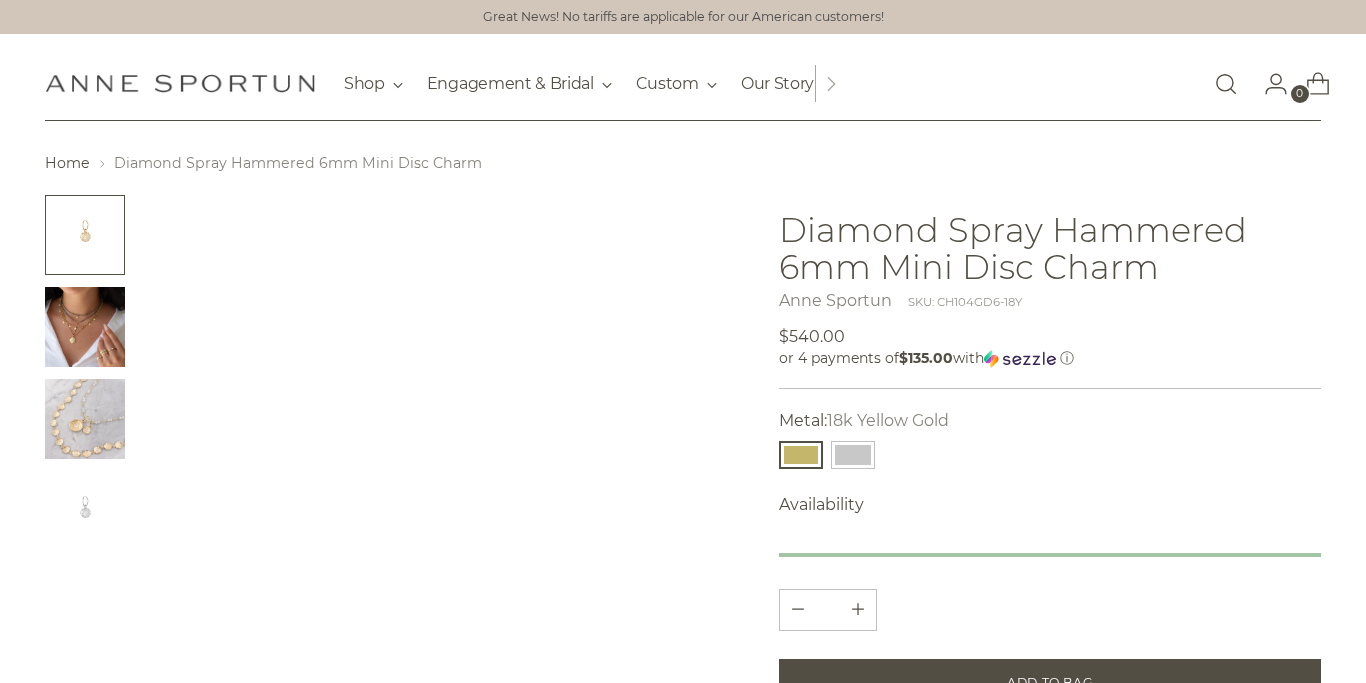 scroll, scrollTop: 0, scrollLeft: 0, axis: both 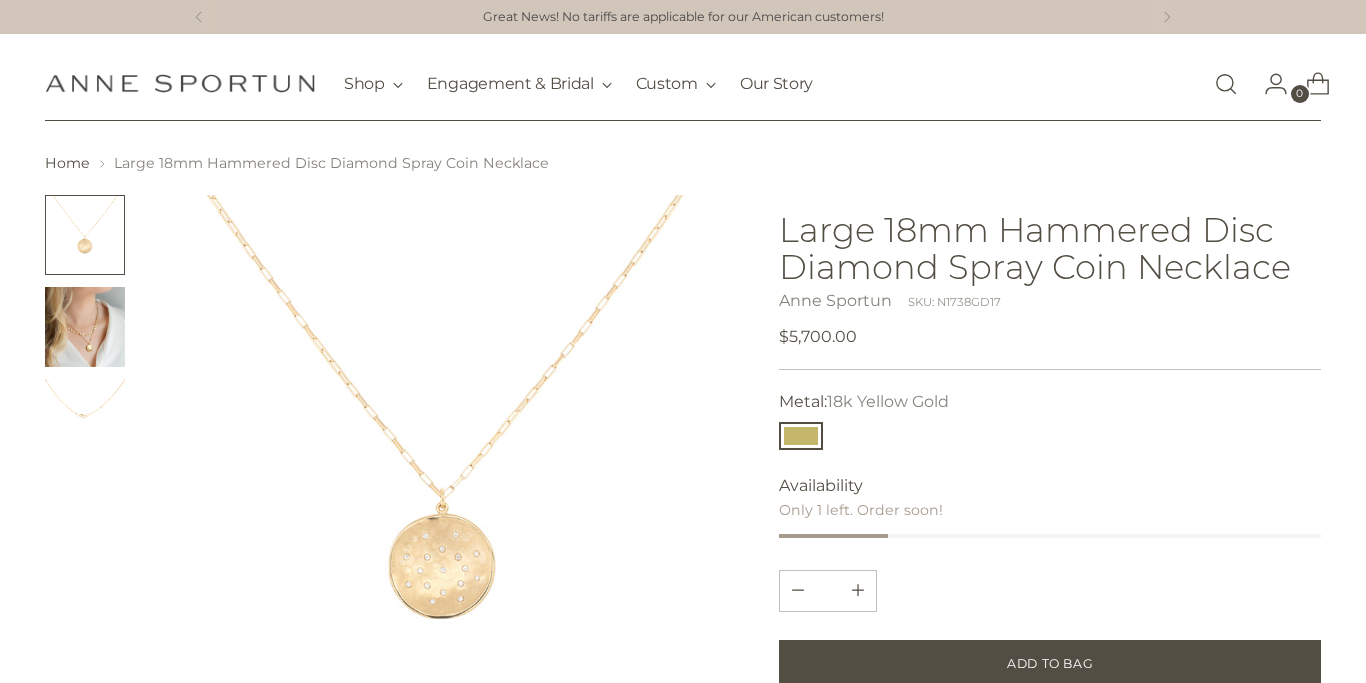 click at bounding box center (85, 327) 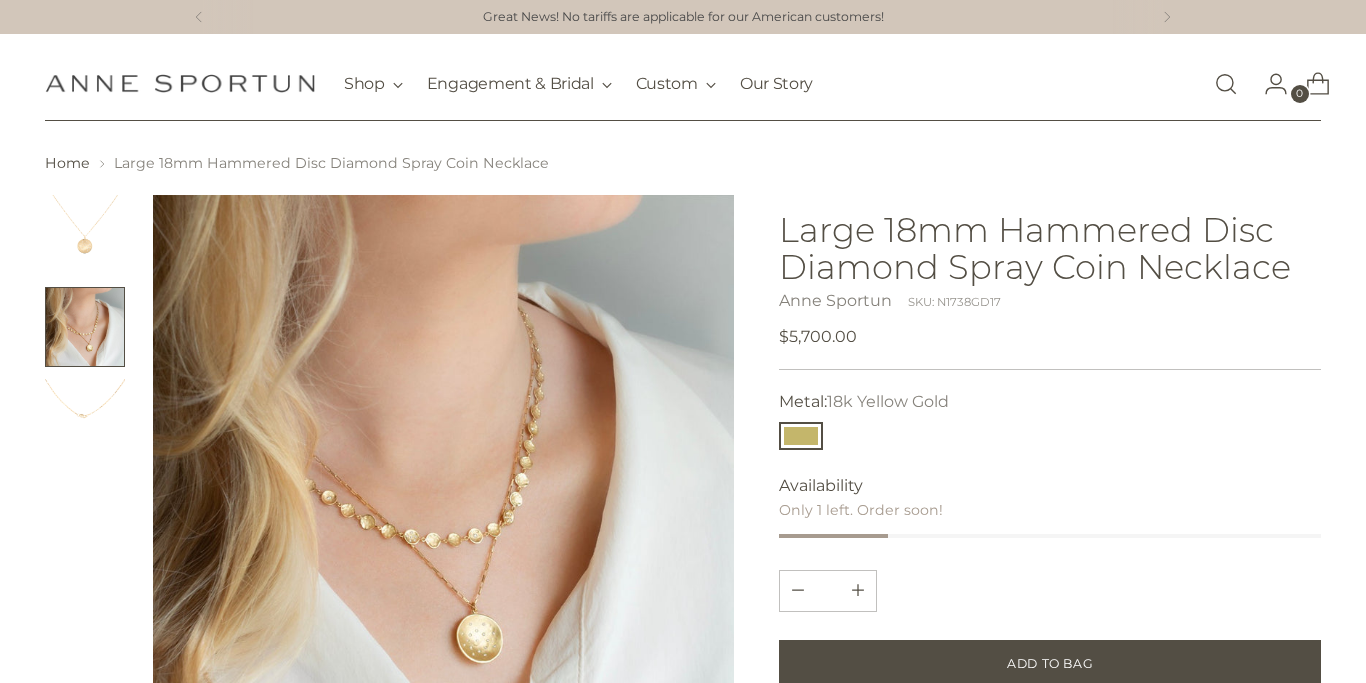 click at bounding box center (443, 485) 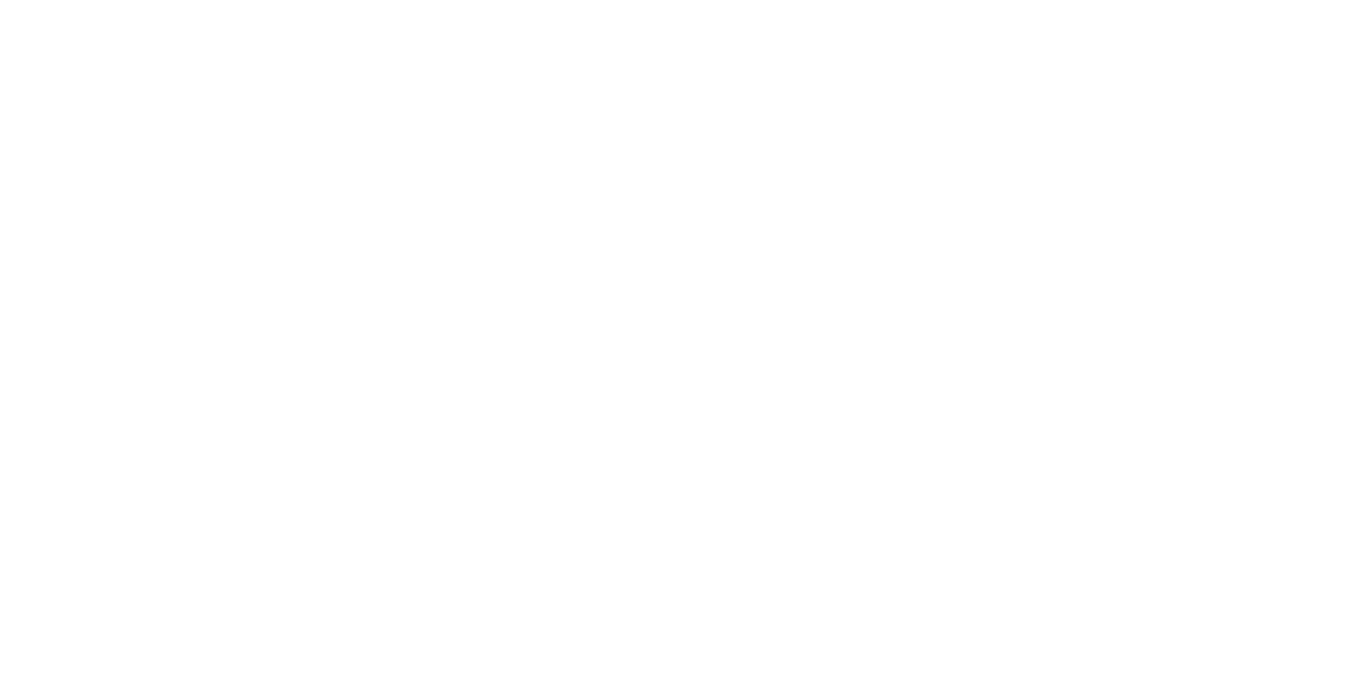 scroll, scrollTop: 0, scrollLeft: 0, axis: both 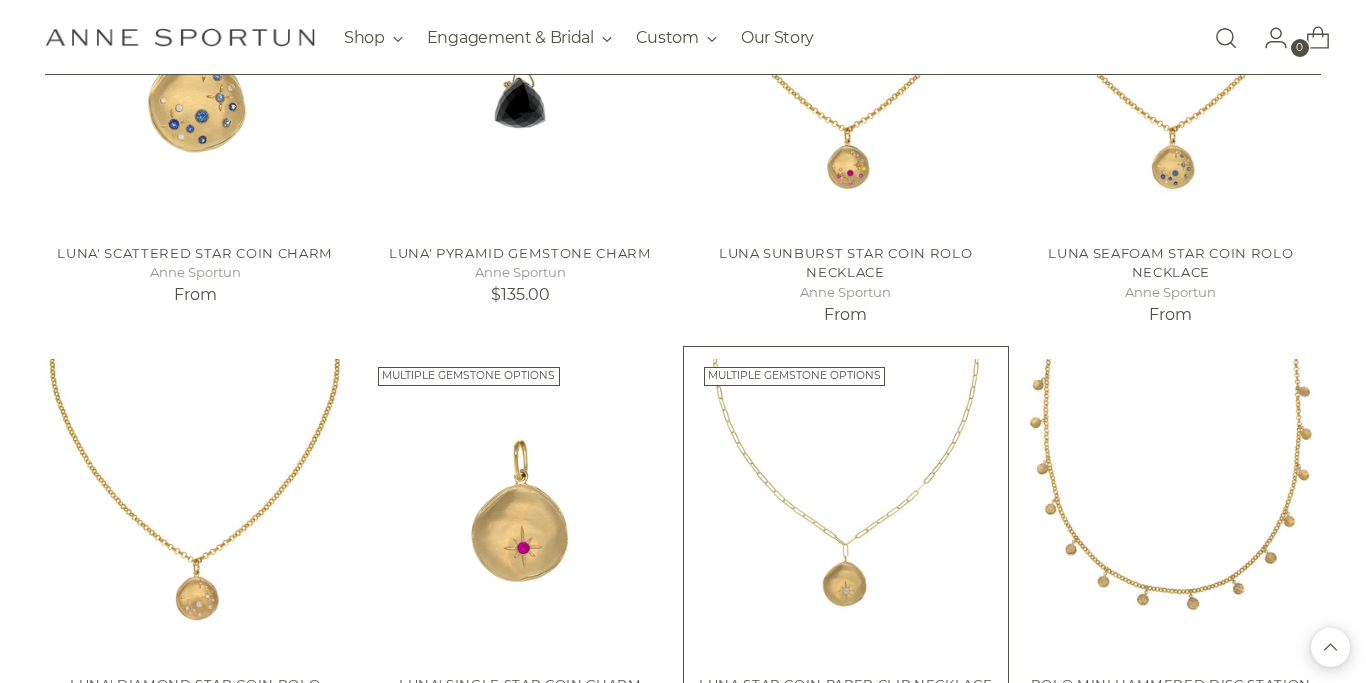 click at bounding box center (0, 0) 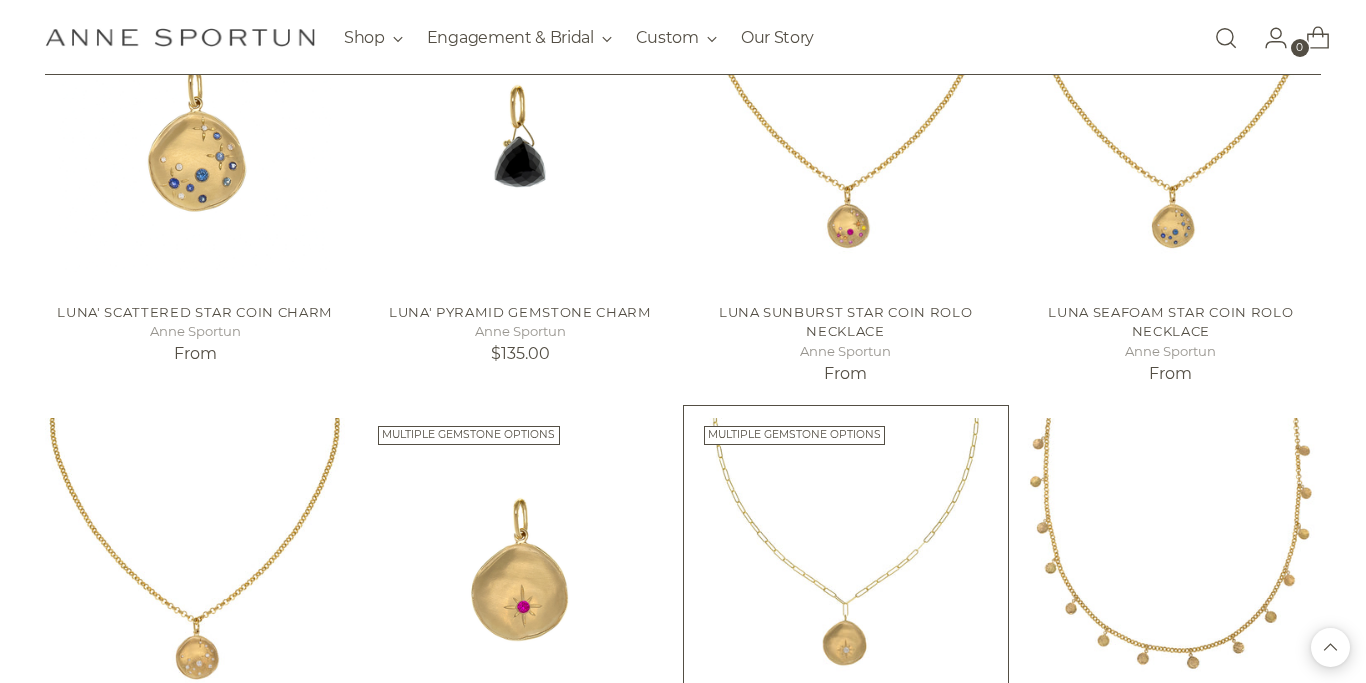 scroll, scrollTop: 1723, scrollLeft: 0, axis: vertical 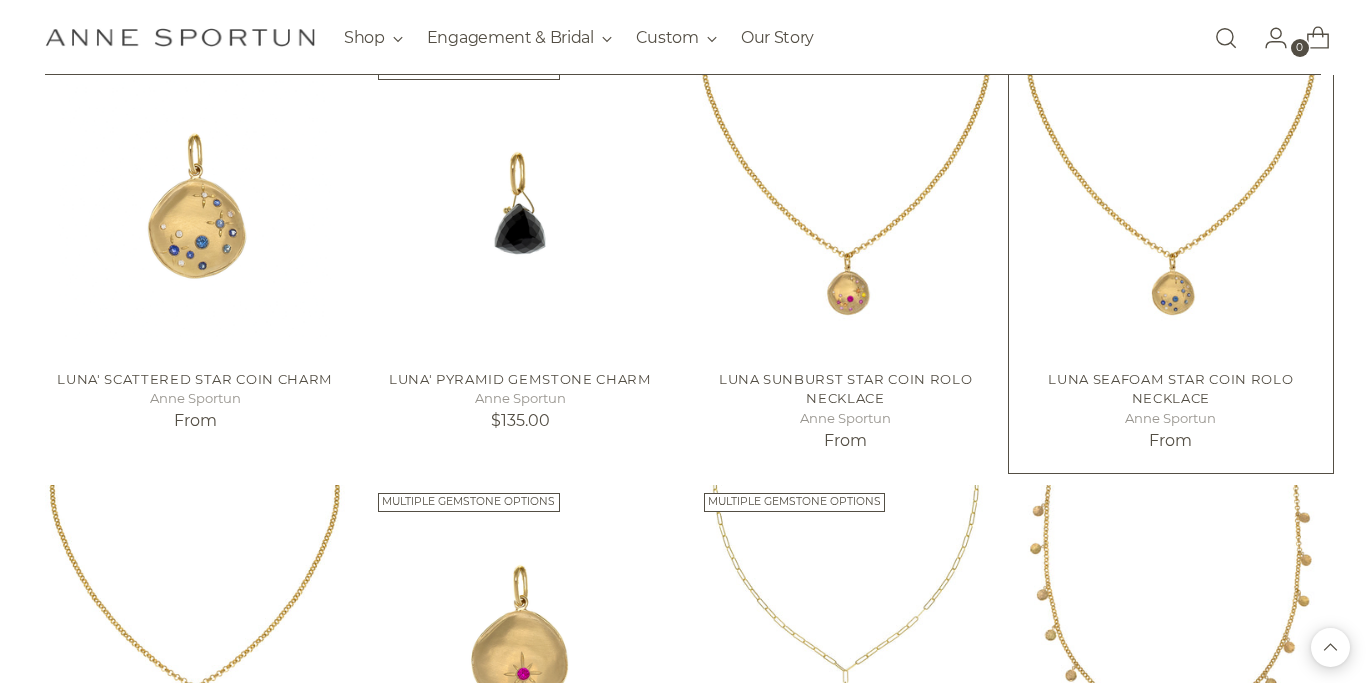 click at bounding box center [0, 0] 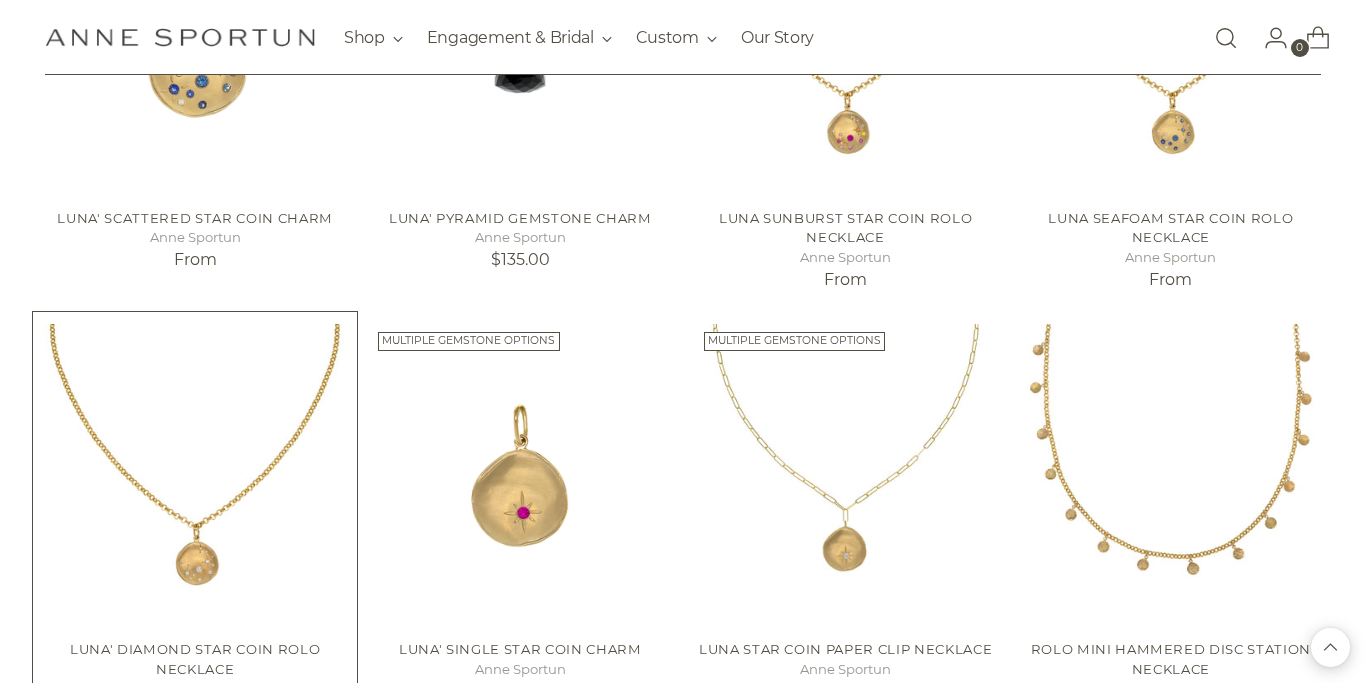 scroll, scrollTop: 1927, scrollLeft: 0, axis: vertical 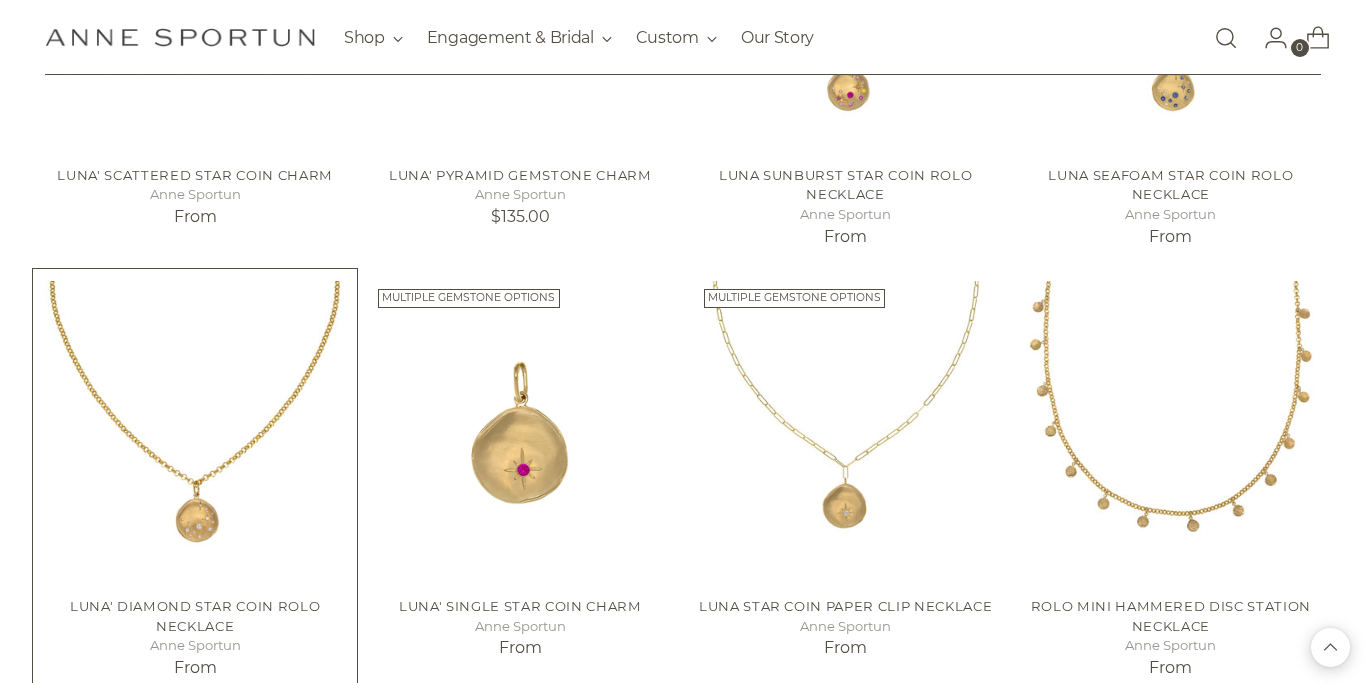 click at bounding box center (0, 0) 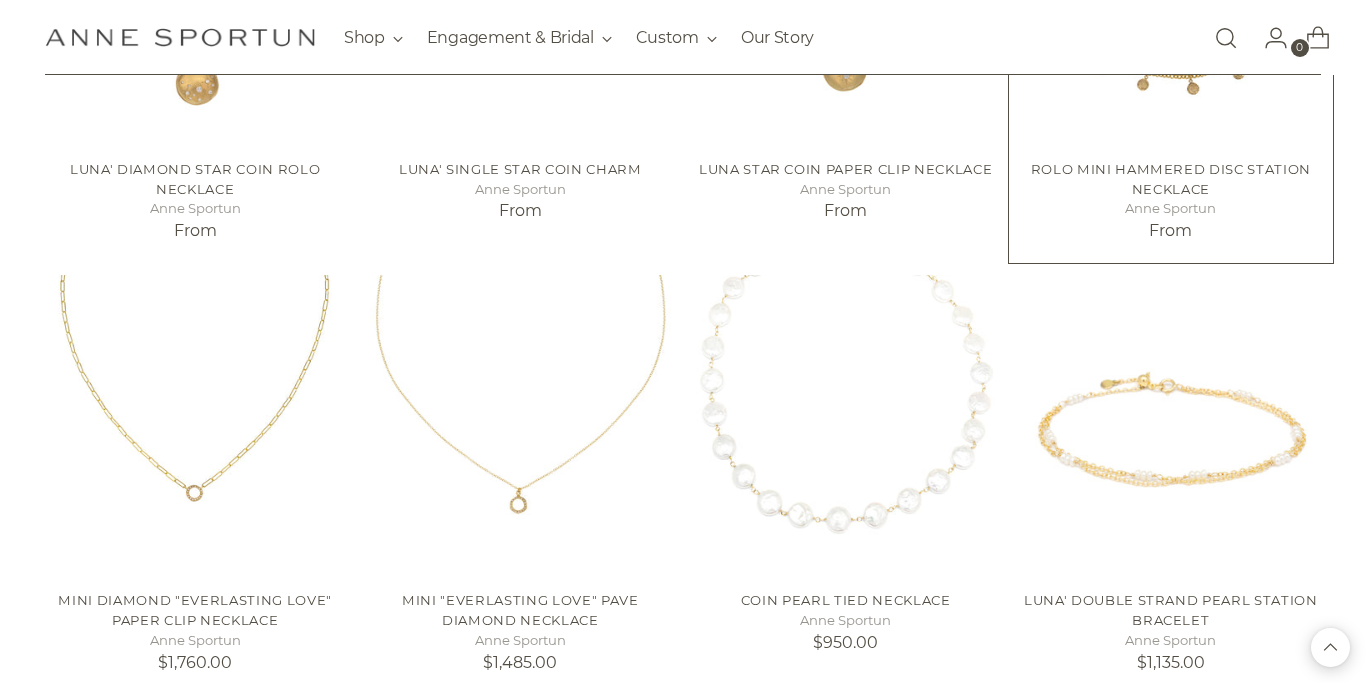 scroll, scrollTop: 2415, scrollLeft: 0, axis: vertical 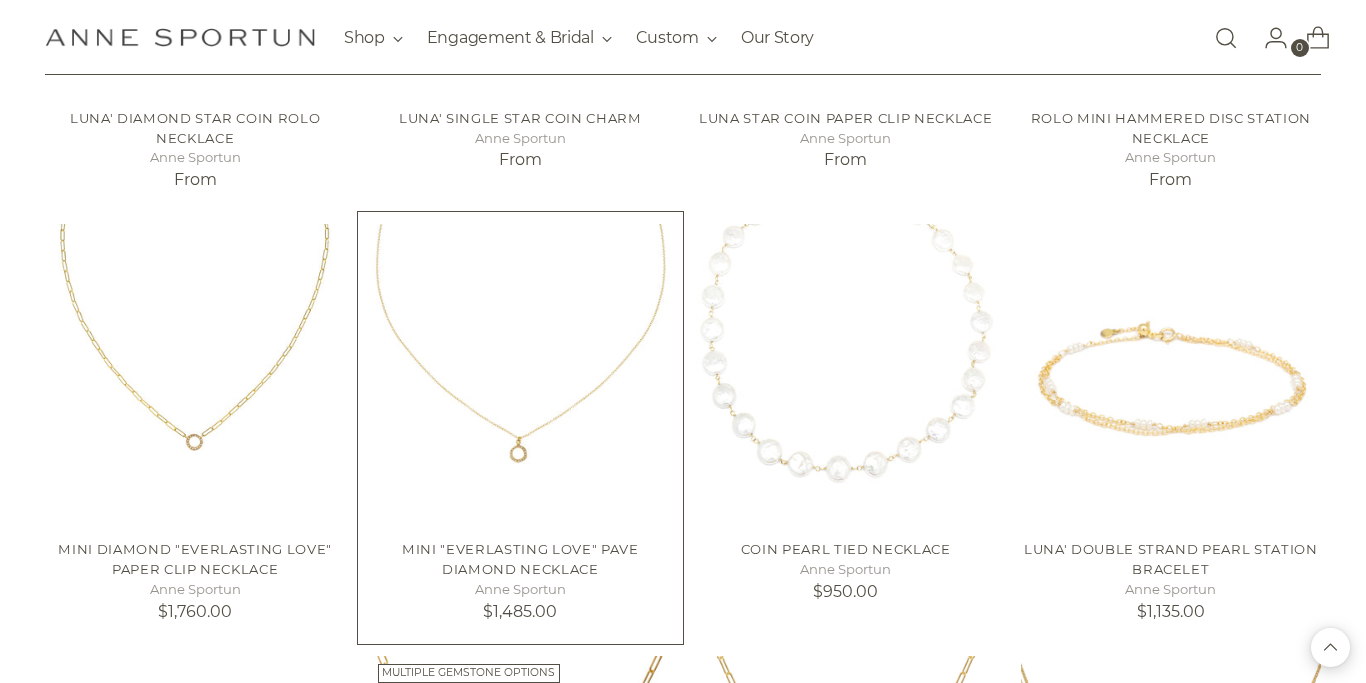 click at bounding box center (0, 0) 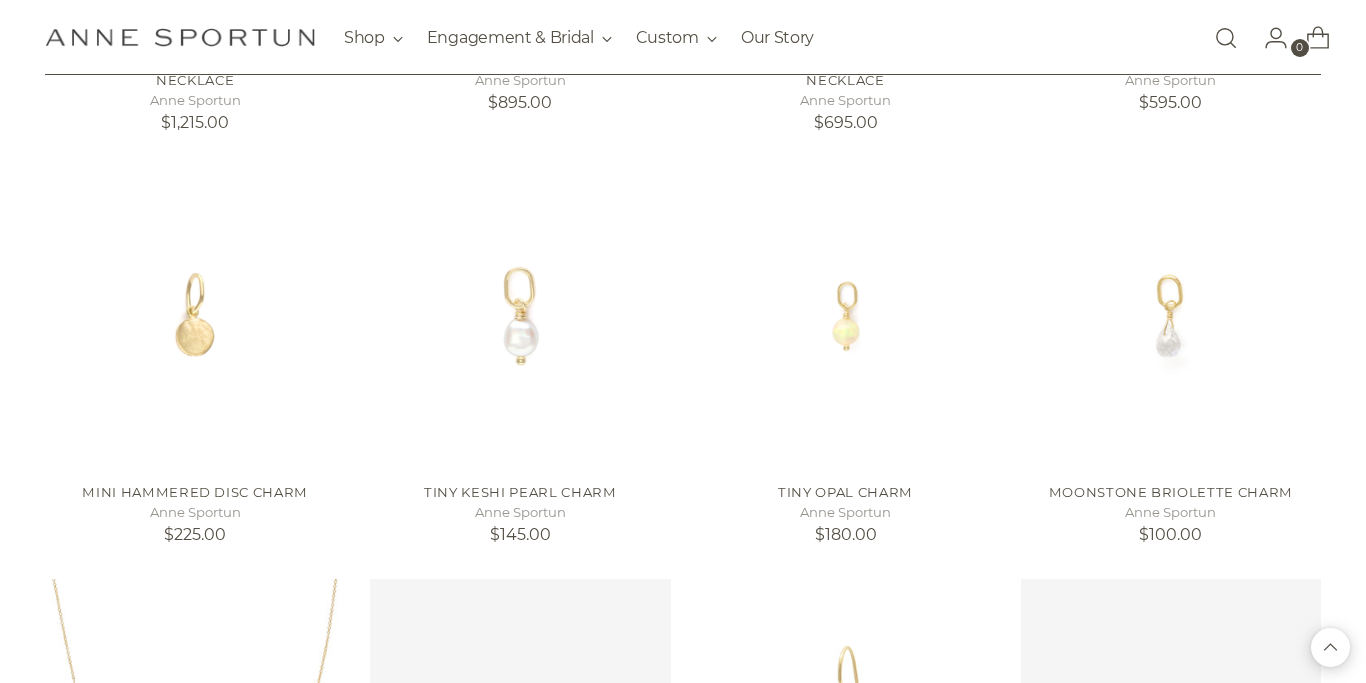 scroll, scrollTop: 4333, scrollLeft: 0, axis: vertical 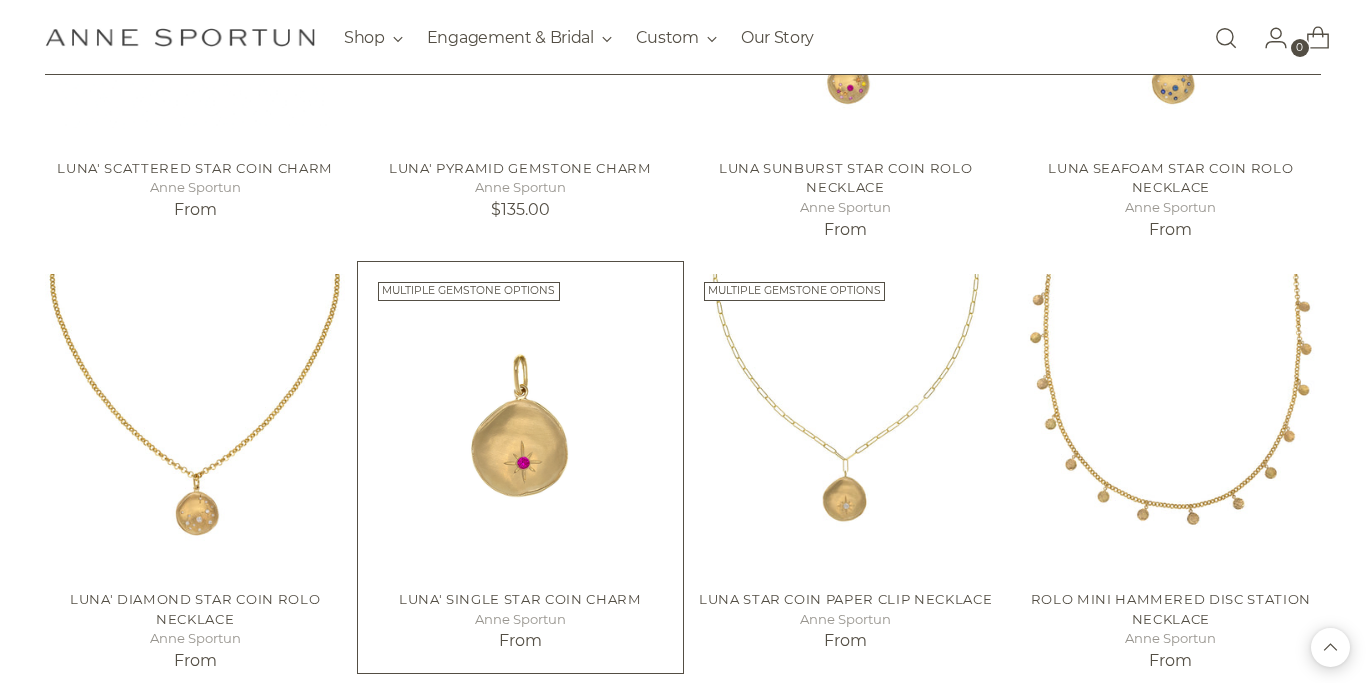 click at bounding box center (0, 0) 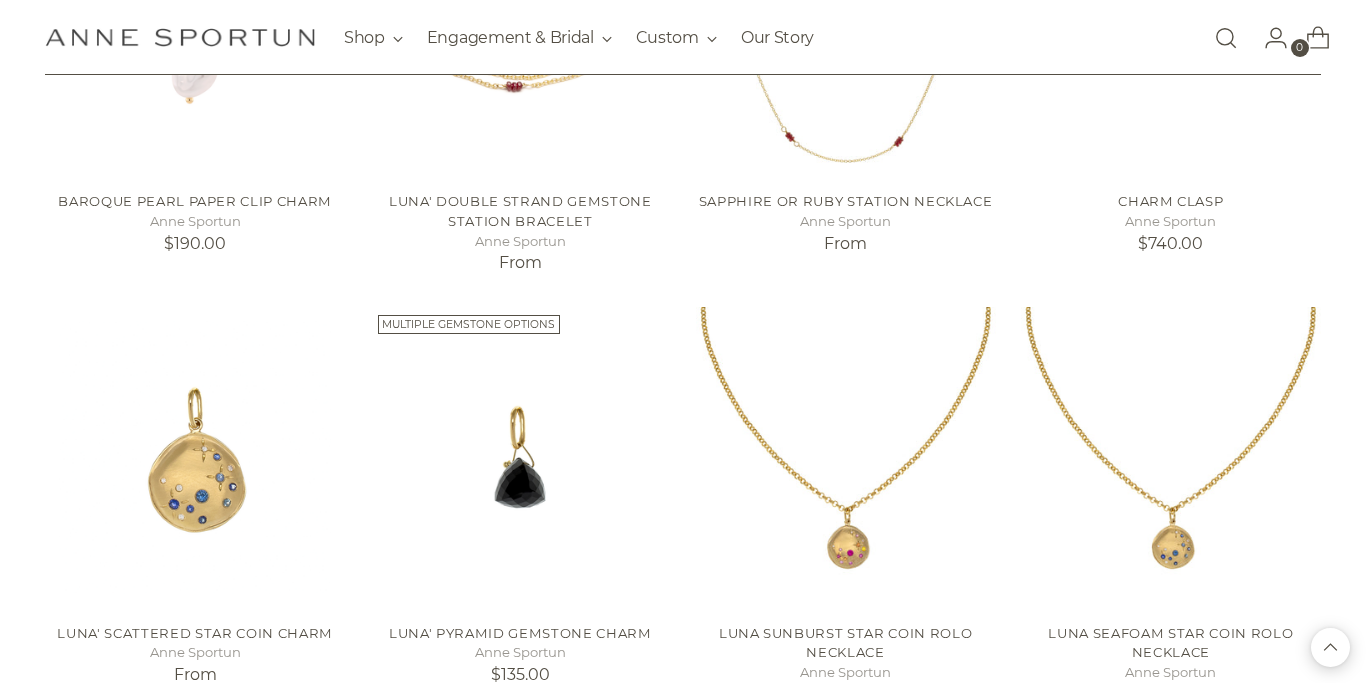 scroll, scrollTop: 1475, scrollLeft: 0, axis: vertical 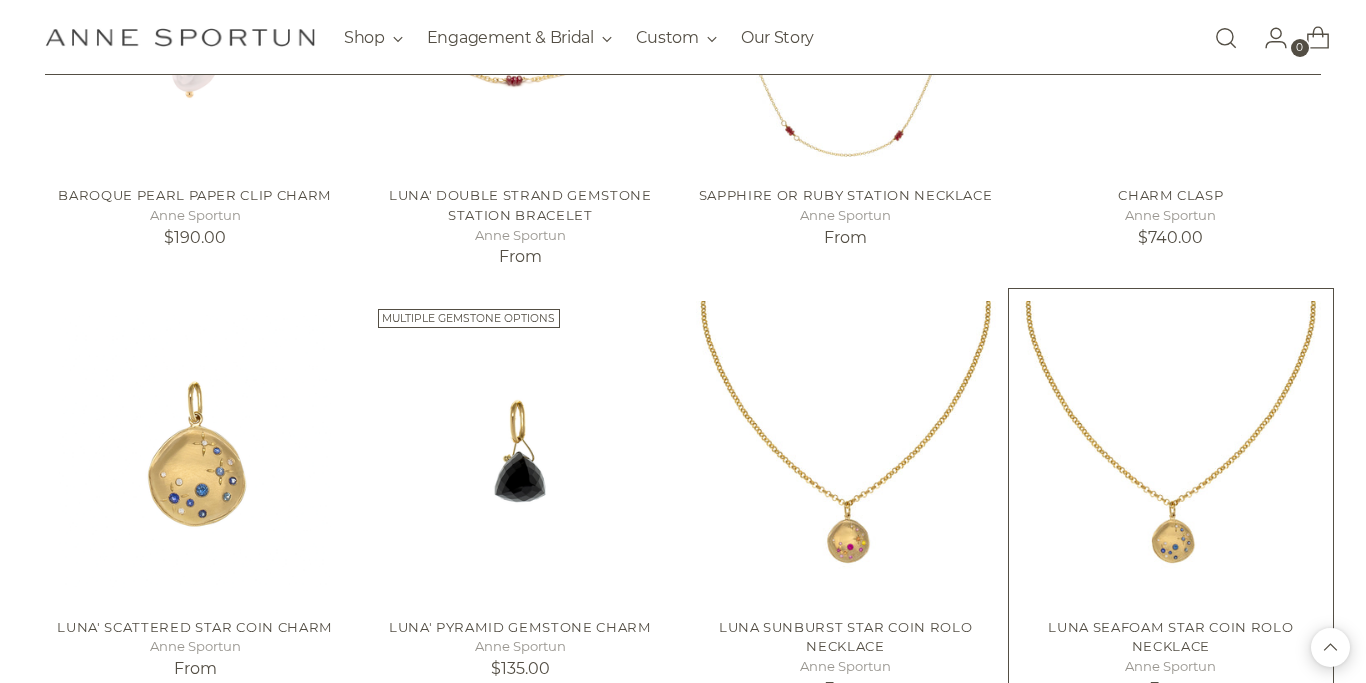 click at bounding box center (0, 0) 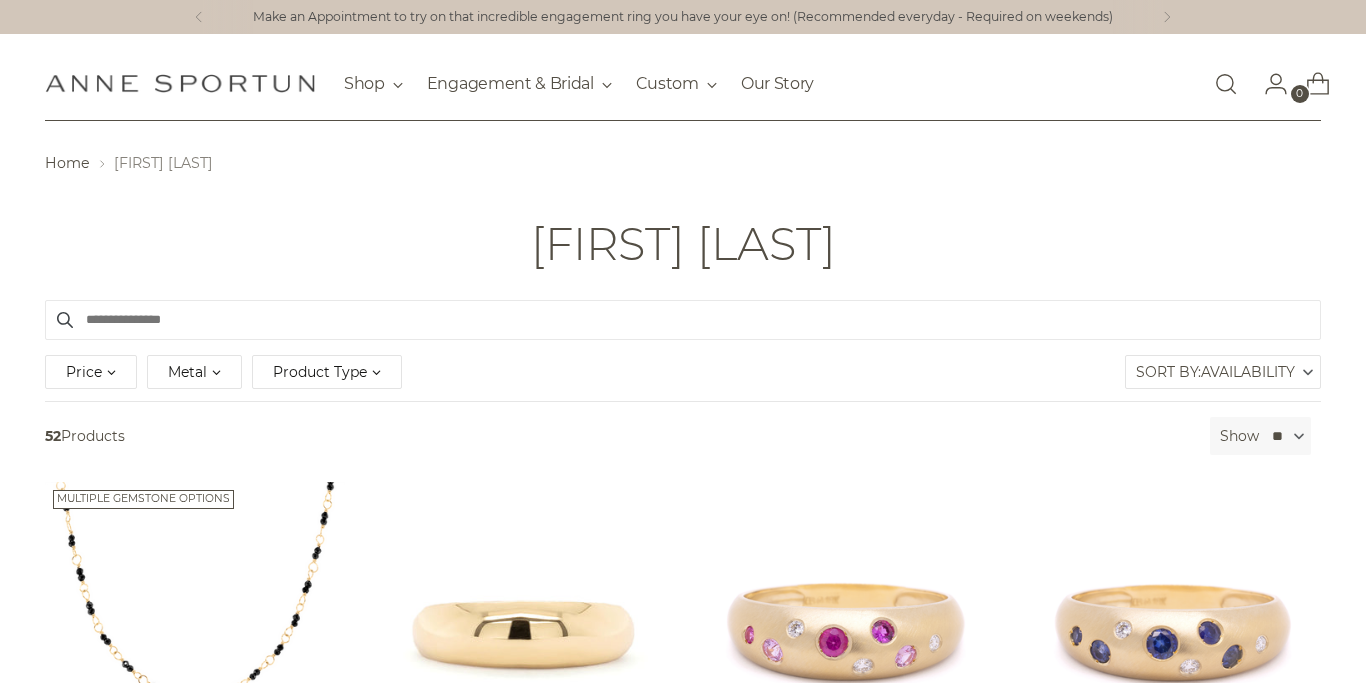 scroll, scrollTop: 2, scrollLeft: 0, axis: vertical 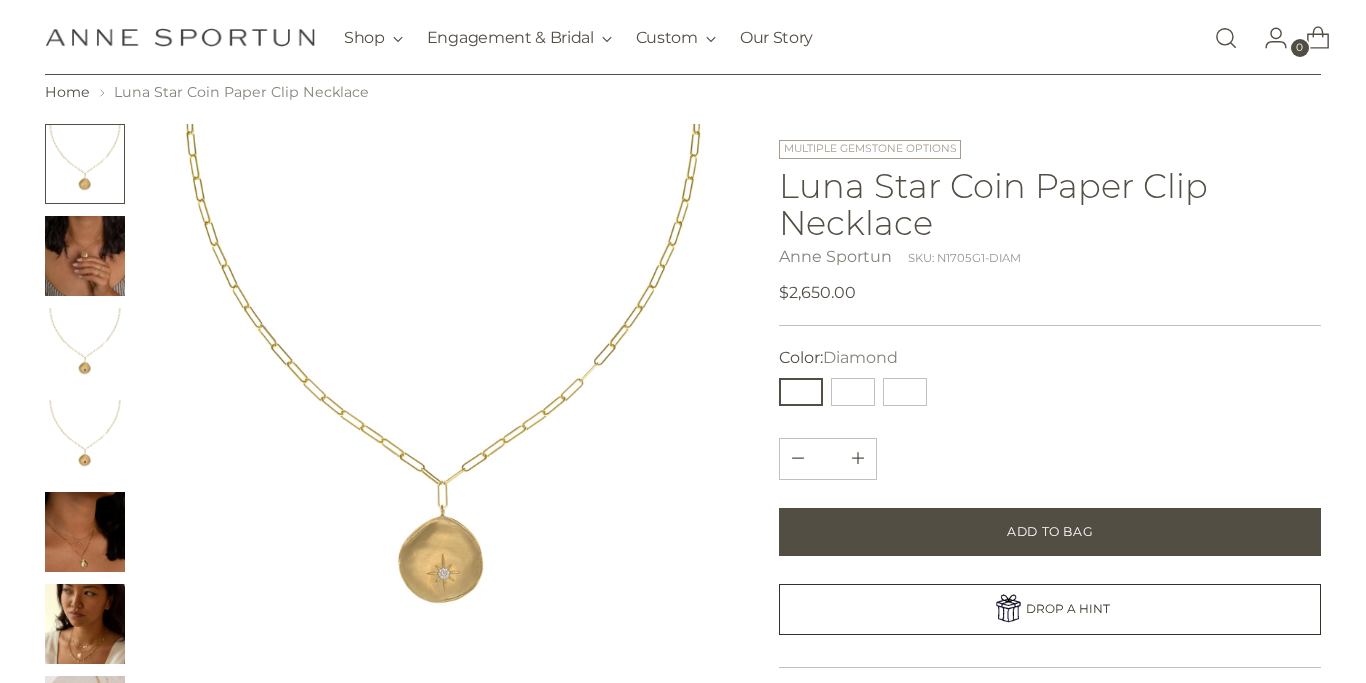 click at bounding box center (85, 256) 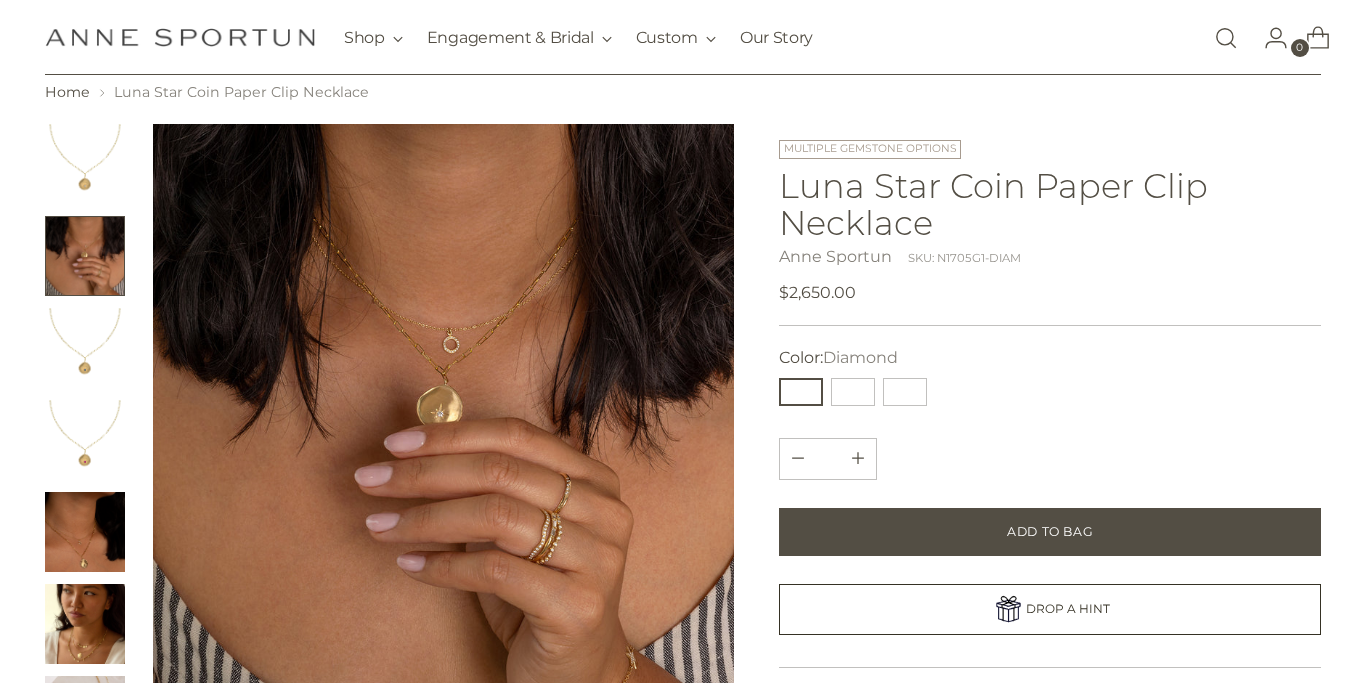 click at bounding box center (85, 624) 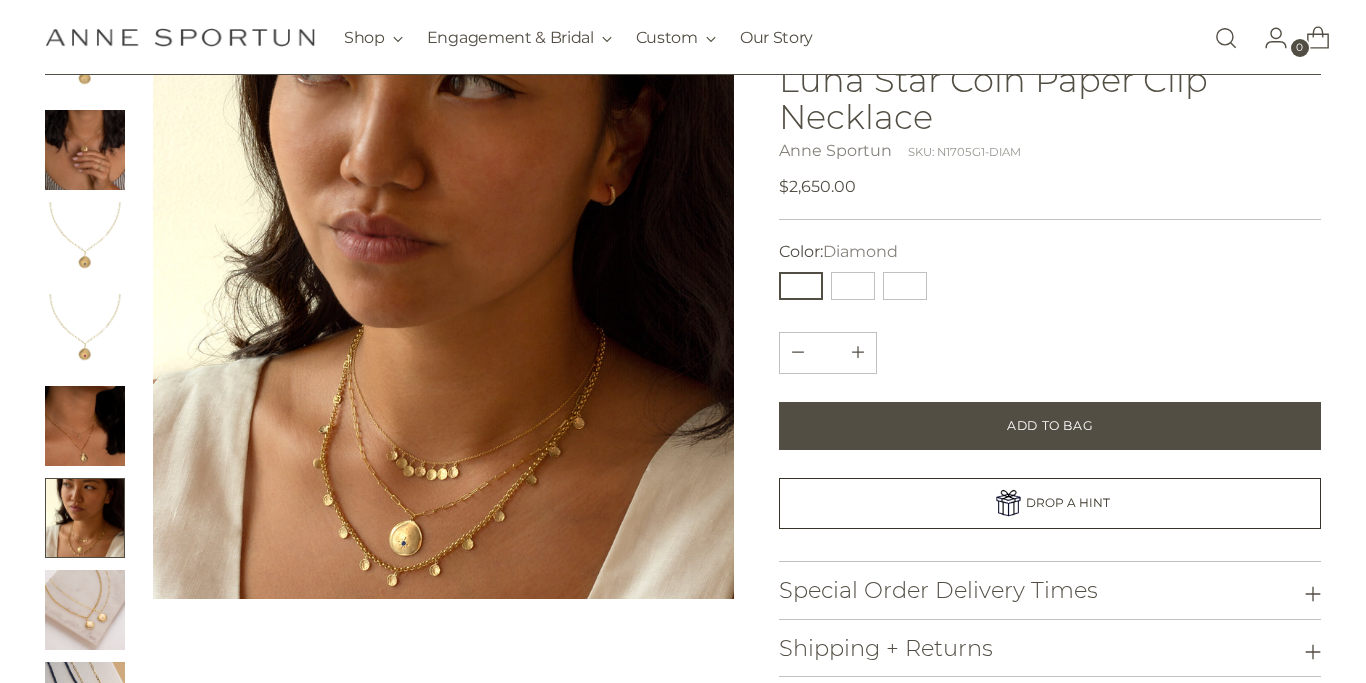 scroll, scrollTop: 253, scrollLeft: 0, axis: vertical 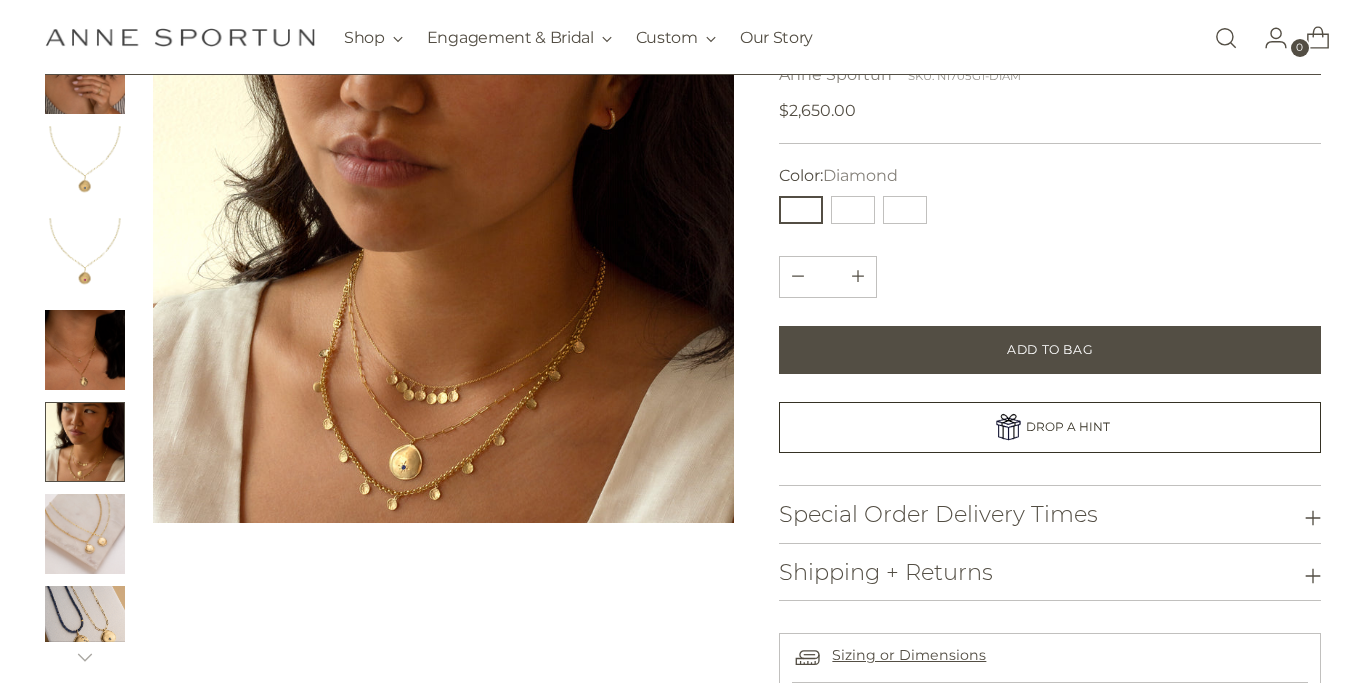 click at bounding box center [443, 232] 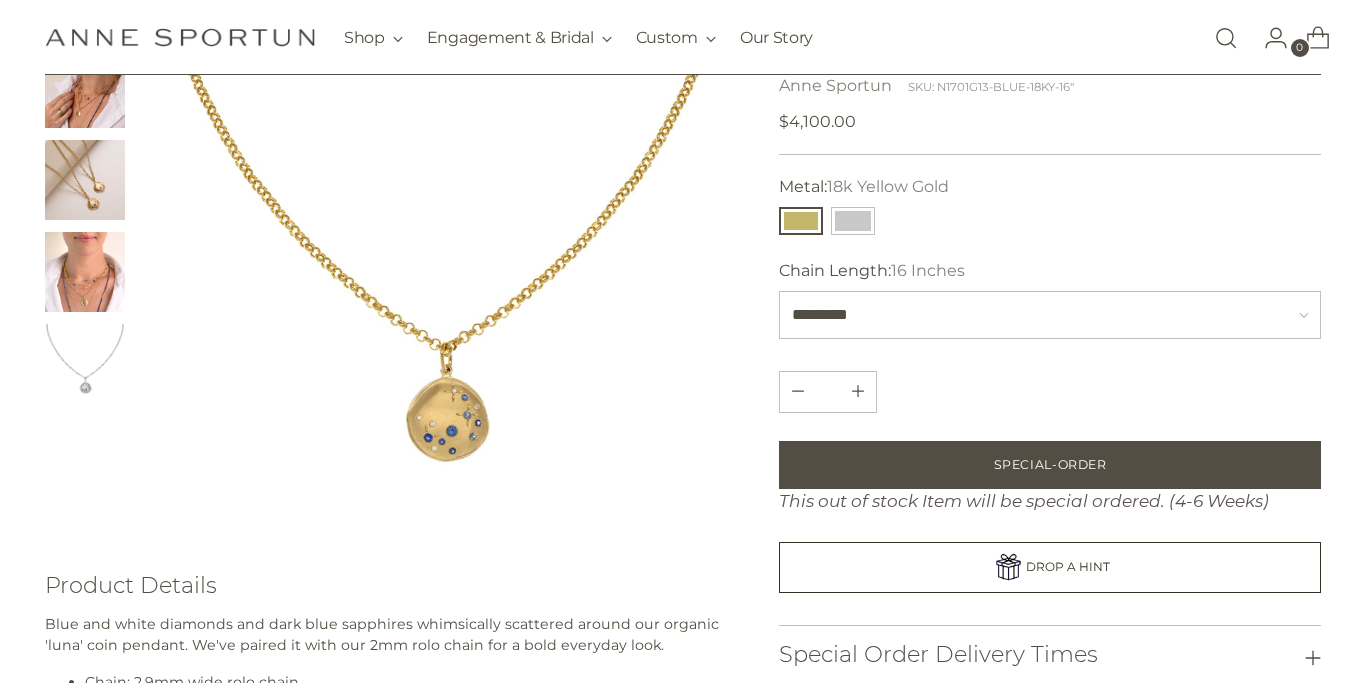 scroll, scrollTop: 180, scrollLeft: 0, axis: vertical 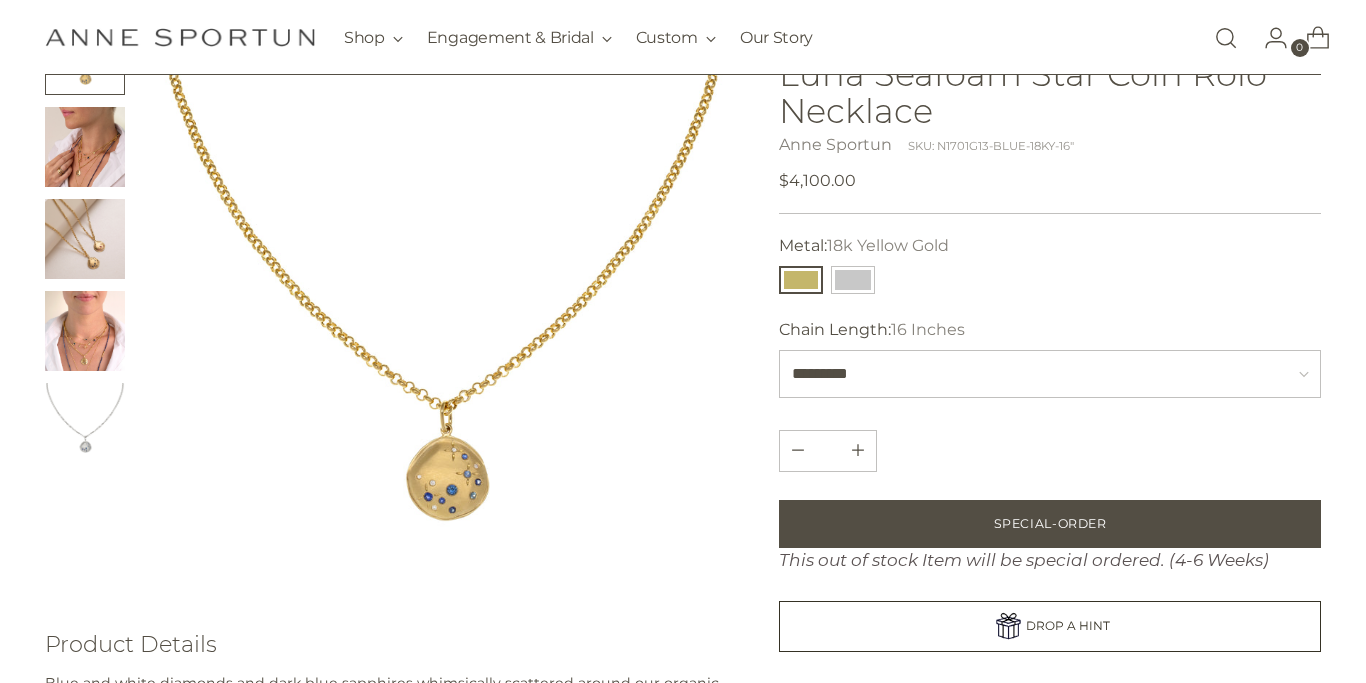 click at bounding box center [85, 331] 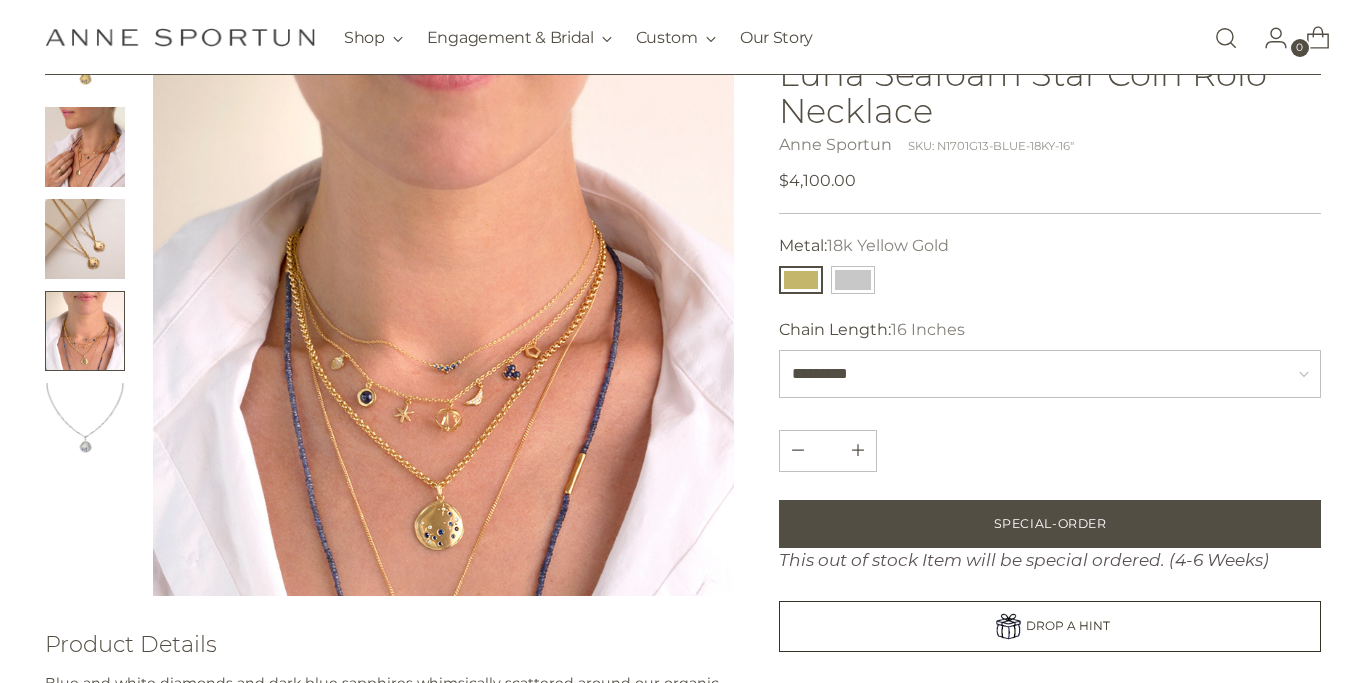 click at bounding box center (443, 305) 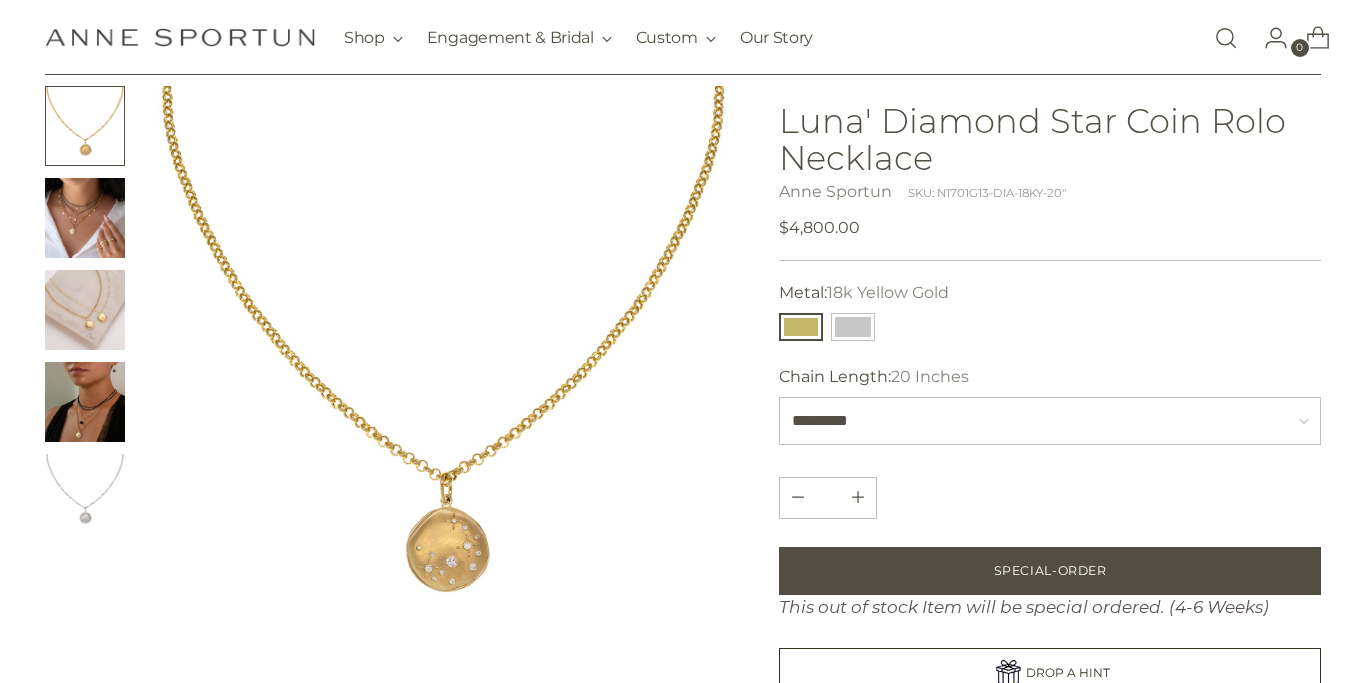 scroll, scrollTop: 107, scrollLeft: 0, axis: vertical 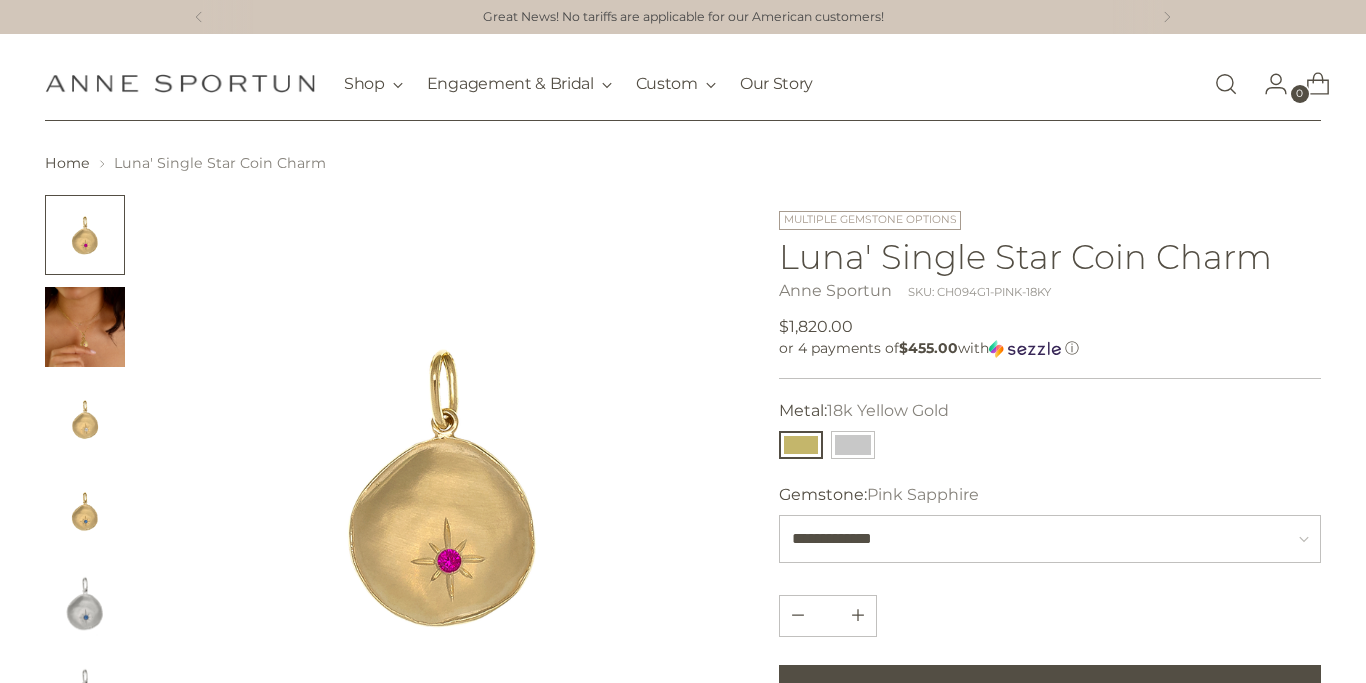 click at bounding box center [85, 419] 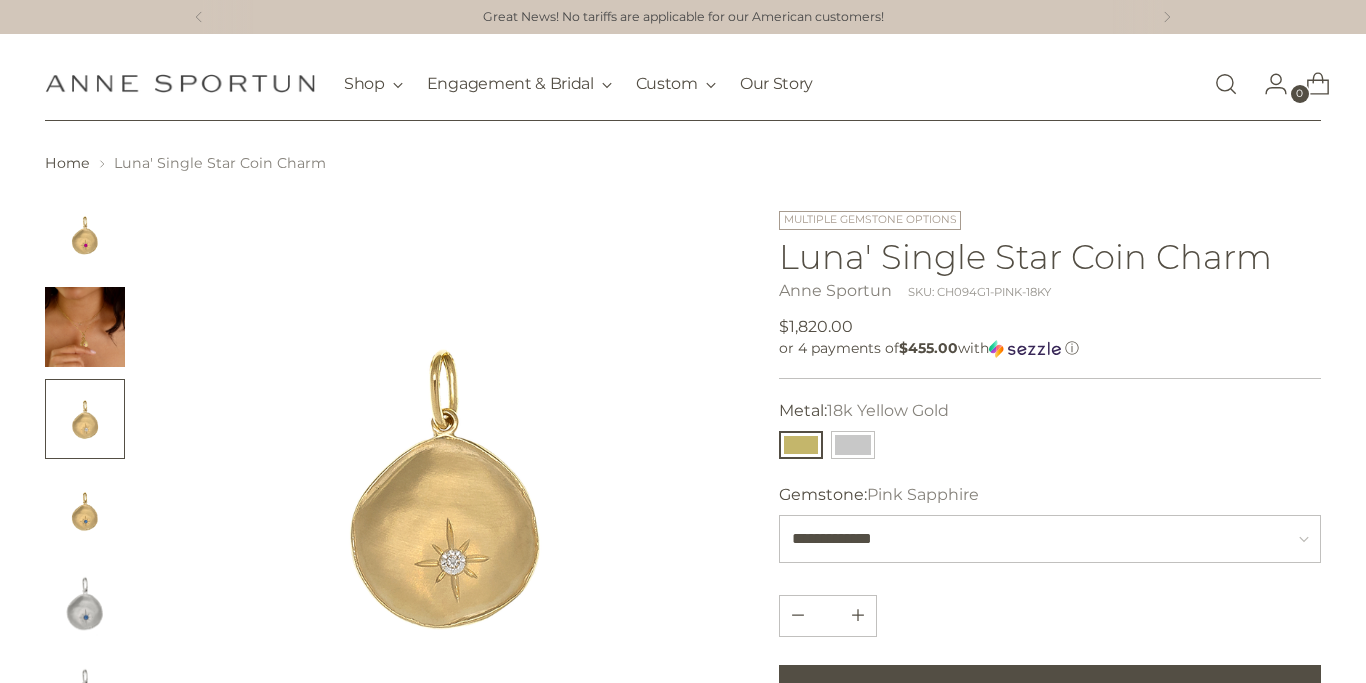 click at bounding box center (85, 511) 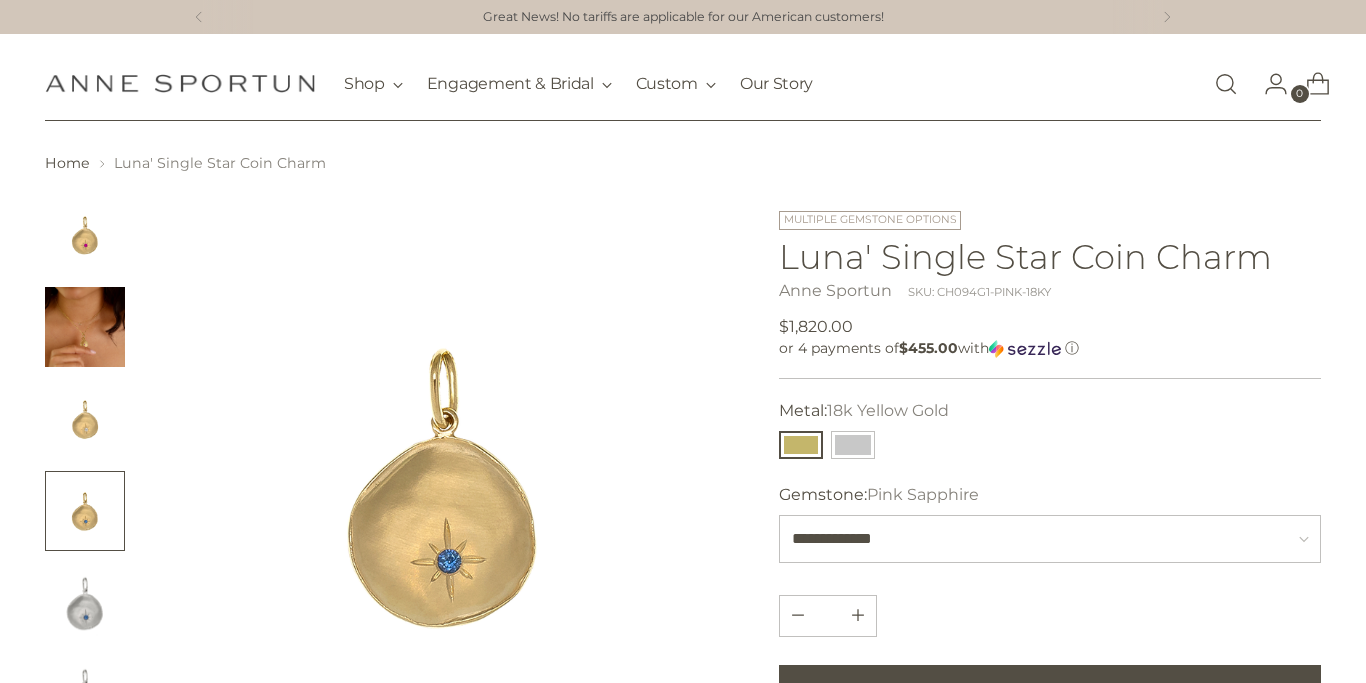 click at bounding box center [85, 603] 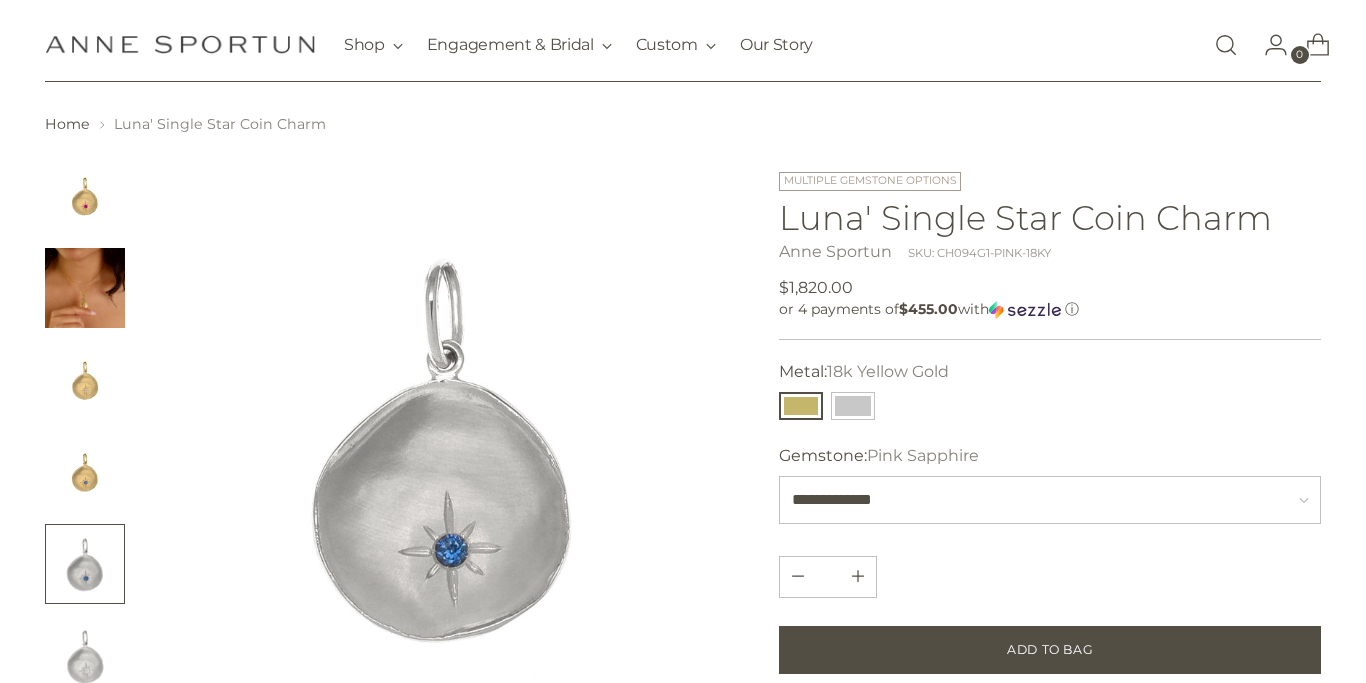 scroll, scrollTop: 0, scrollLeft: 0, axis: both 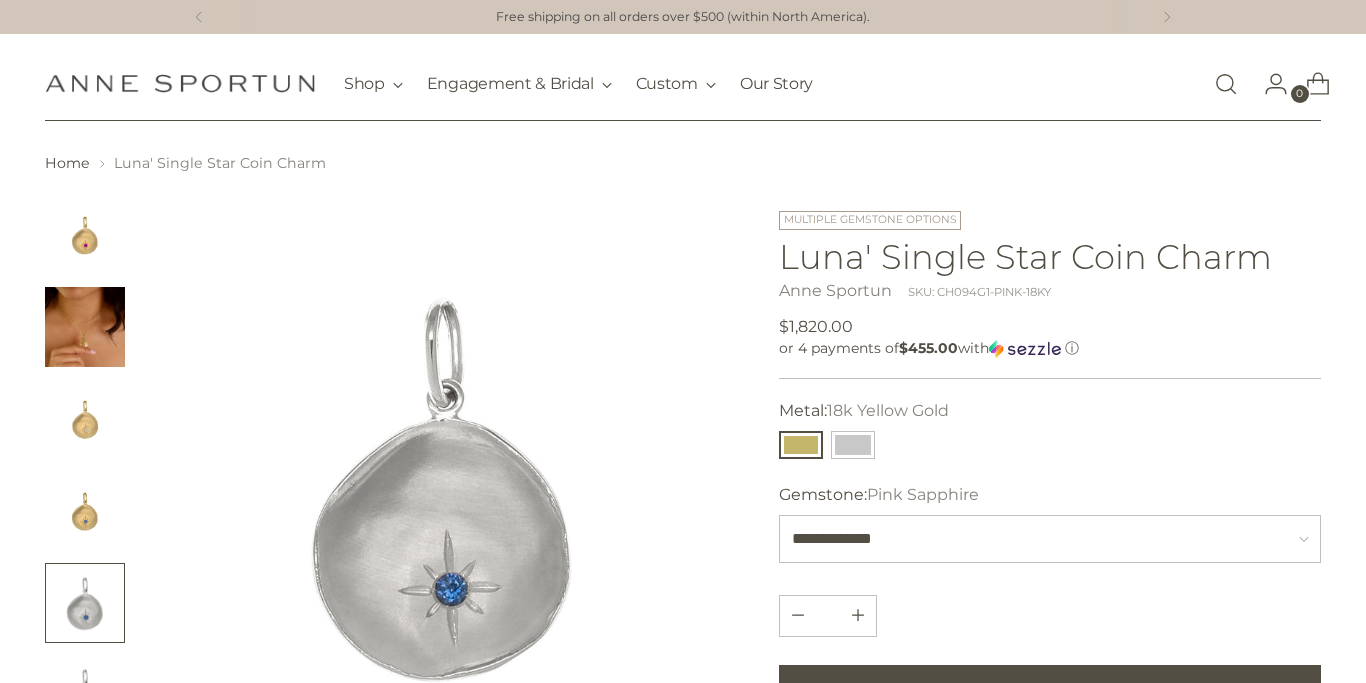 click at bounding box center [85, 419] 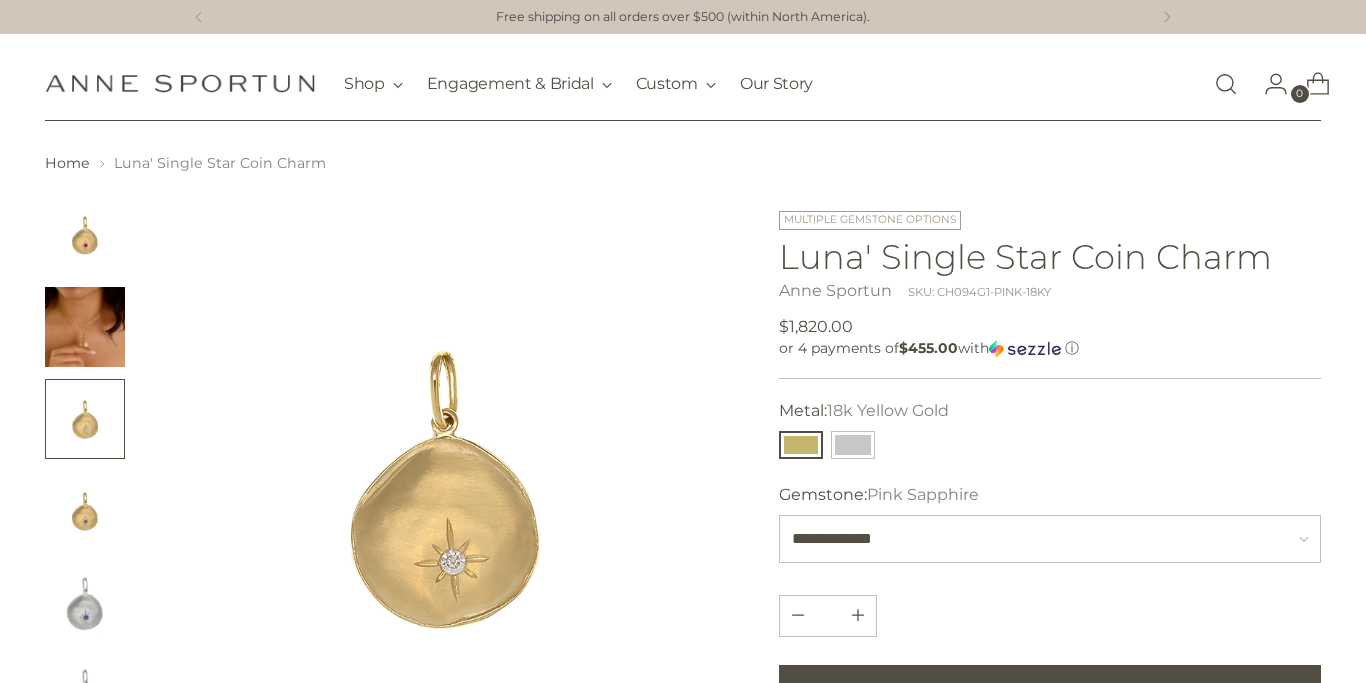 click at bounding box center [85, 327] 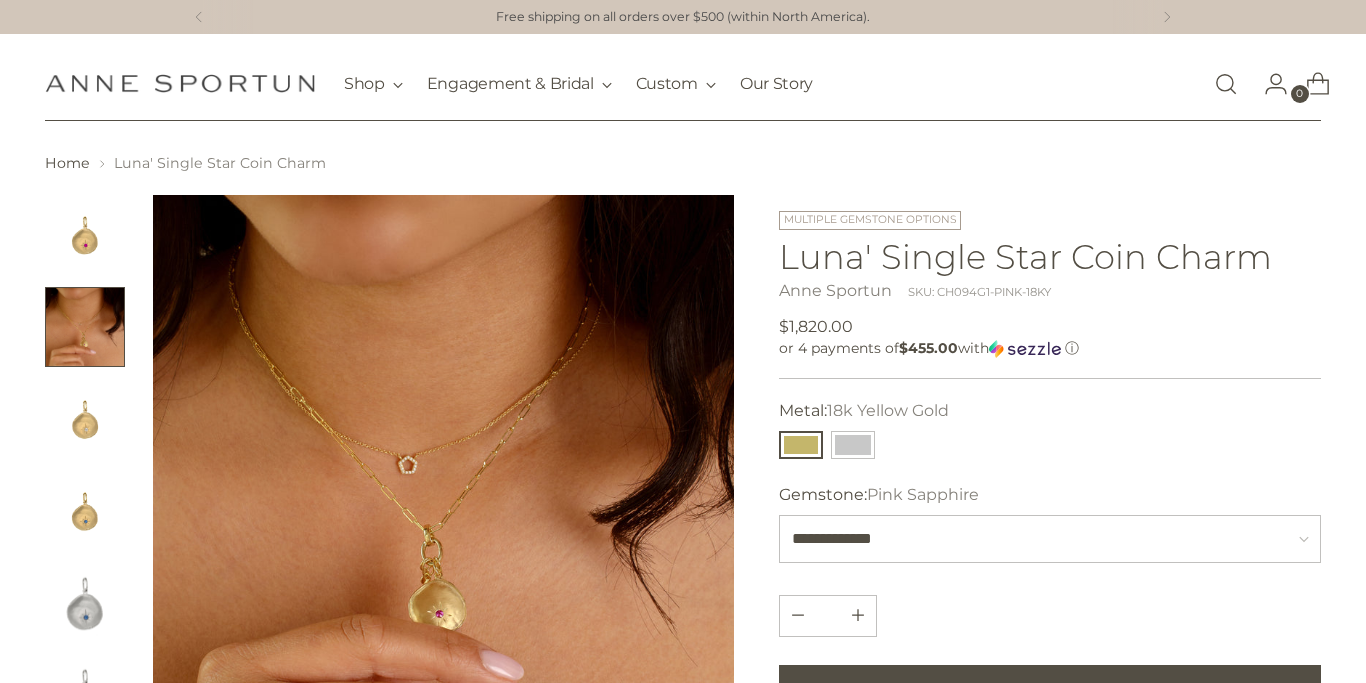 click at bounding box center (443, 485) 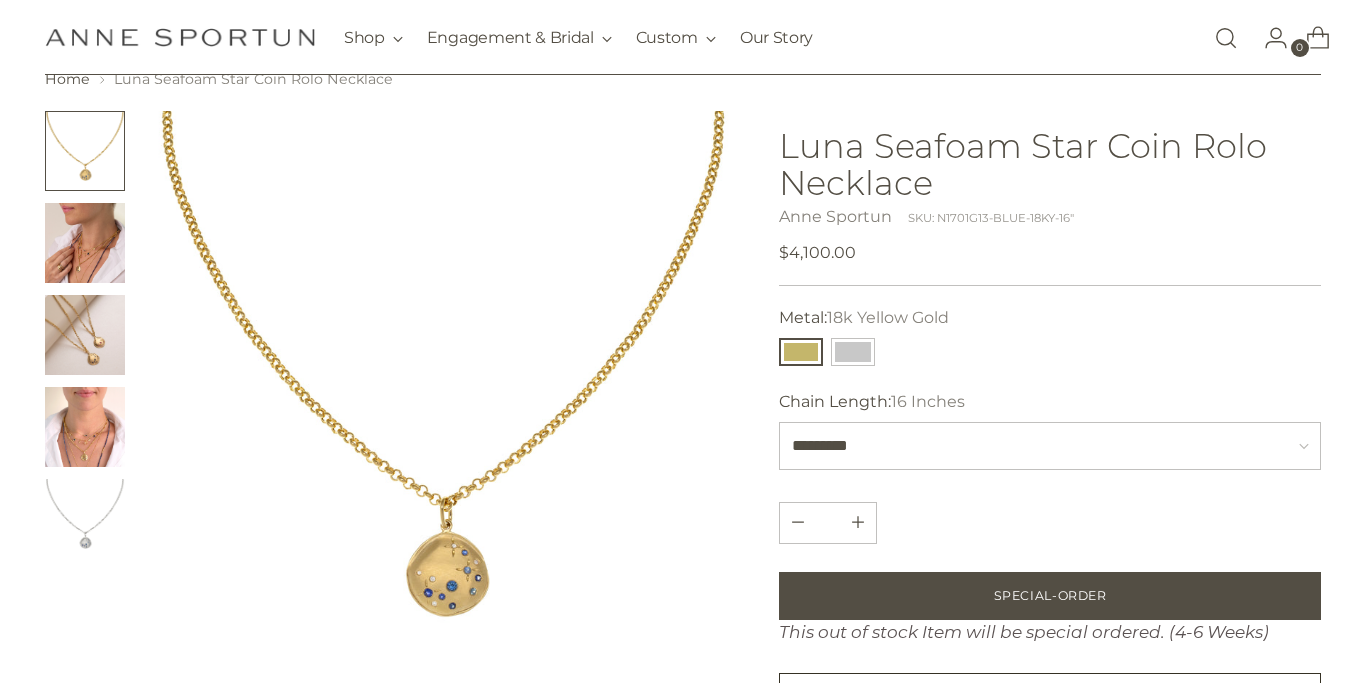 scroll, scrollTop: 121, scrollLeft: 0, axis: vertical 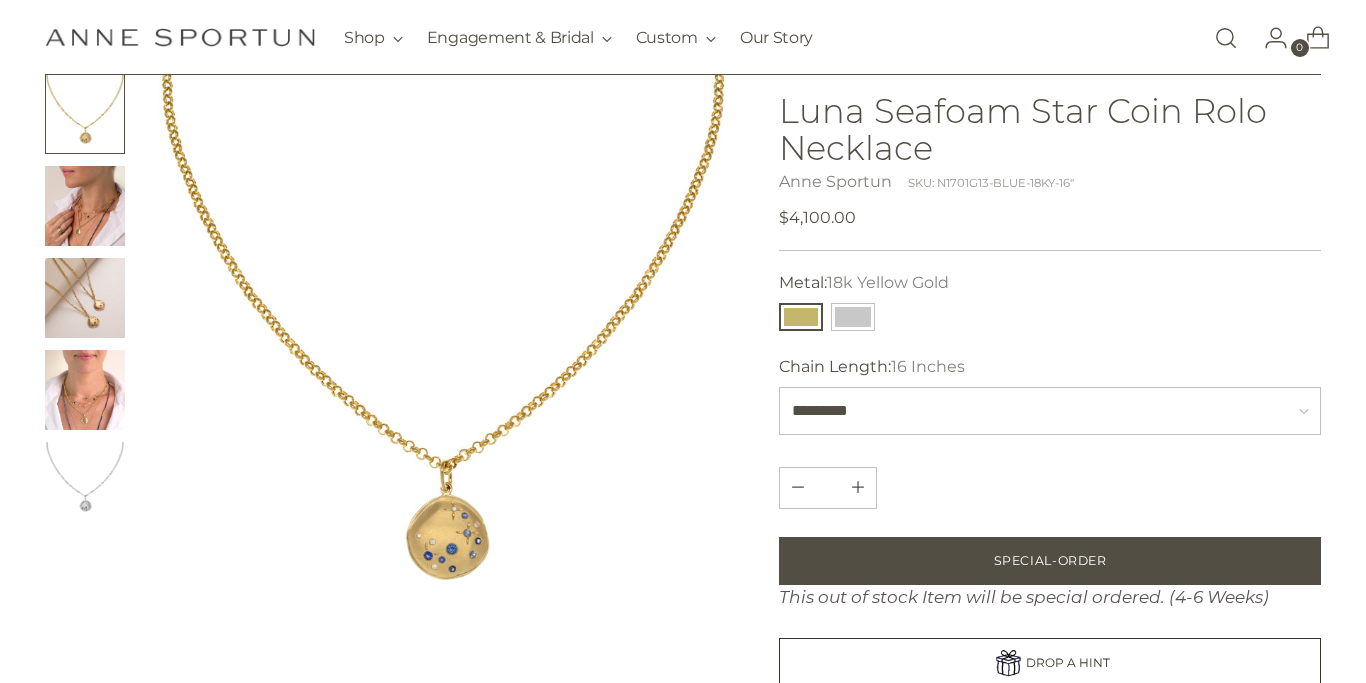 click at bounding box center [85, 390] 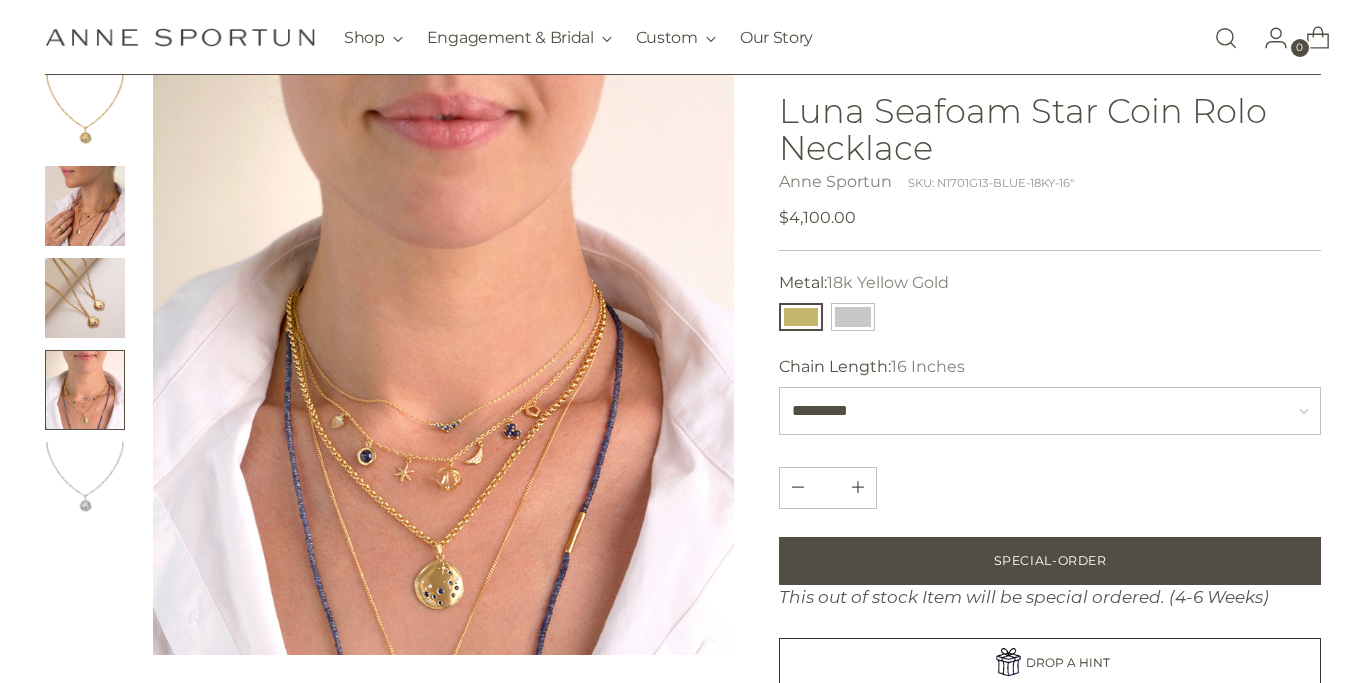 click at bounding box center [85, 206] 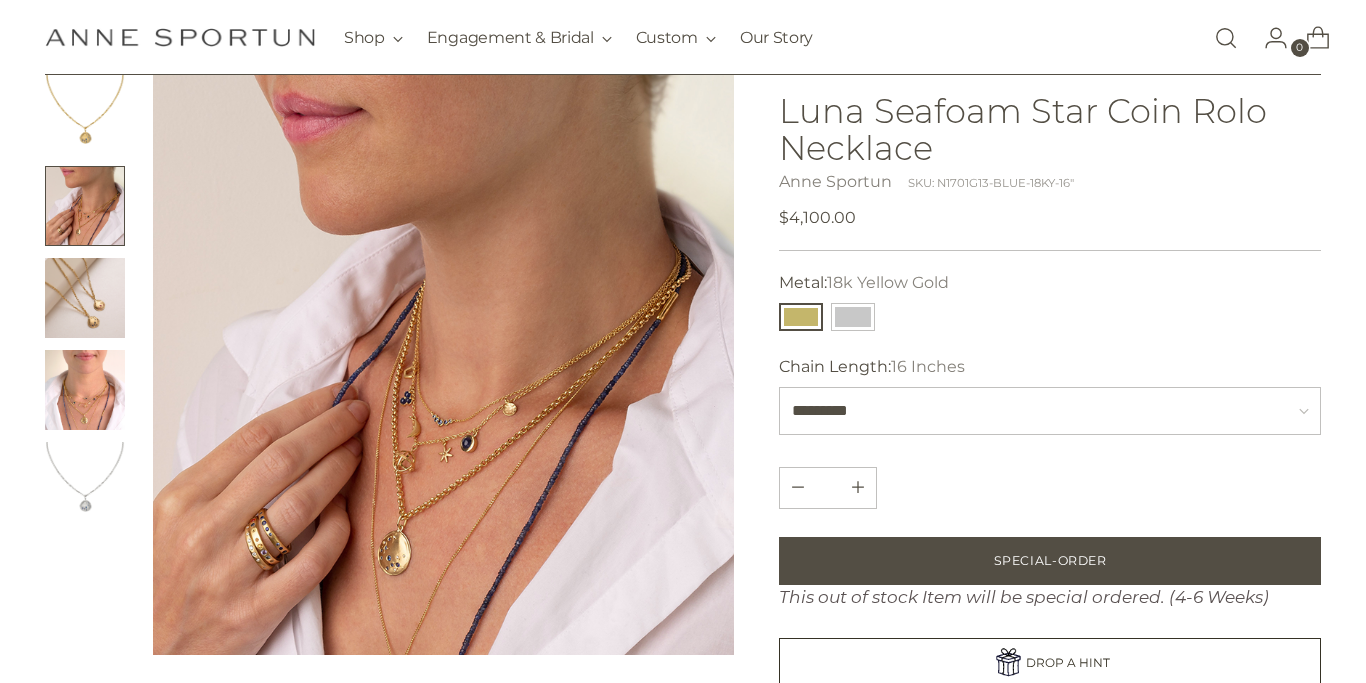click at bounding box center (443, 364) 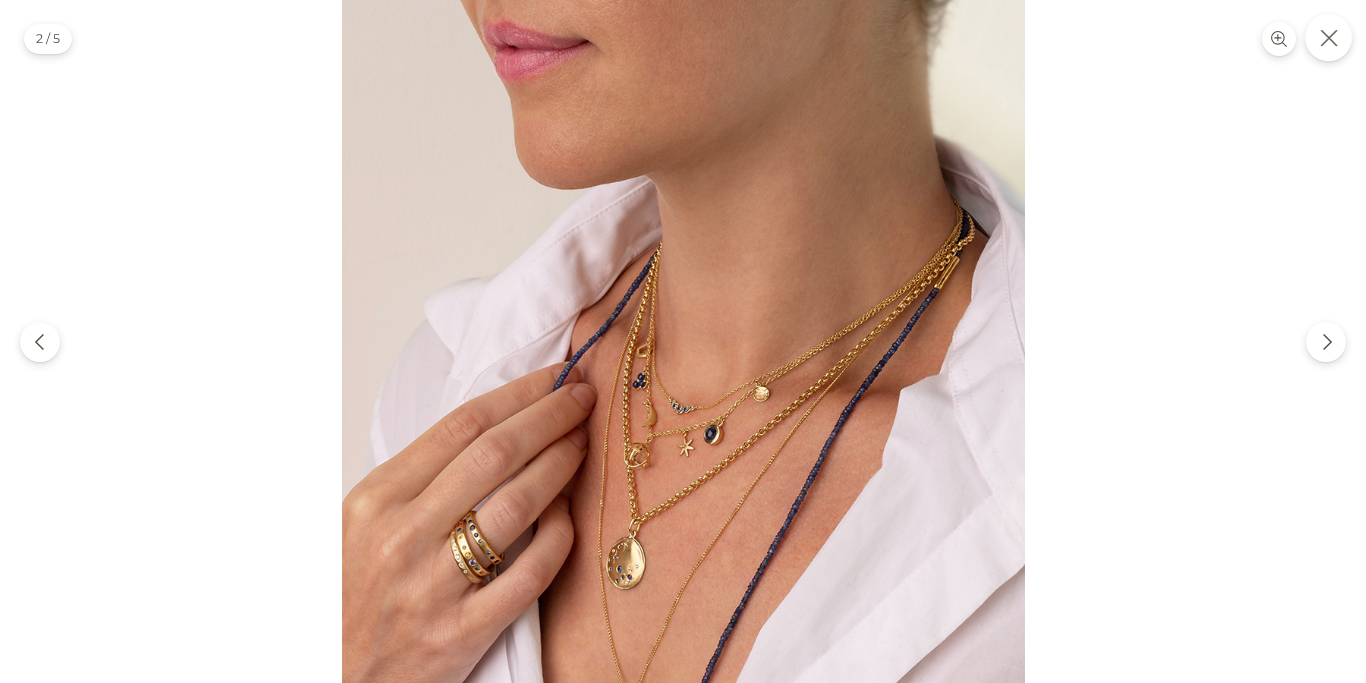 click 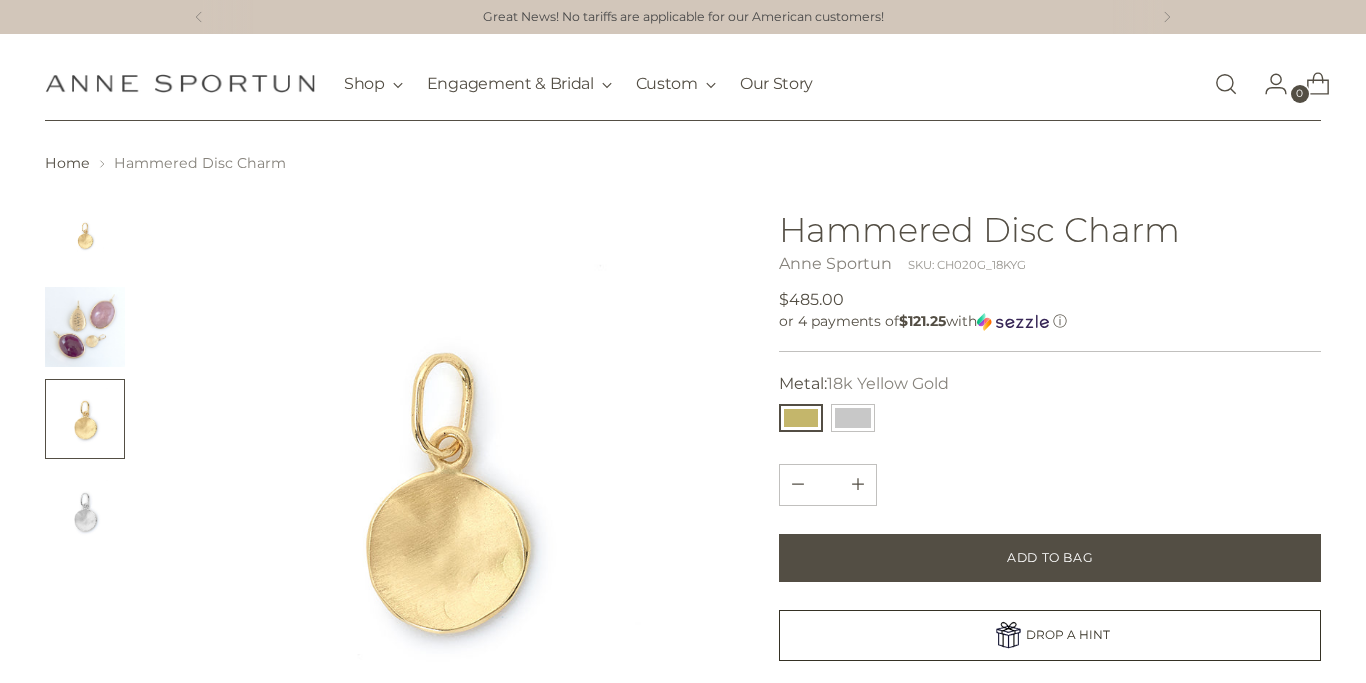 scroll, scrollTop: 0, scrollLeft: 0, axis: both 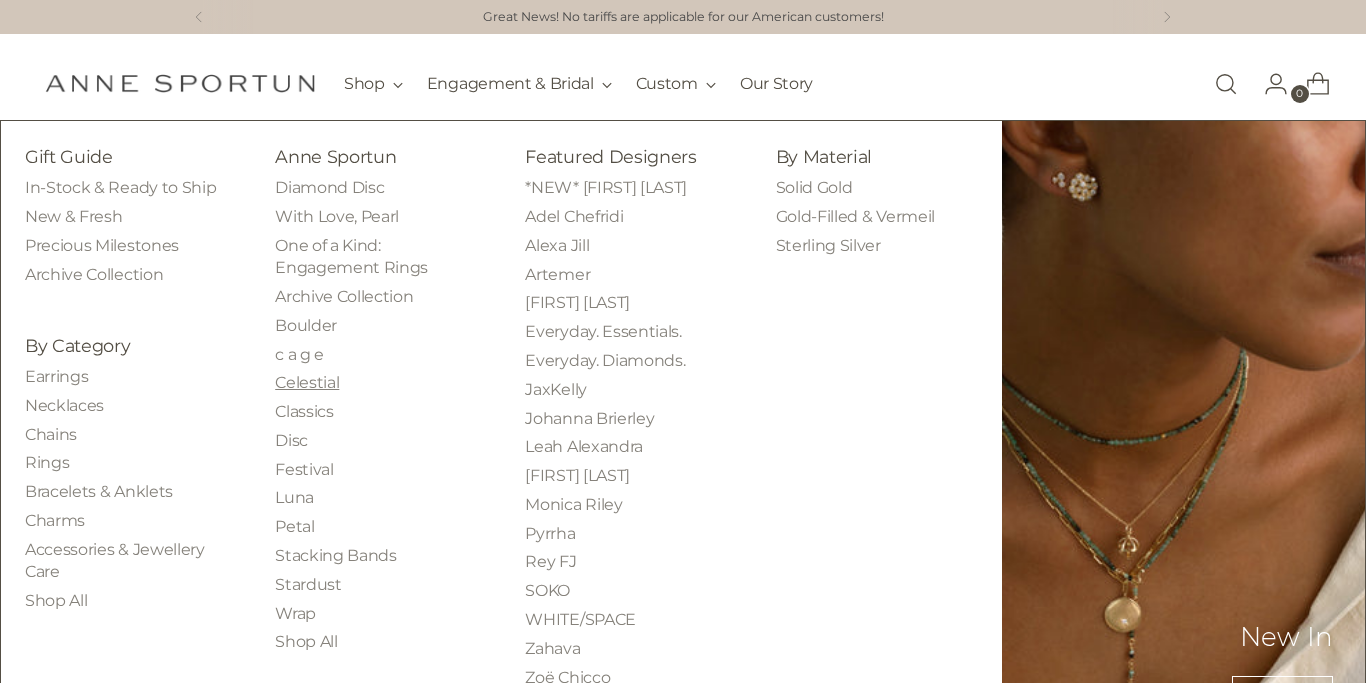 click on "Celestial" at bounding box center [307, 382] 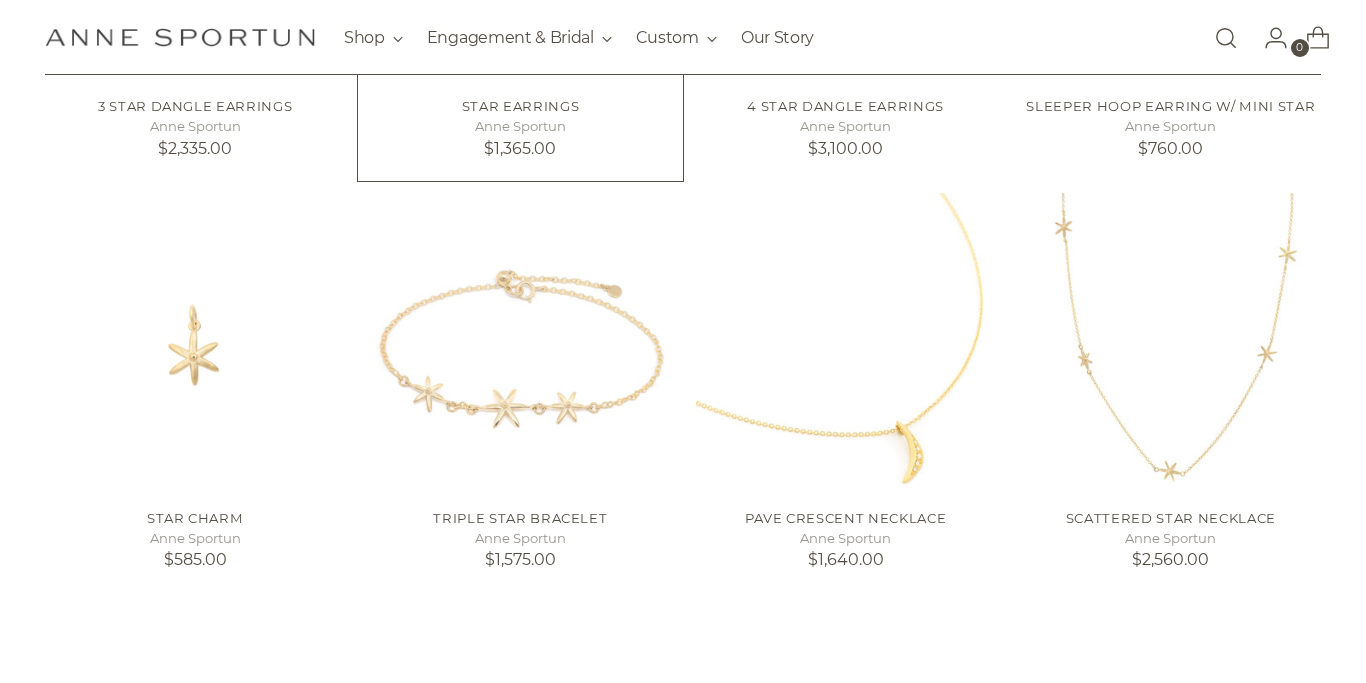 scroll, scrollTop: 830, scrollLeft: 0, axis: vertical 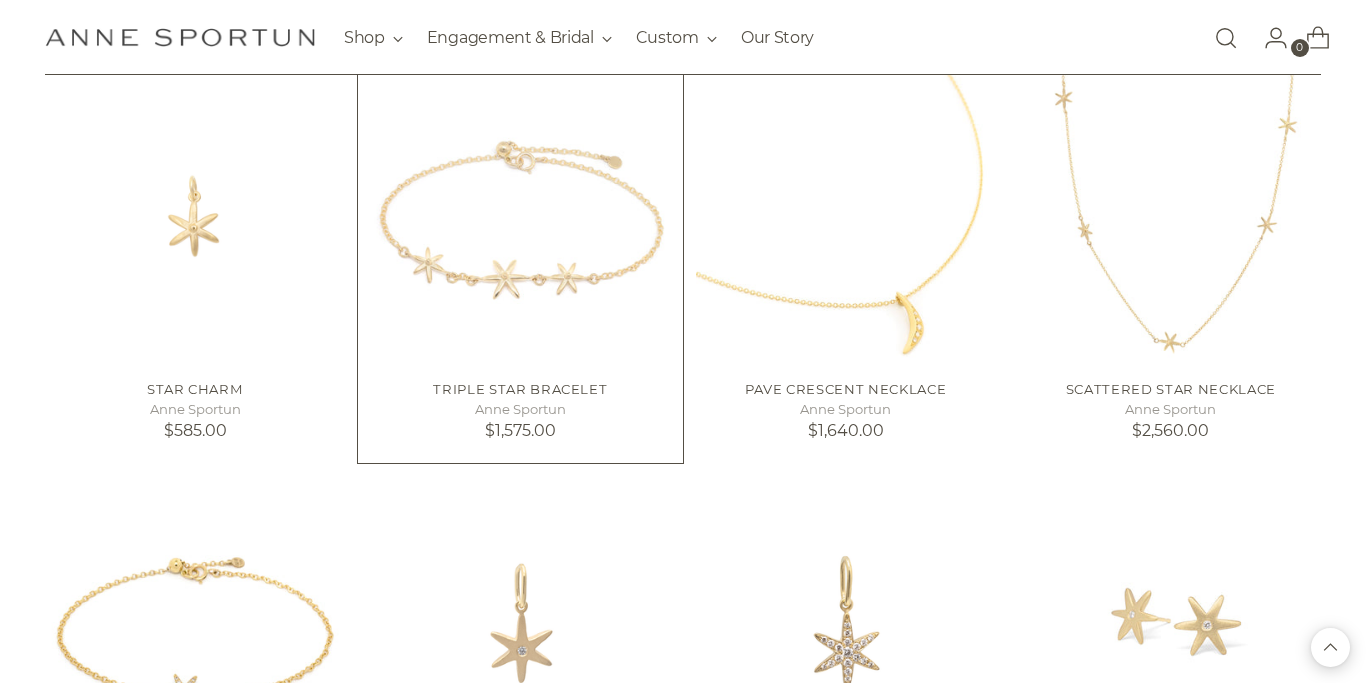 click at bounding box center (0, 0) 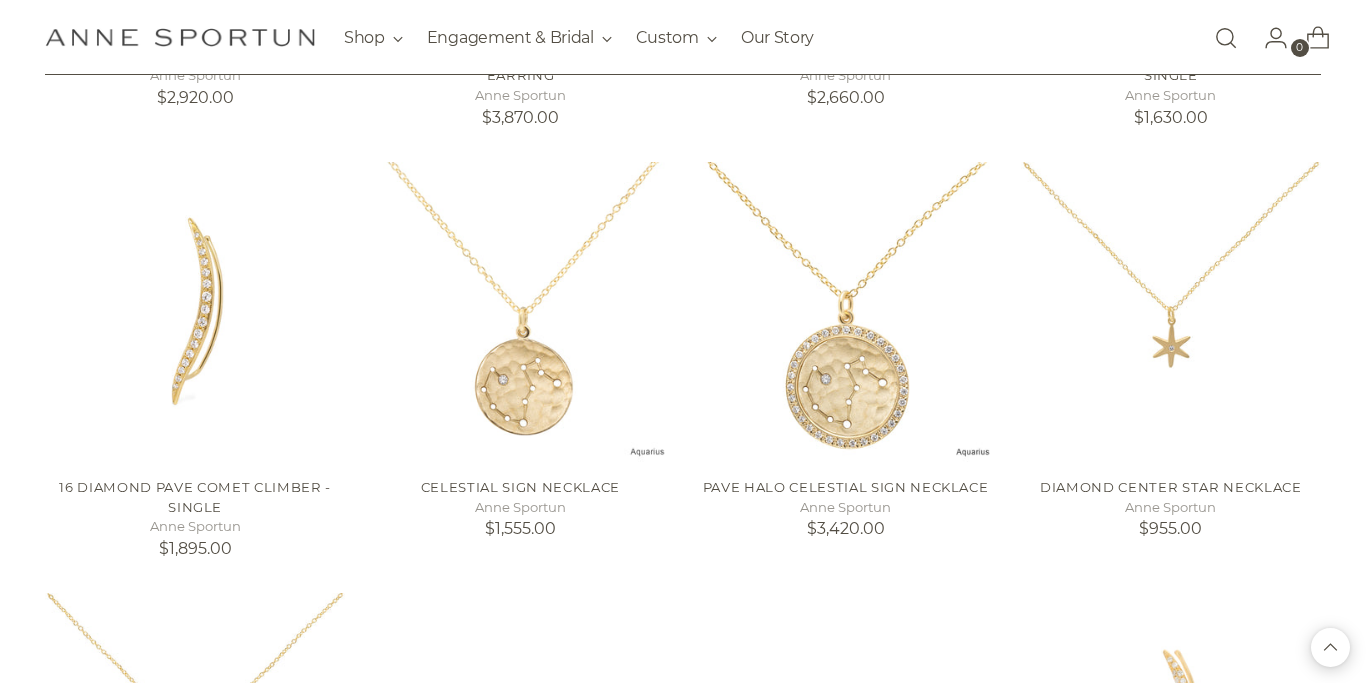 scroll, scrollTop: 2007, scrollLeft: 0, axis: vertical 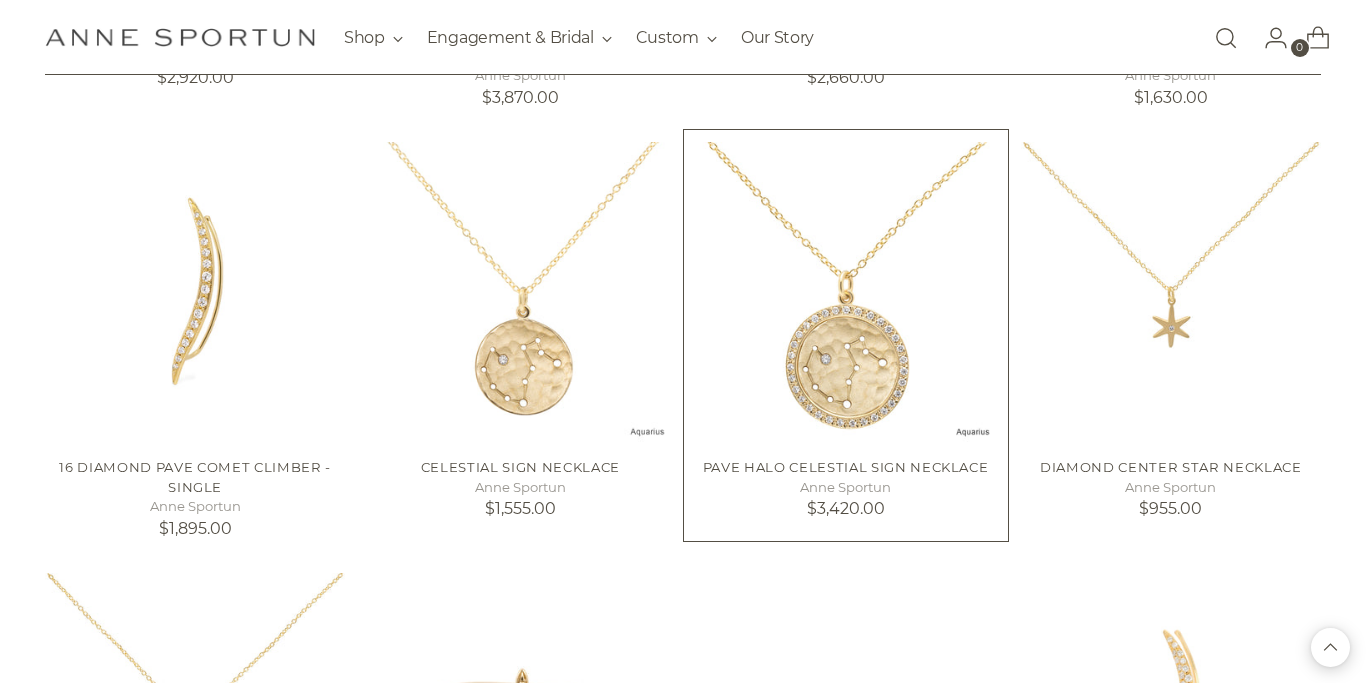click at bounding box center [0, 0] 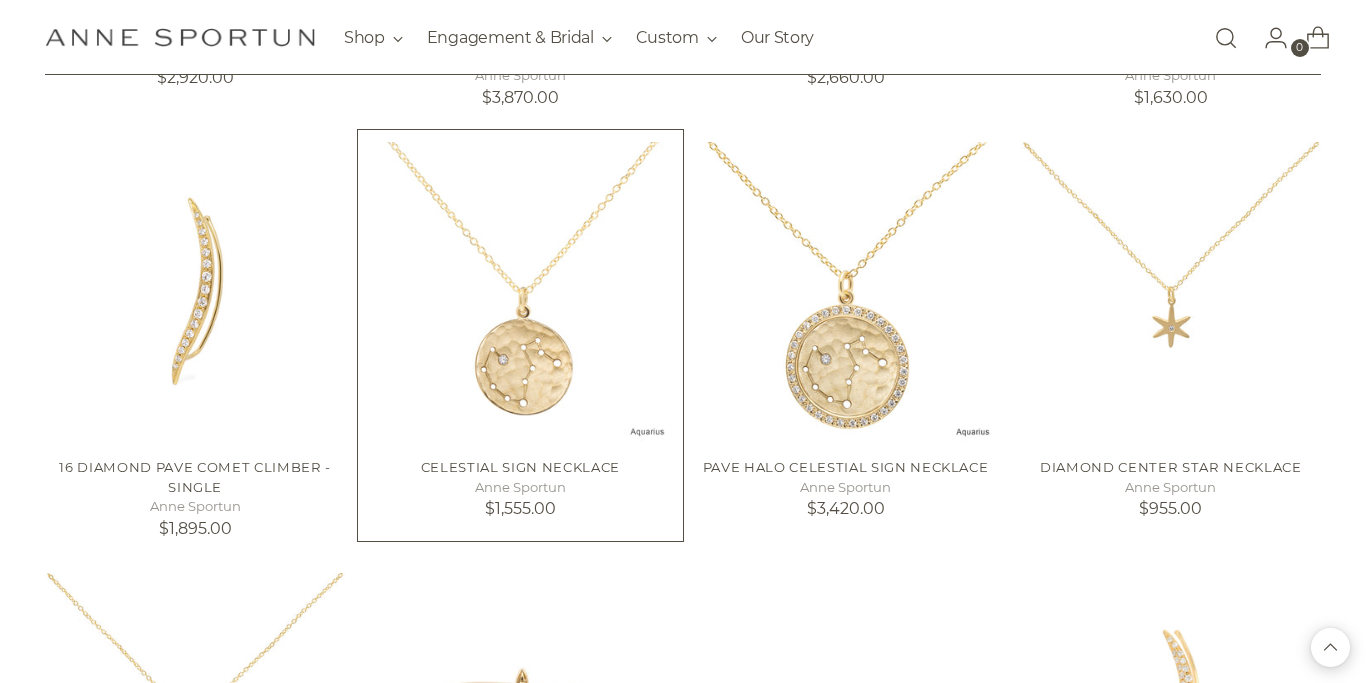 click at bounding box center [0, 0] 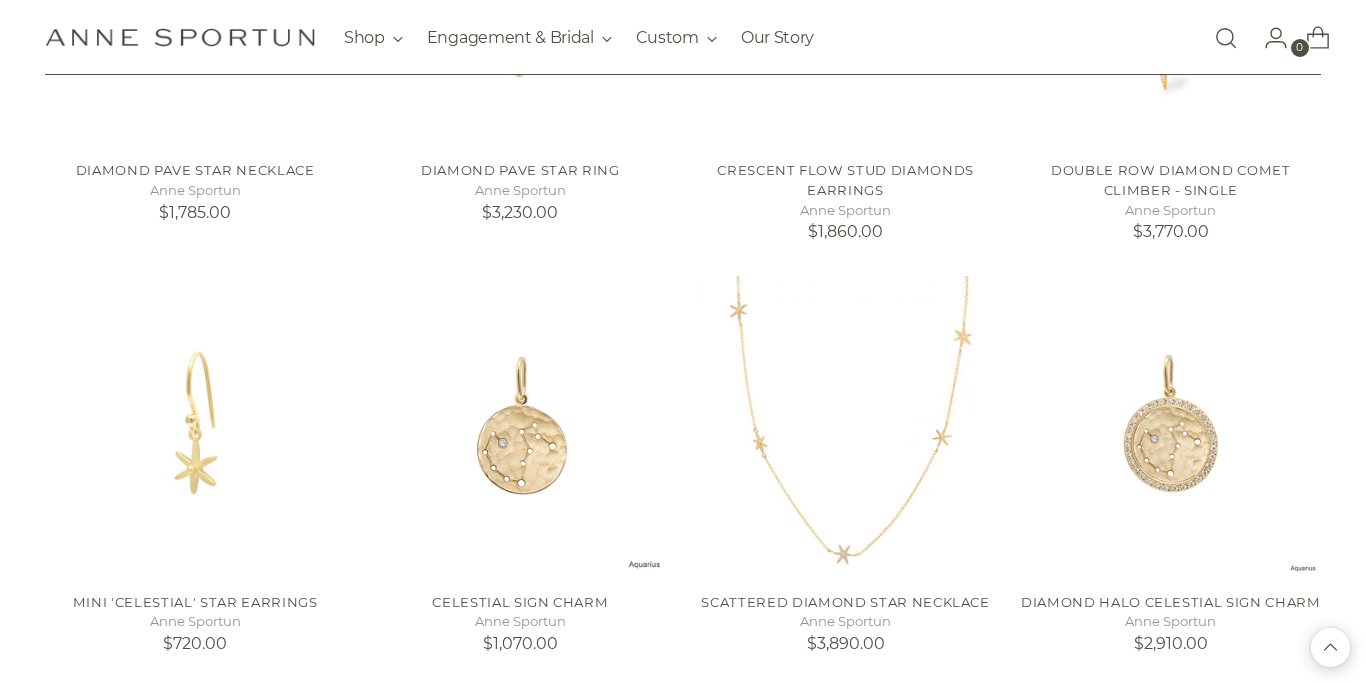 scroll, scrollTop: 2860, scrollLeft: 0, axis: vertical 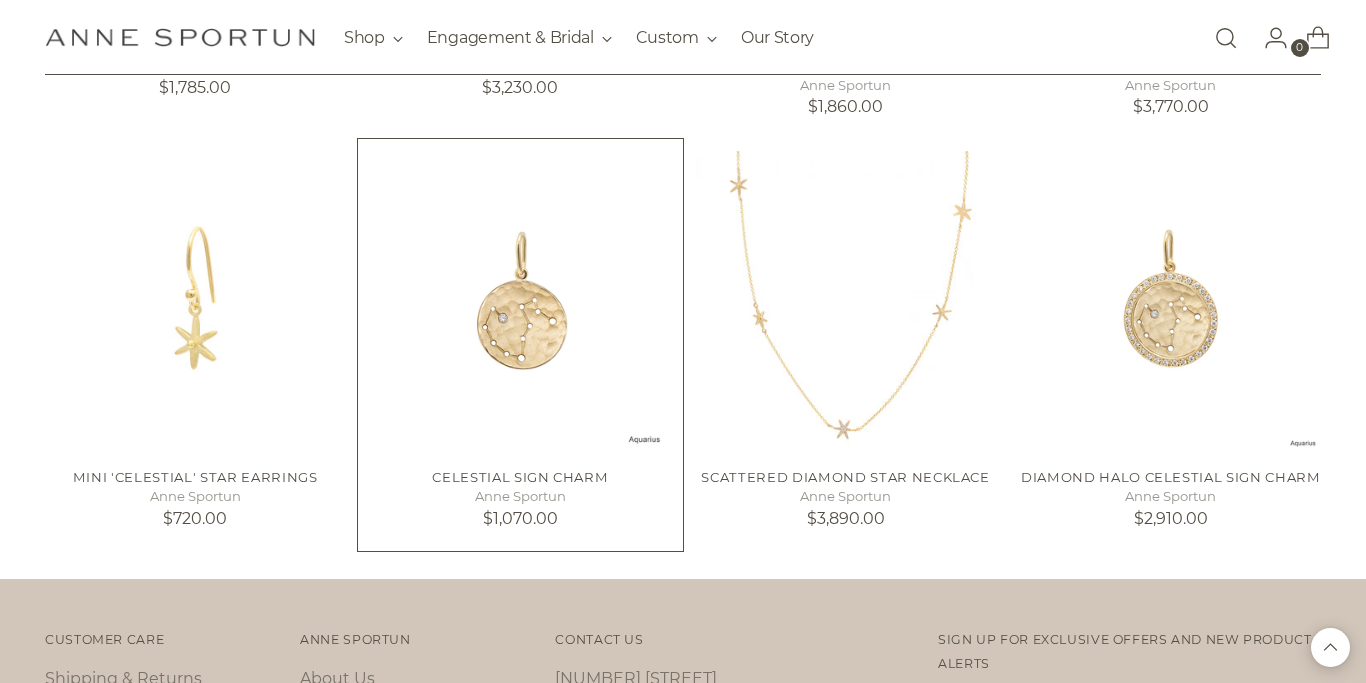 click at bounding box center [0, 0] 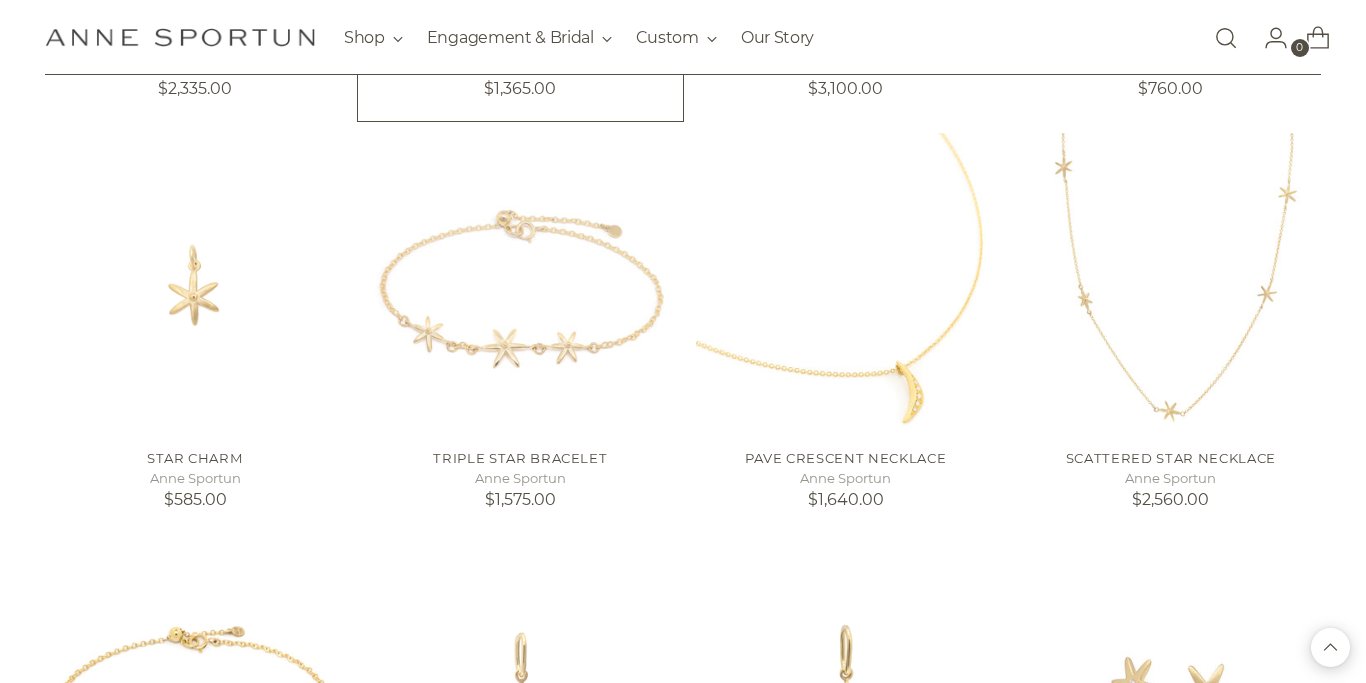 scroll, scrollTop: 577, scrollLeft: 0, axis: vertical 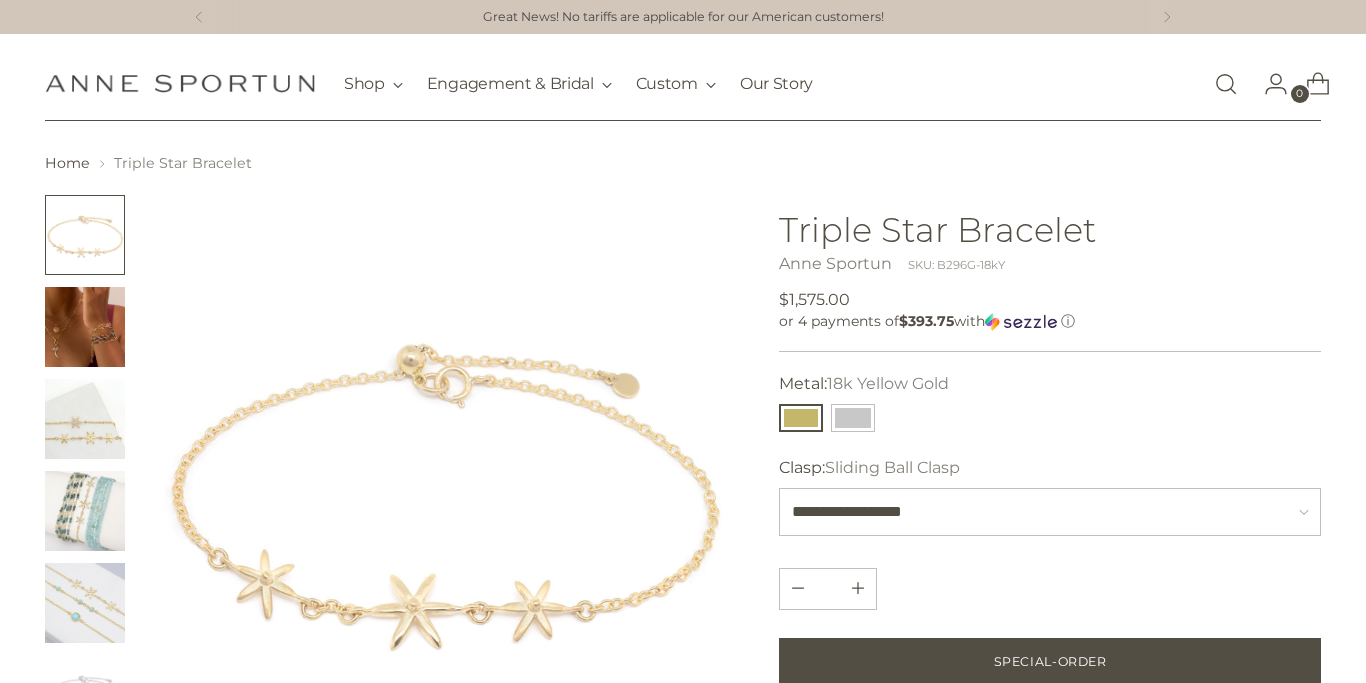 click at bounding box center (85, 327) 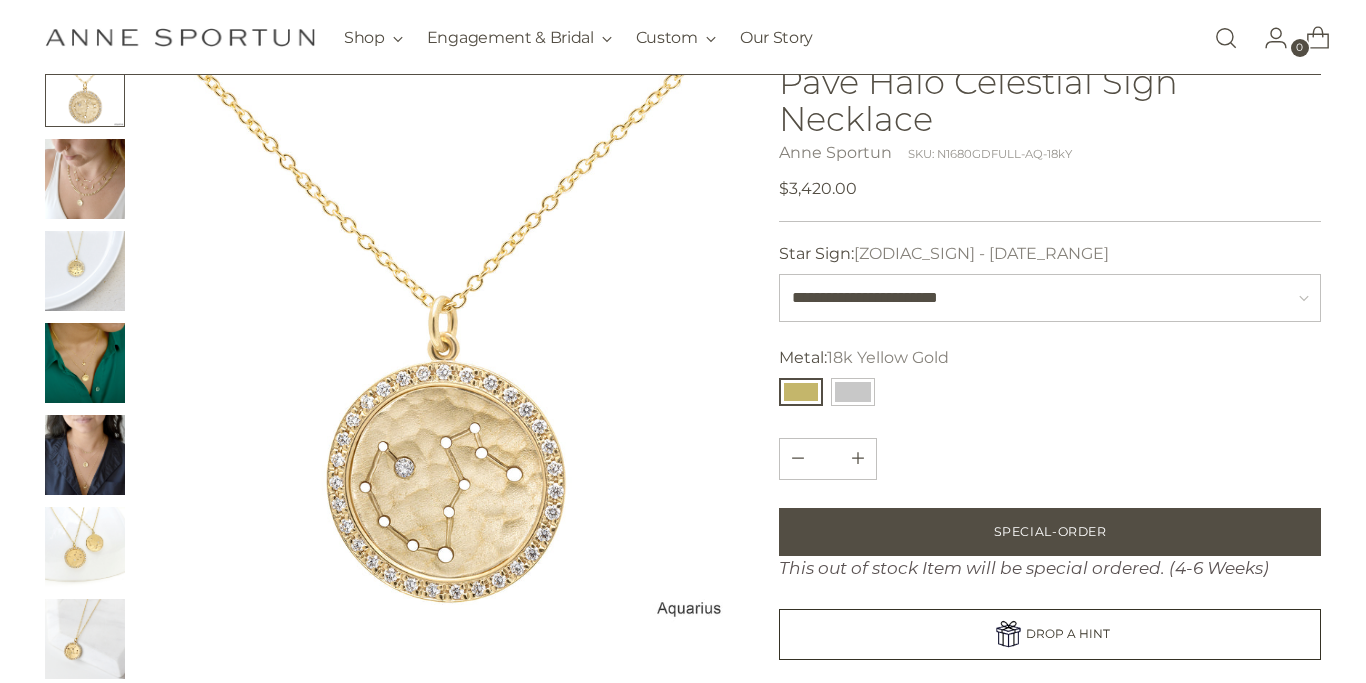 scroll, scrollTop: 181, scrollLeft: 0, axis: vertical 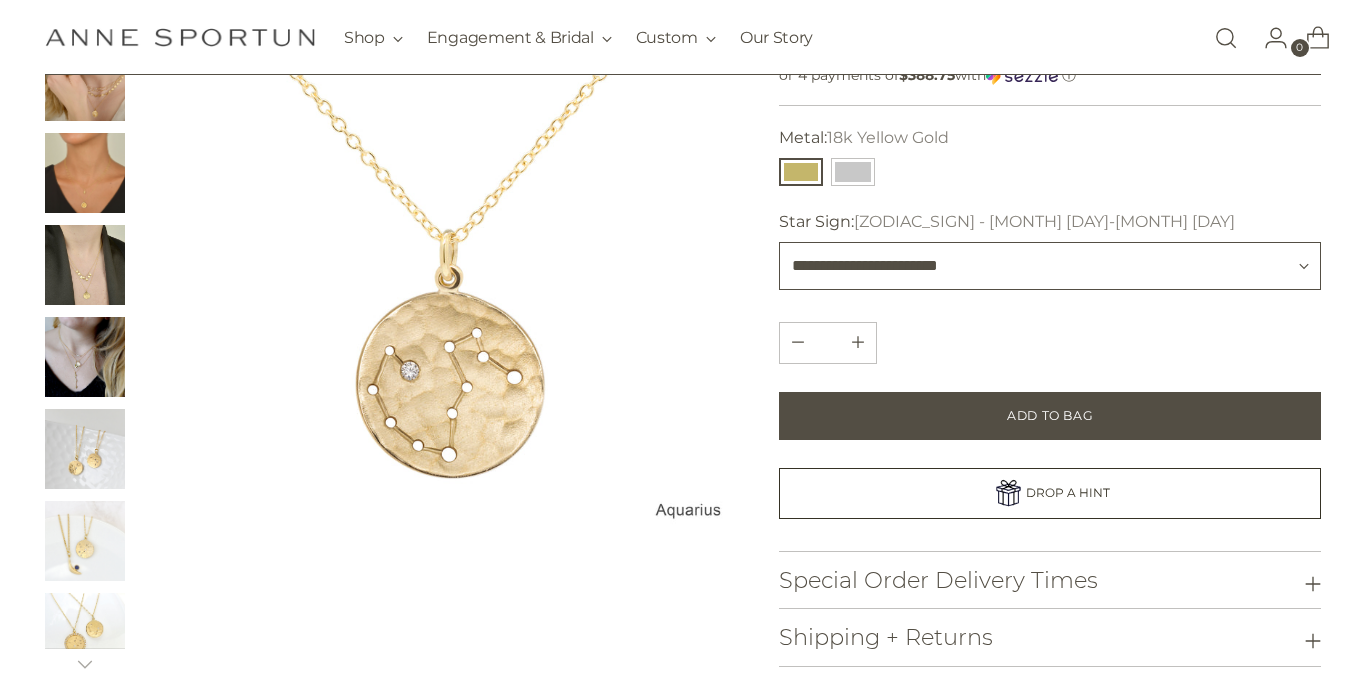 click on "**********" at bounding box center [1050, 266] 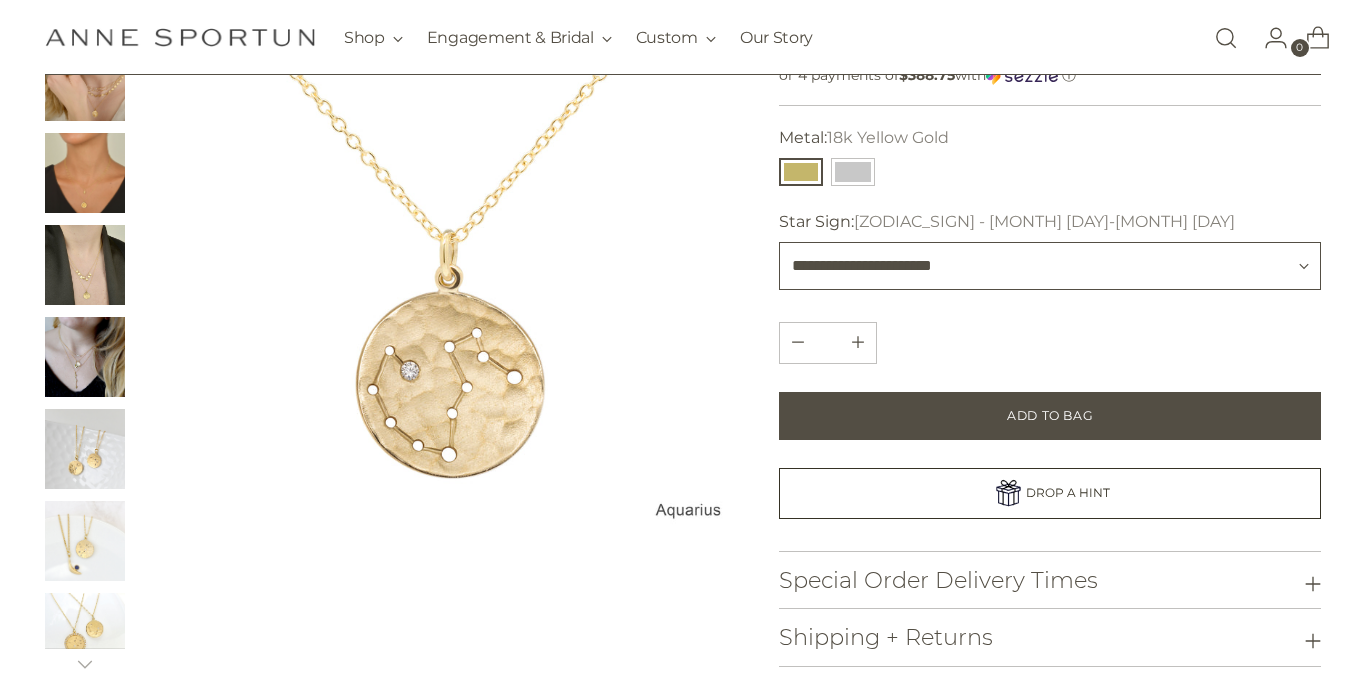 type 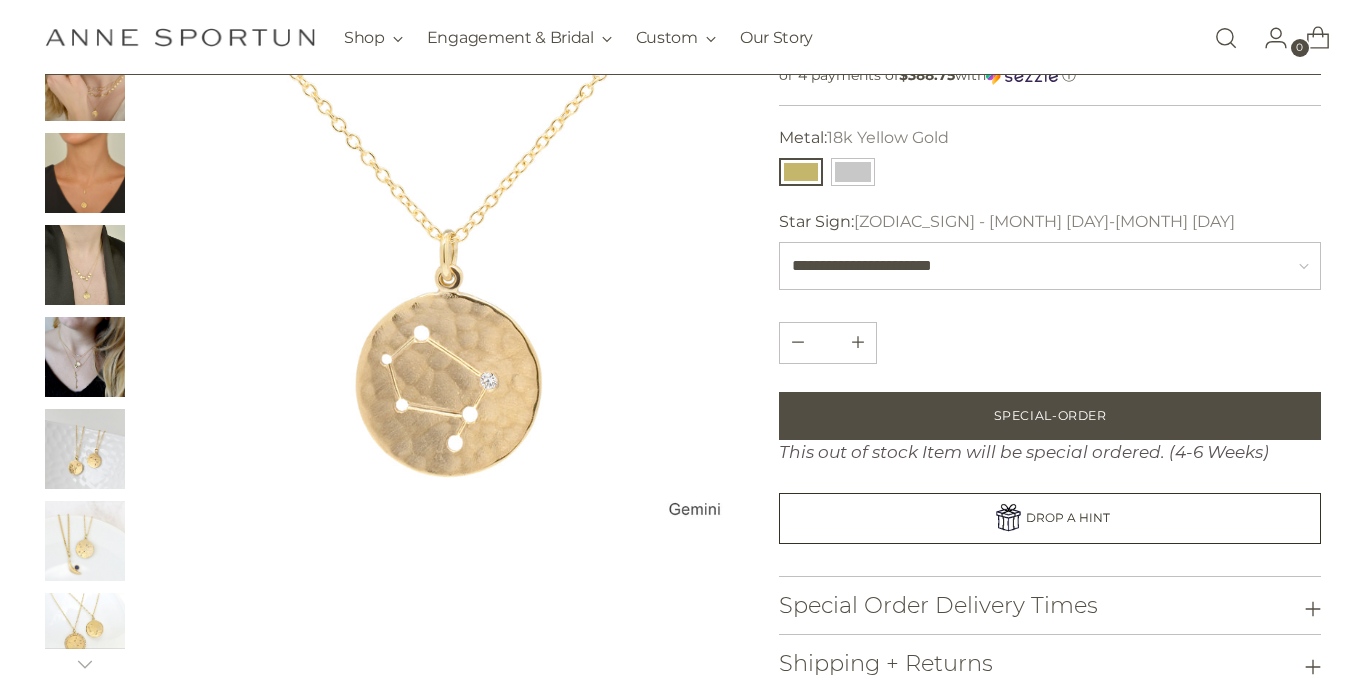 click at bounding box center (85, 265) 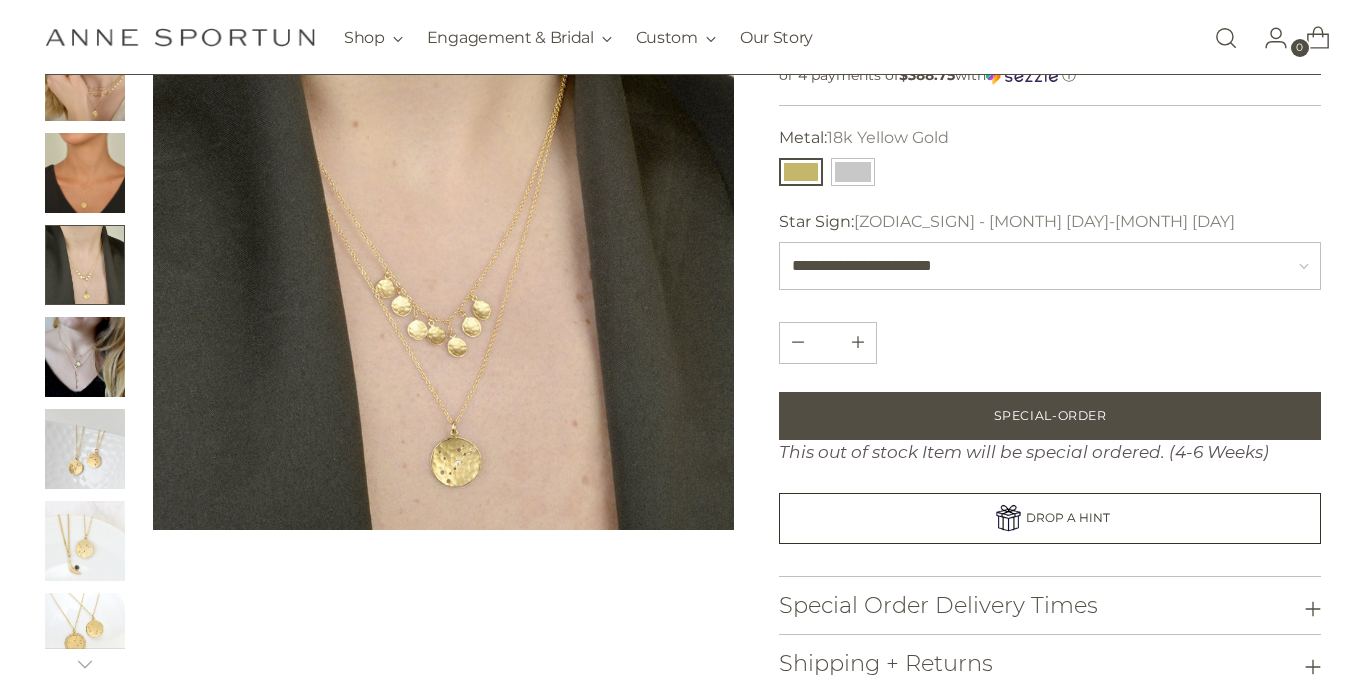 click at bounding box center [85, 357] 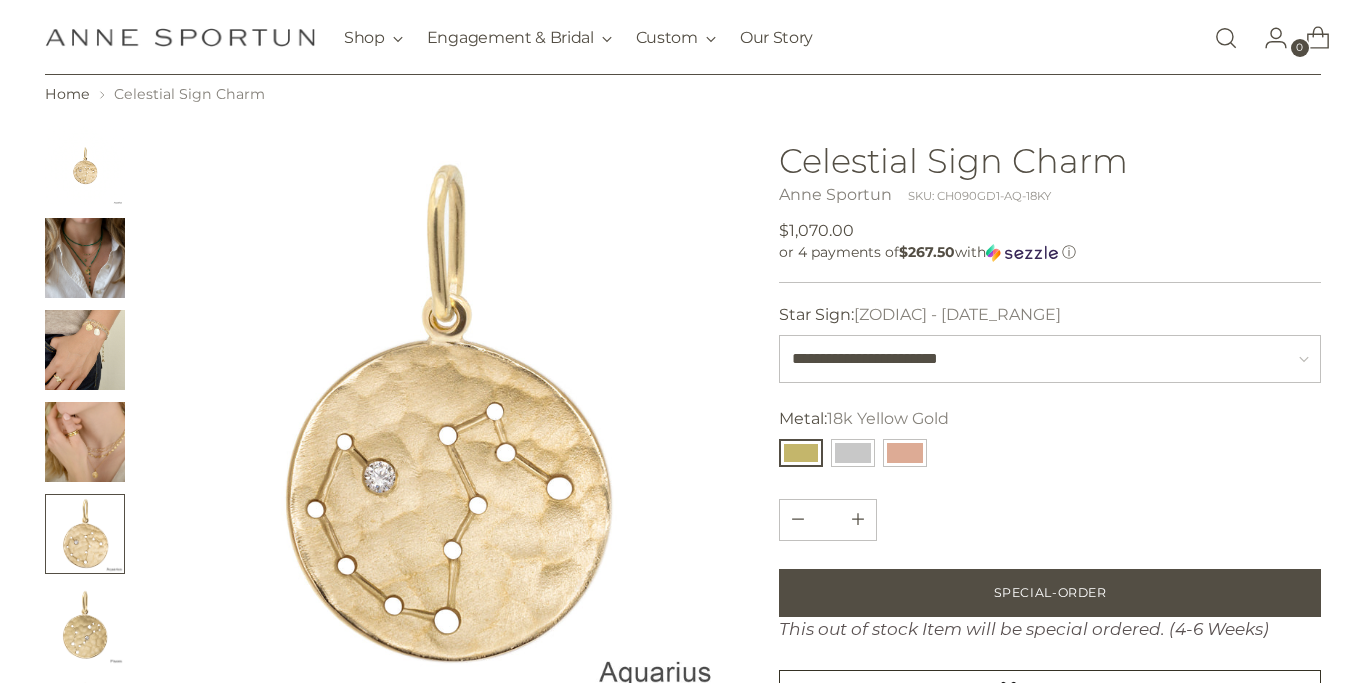 scroll, scrollTop: 99, scrollLeft: 0, axis: vertical 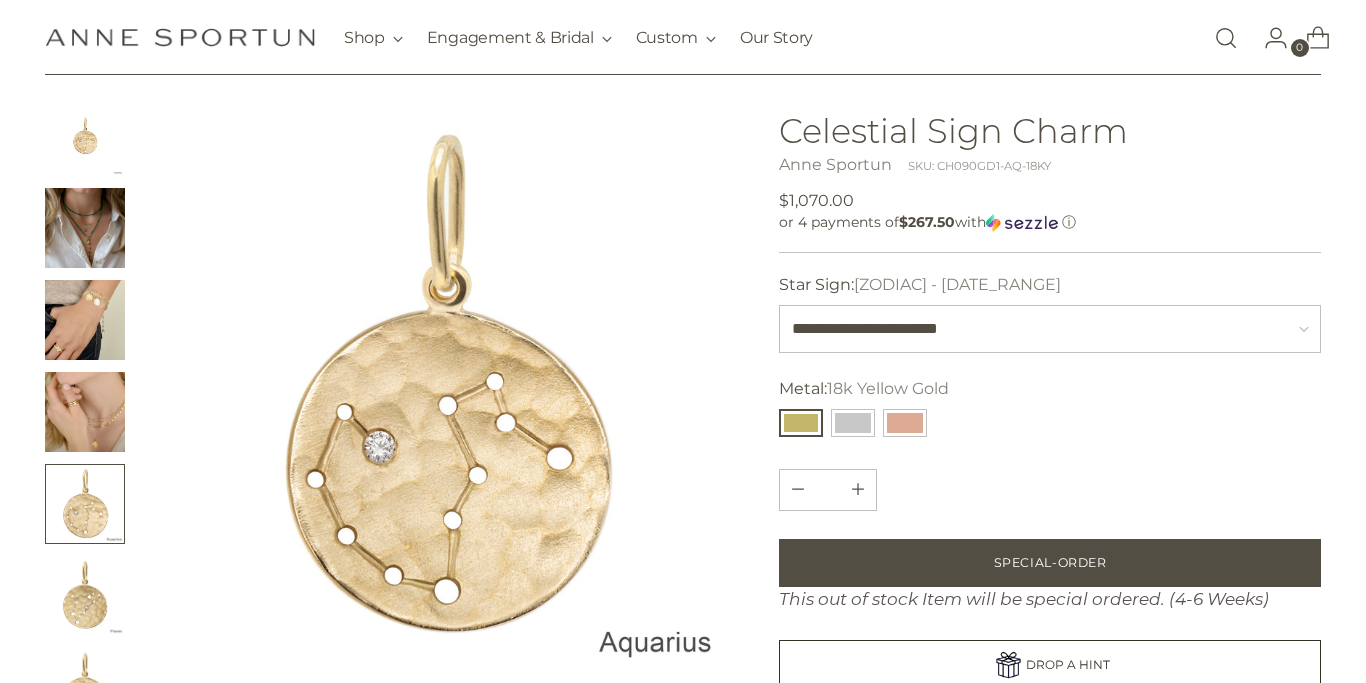 click at bounding box center [85, 320] 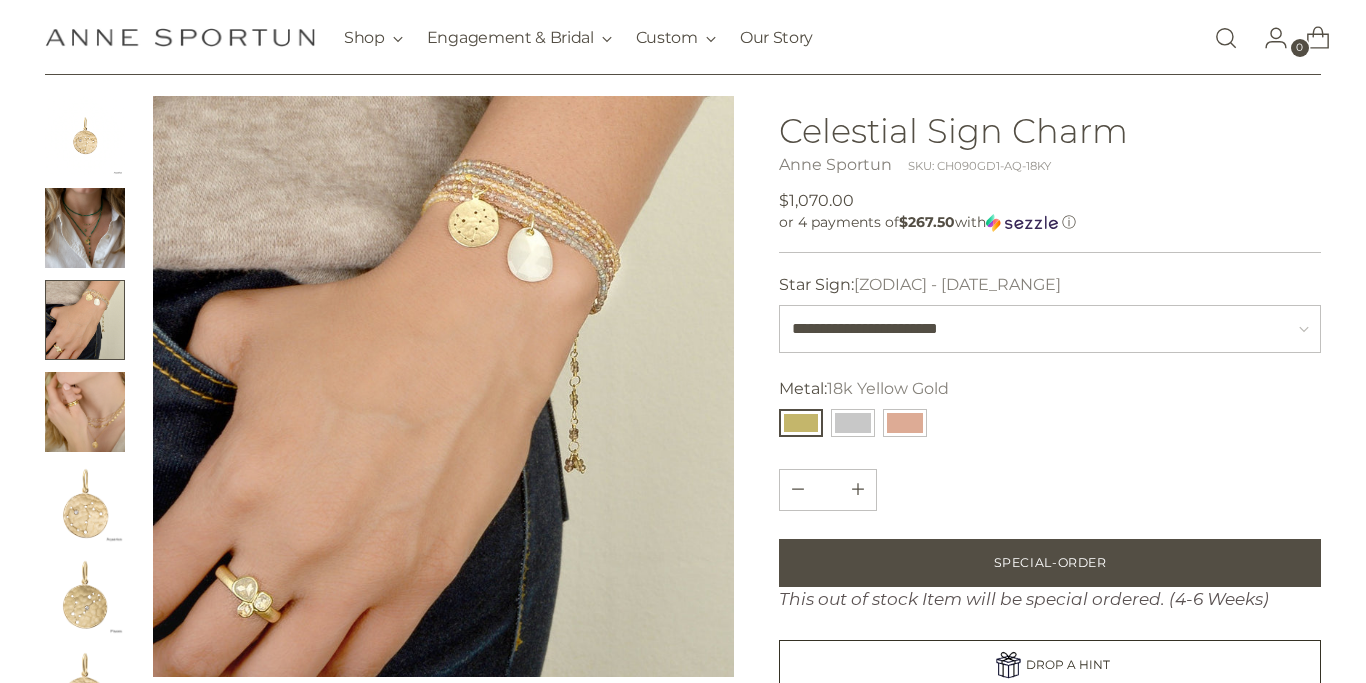 click at bounding box center (85, 412) 